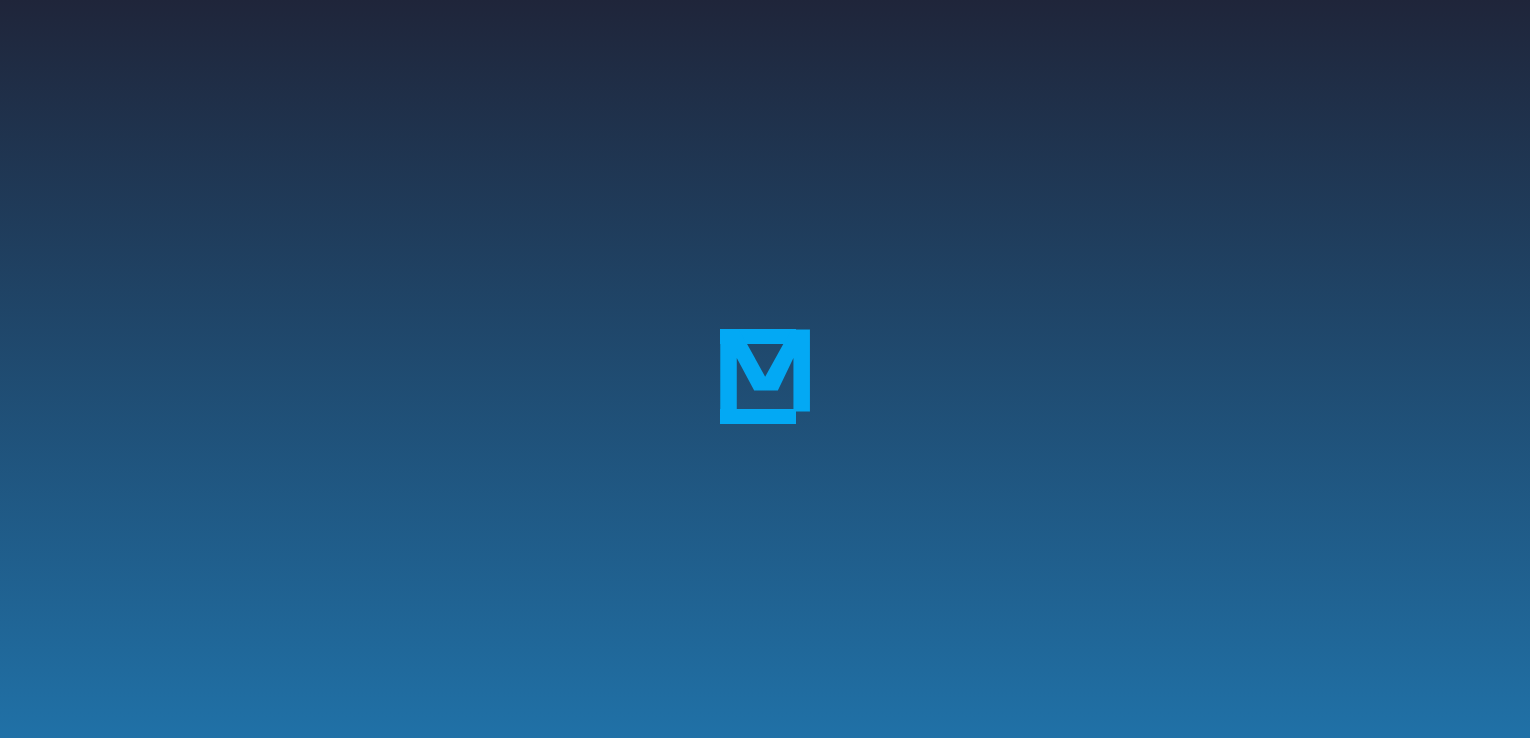 scroll, scrollTop: 363, scrollLeft: 0, axis: vertical 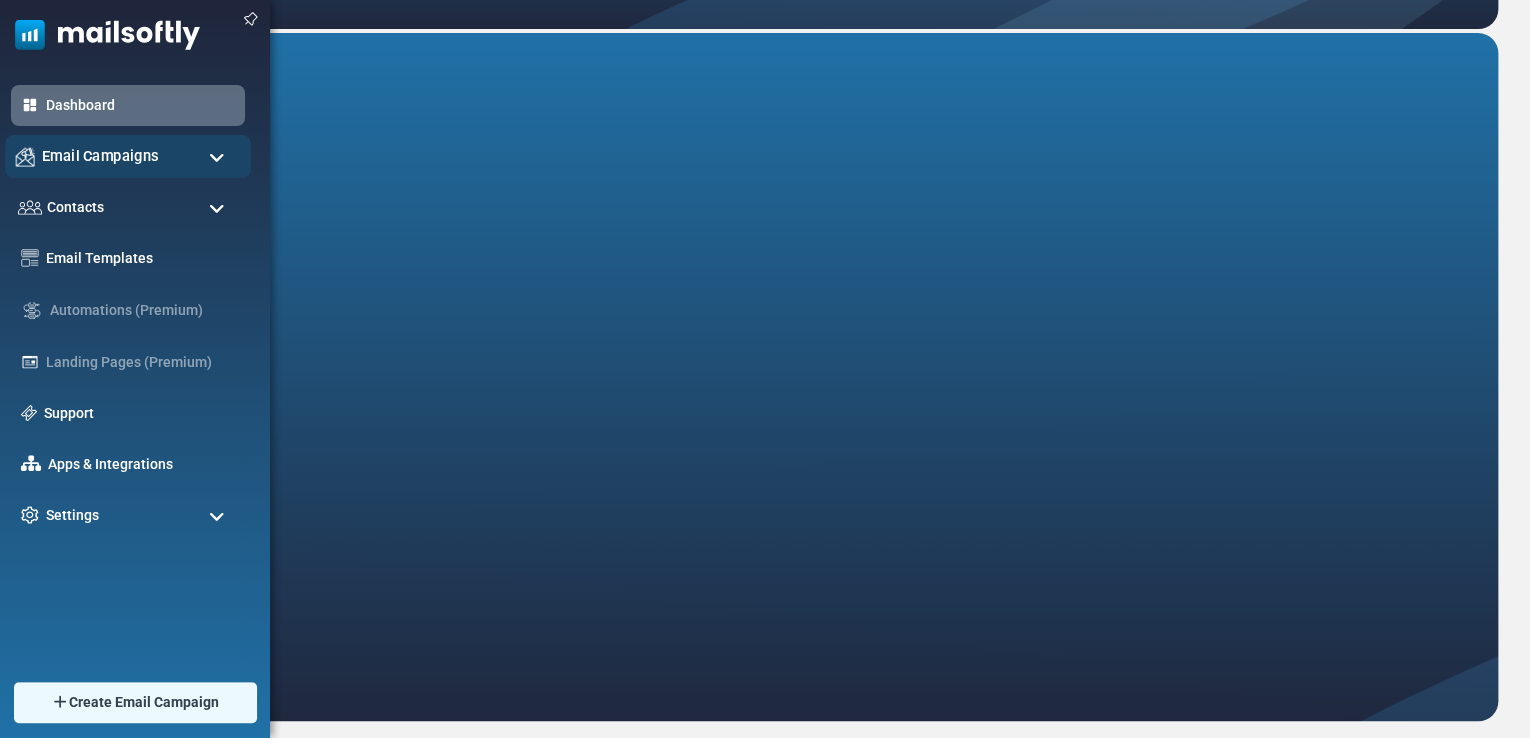click on "Email Campaigns" at bounding box center [128, 156] 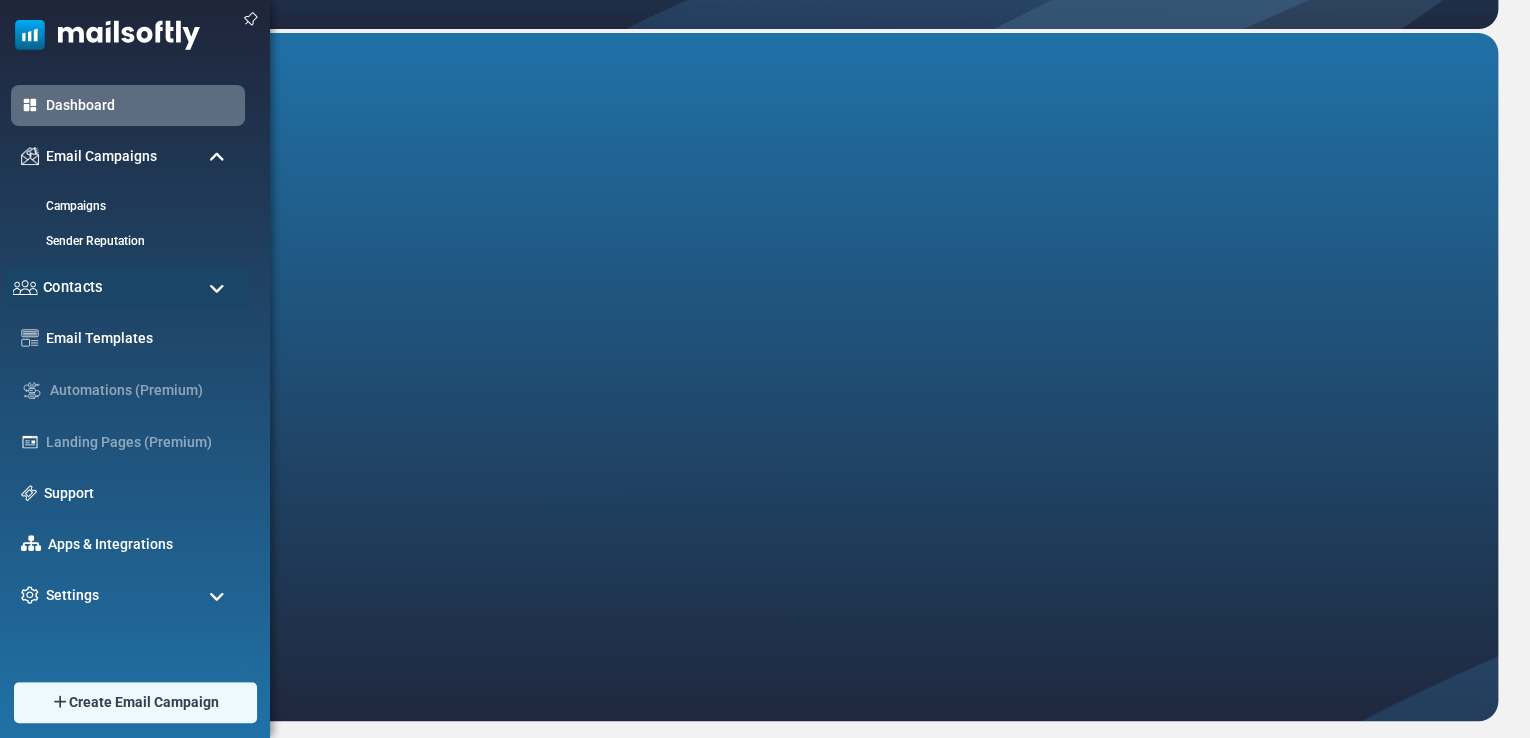 click on "Contacts" at bounding box center (128, 287) 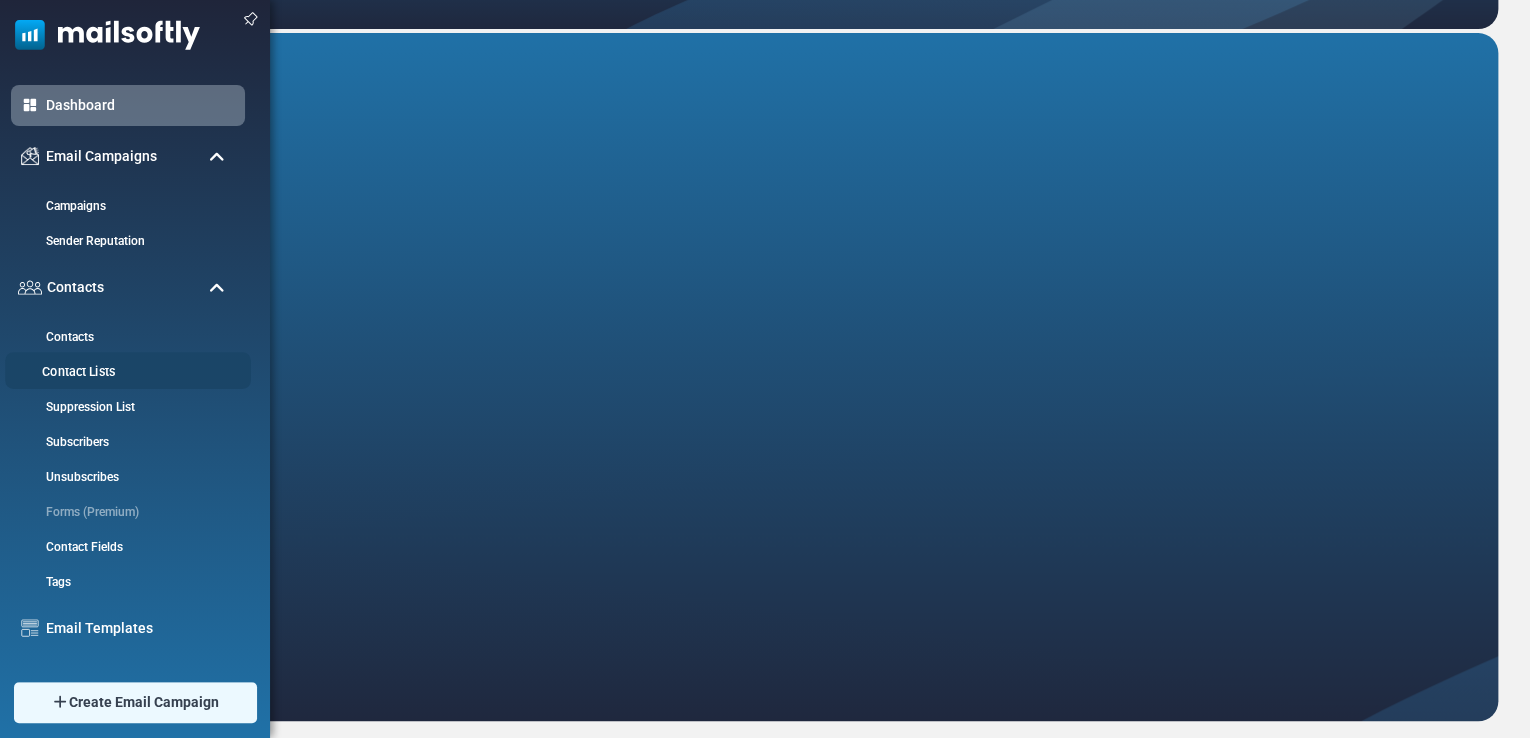 click on "Contact Lists" at bounding box center [125, 372] 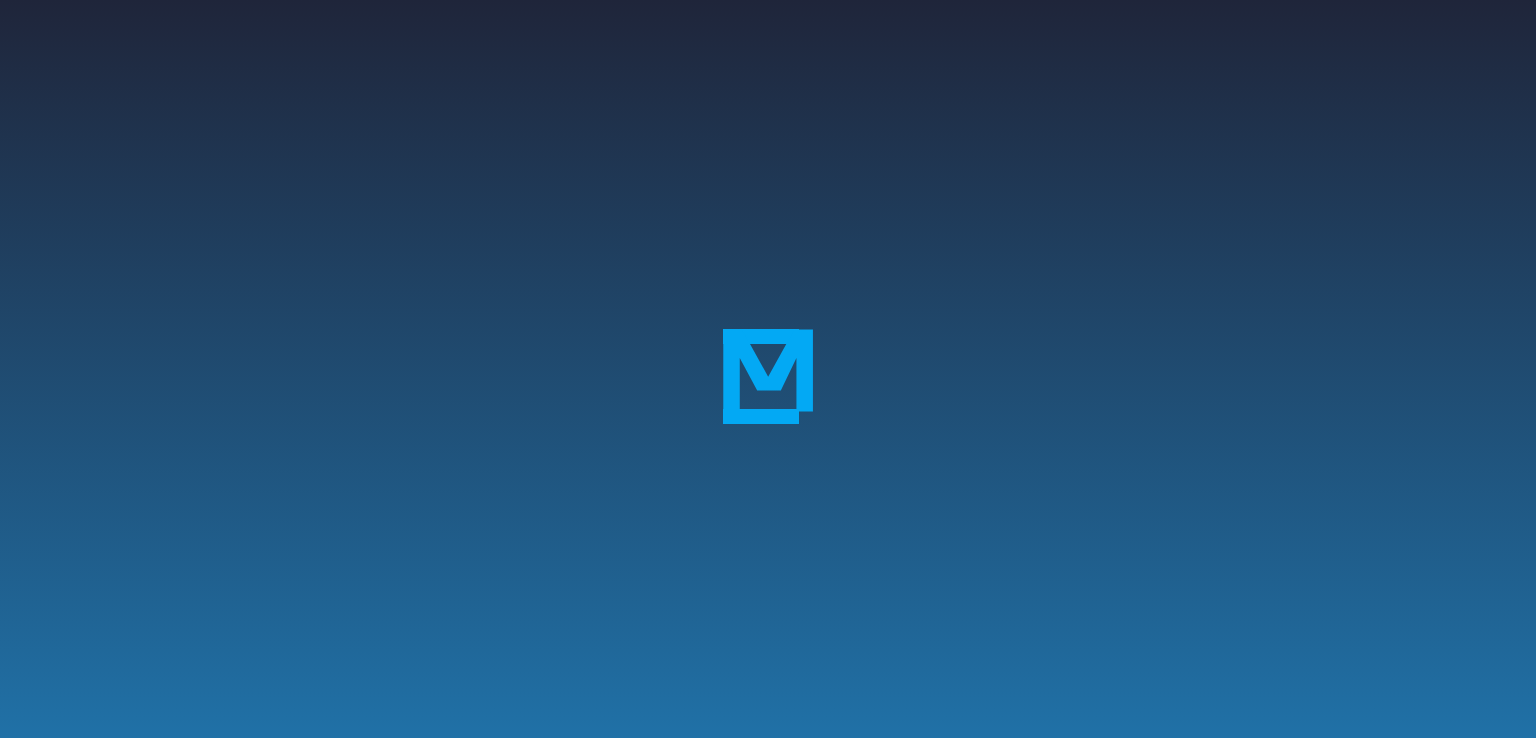 scroll, scrollTop: 0, scrollLeft: 0, axis: both 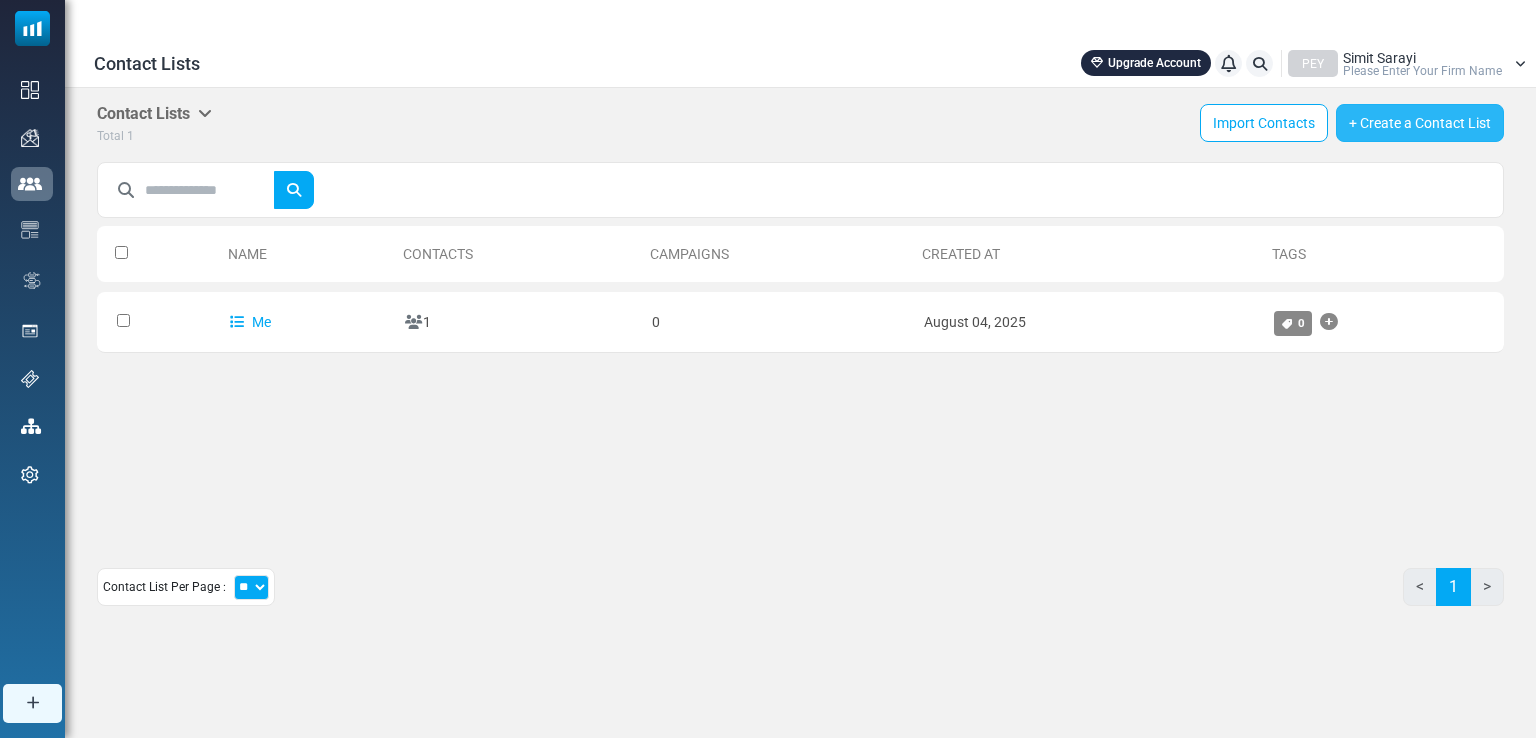 click on "+ Create a Contact List" at bounding box center (1420, 123) 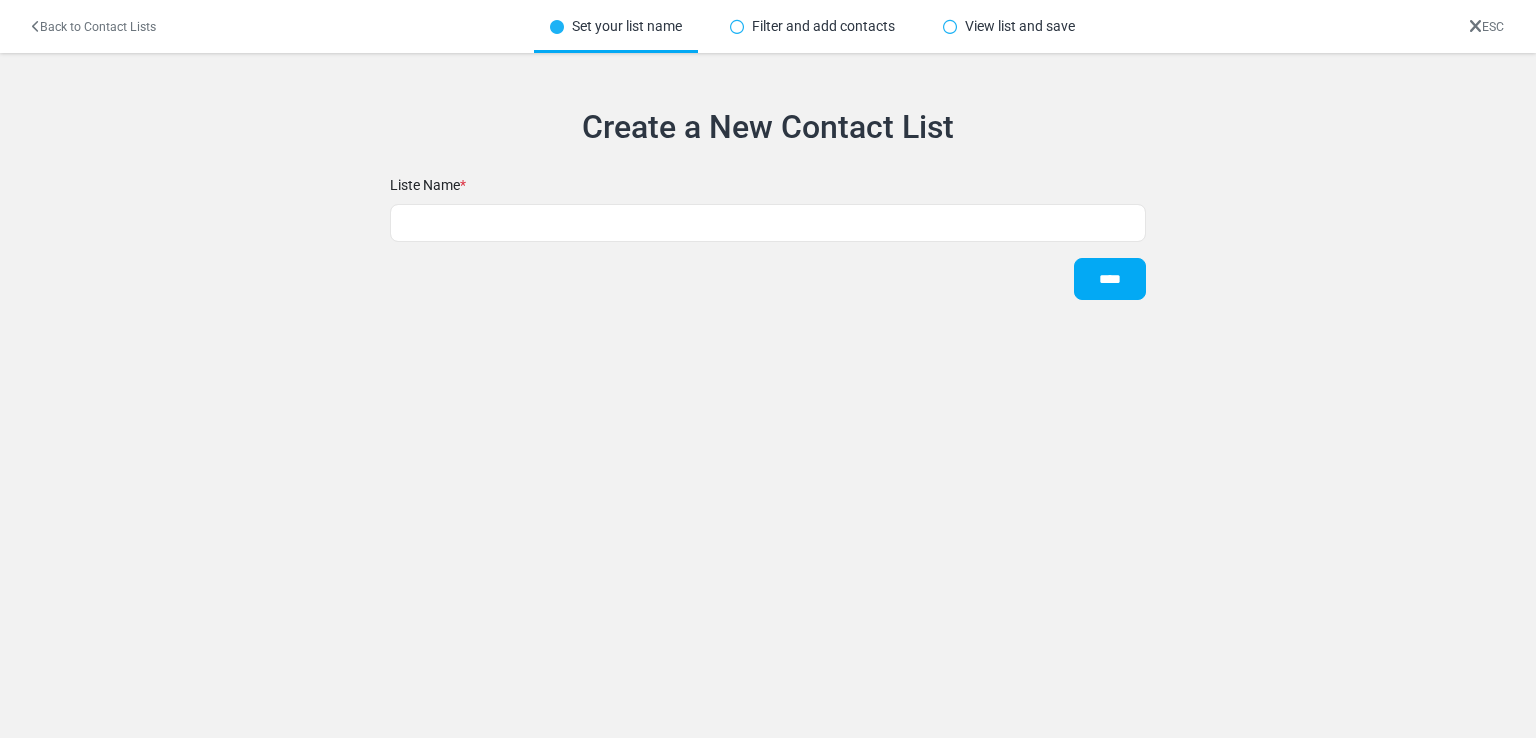 scroll, scrollTop: 0, scrollLeft: 0, axis: both 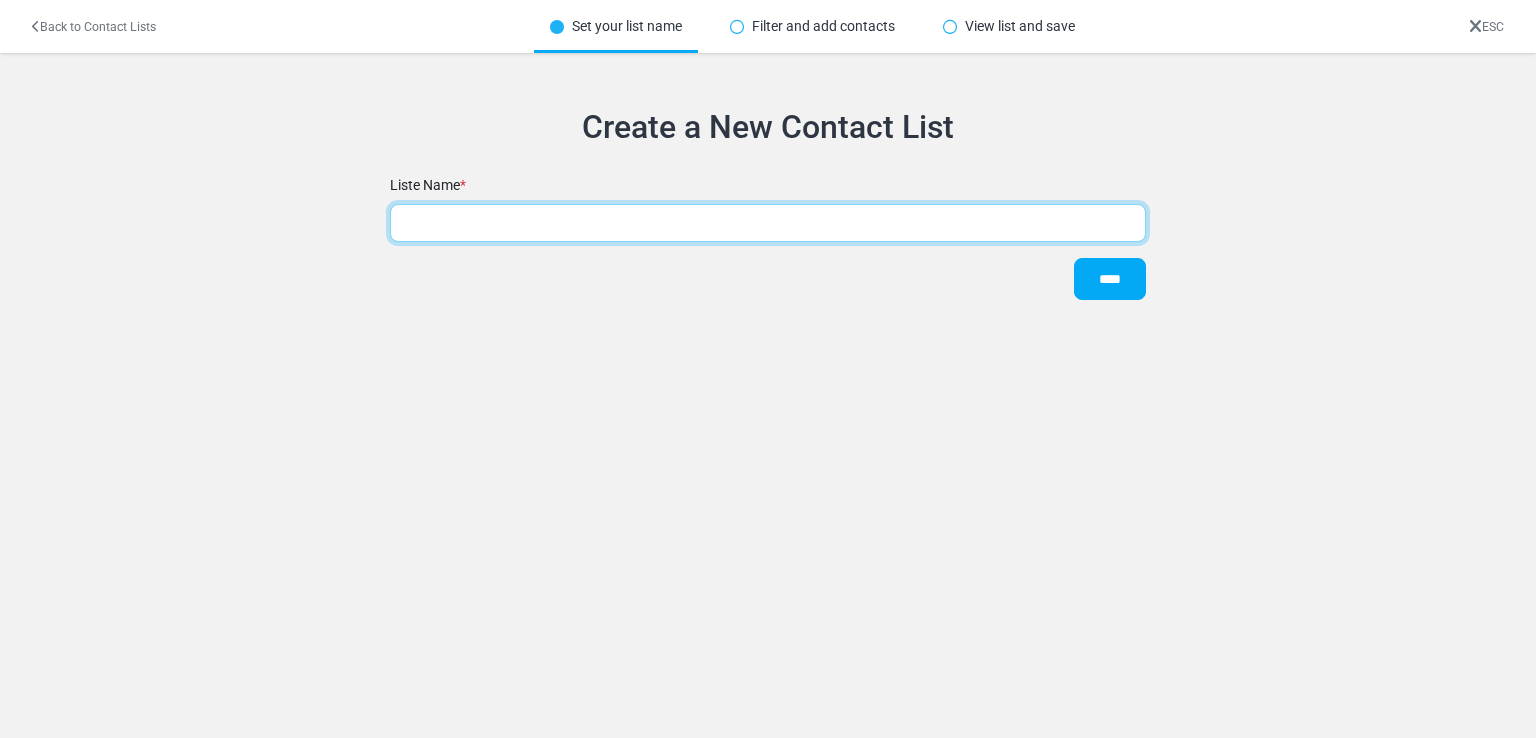 click at bounding box center [768, 223] 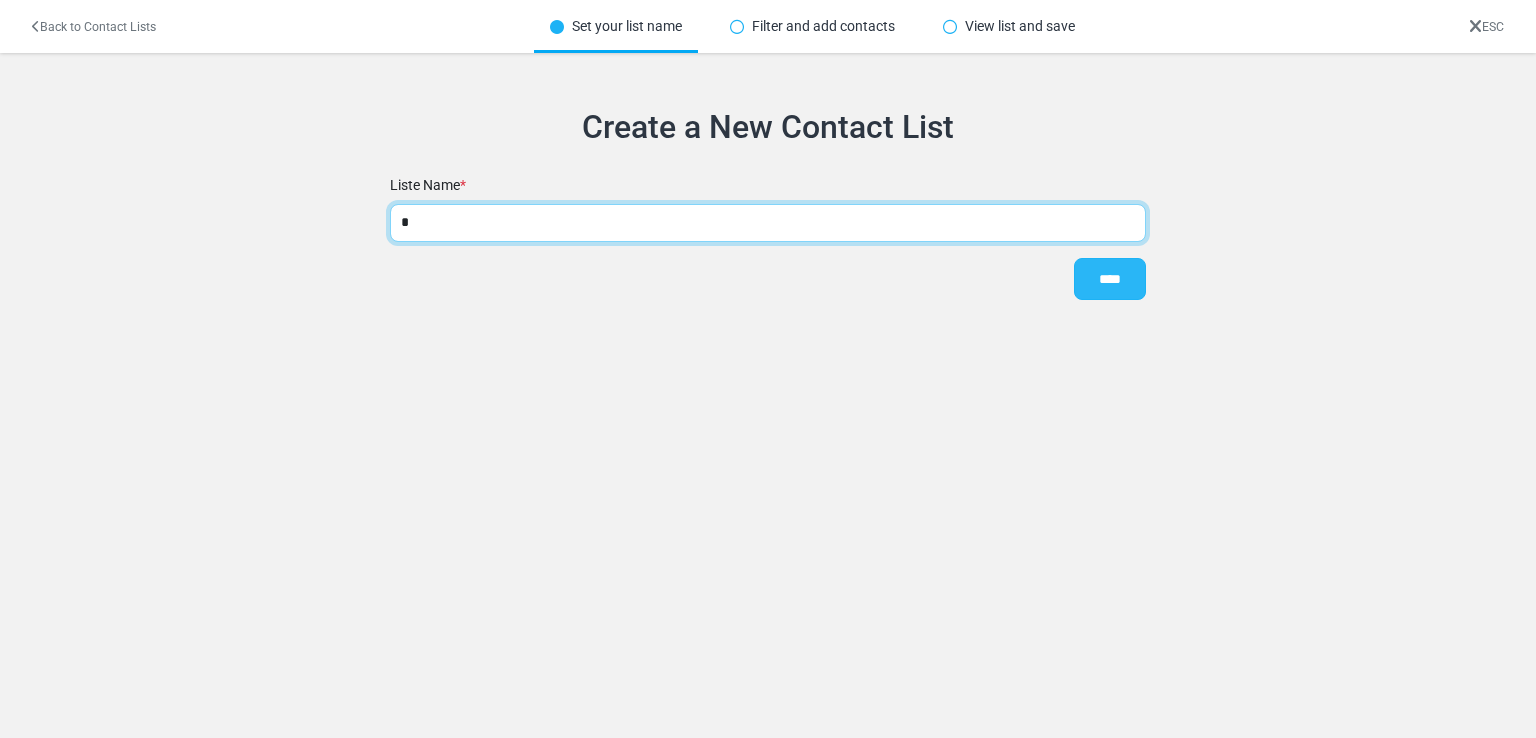 type on "*" 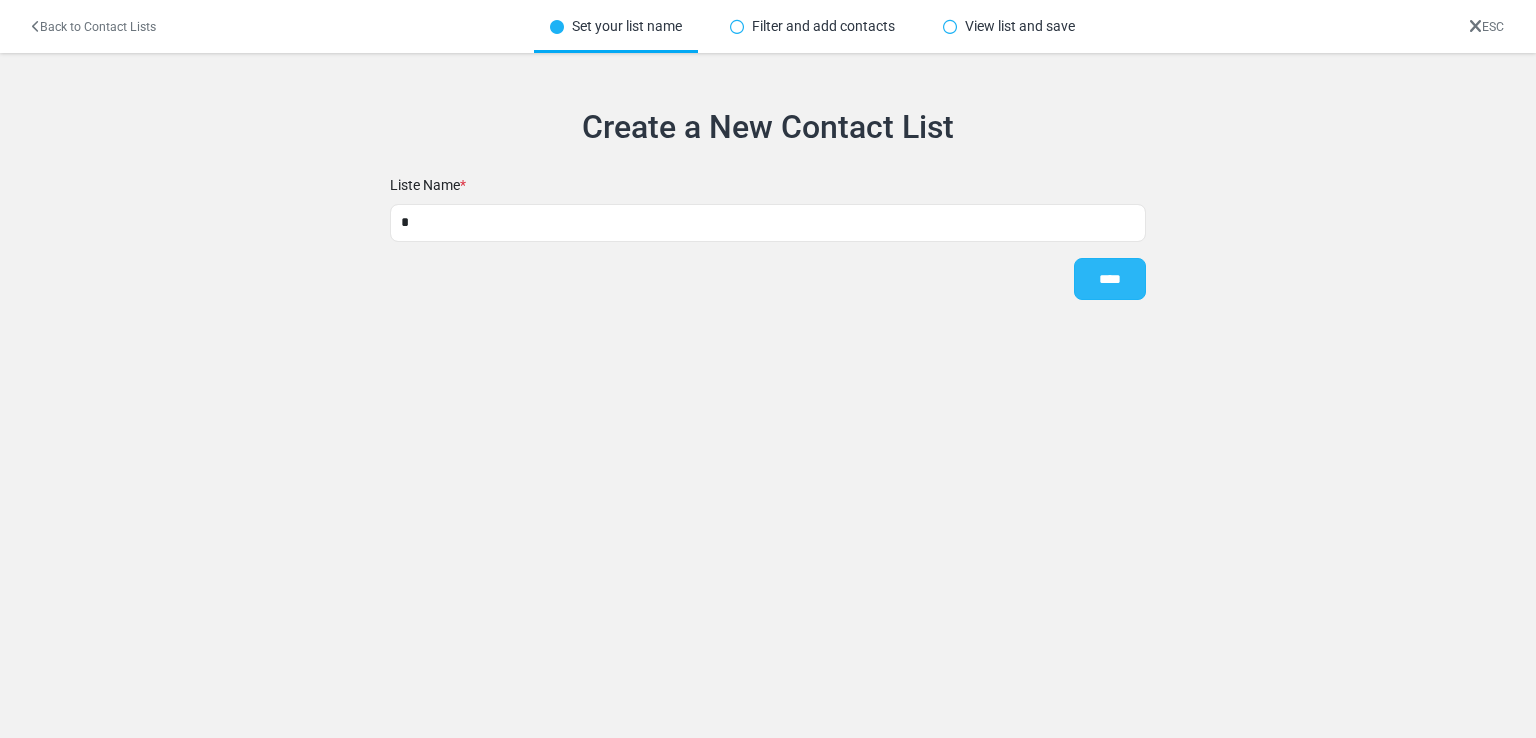click on "****" at bounding box center (1110, 279) 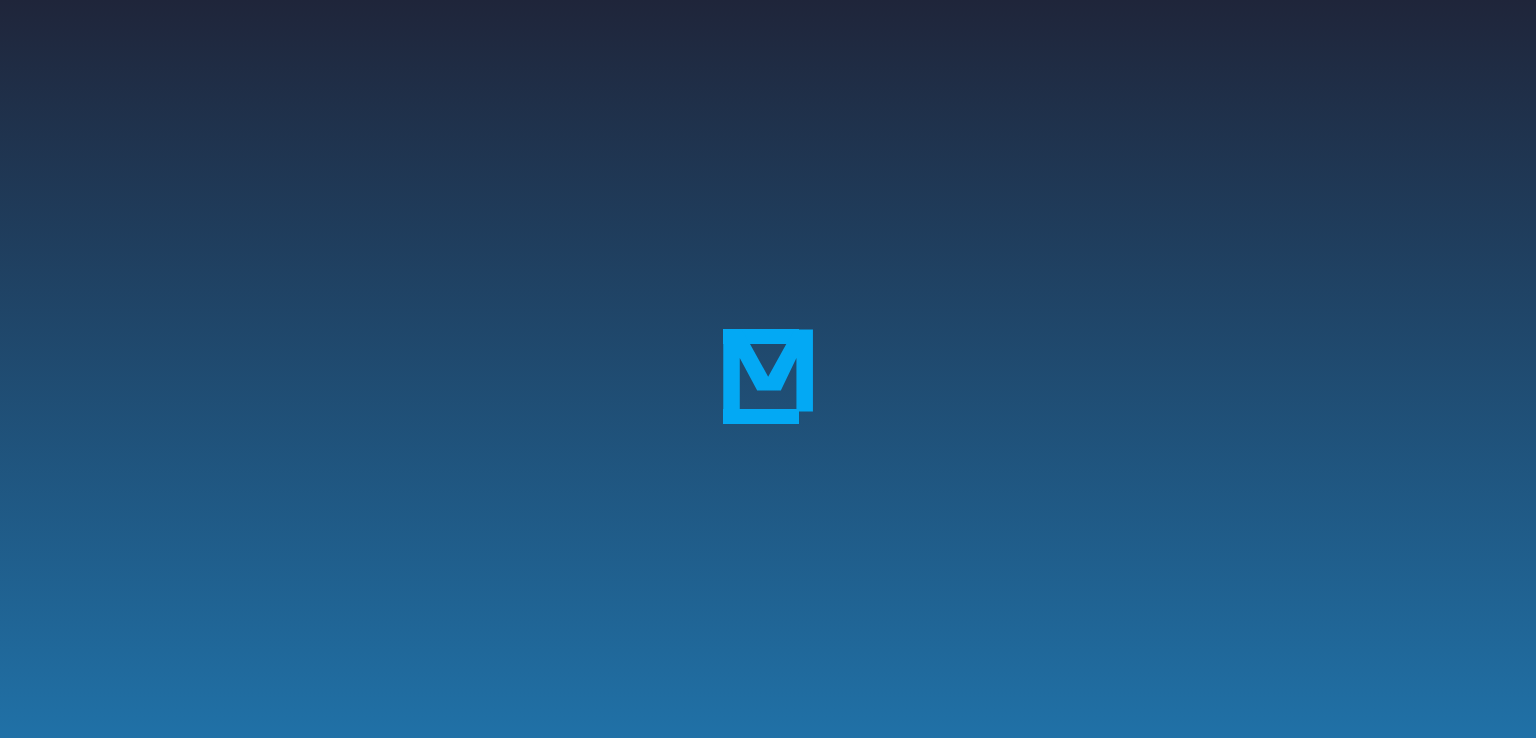 scroll, scrollTop: 0, scrollLeft: 0, axis: both 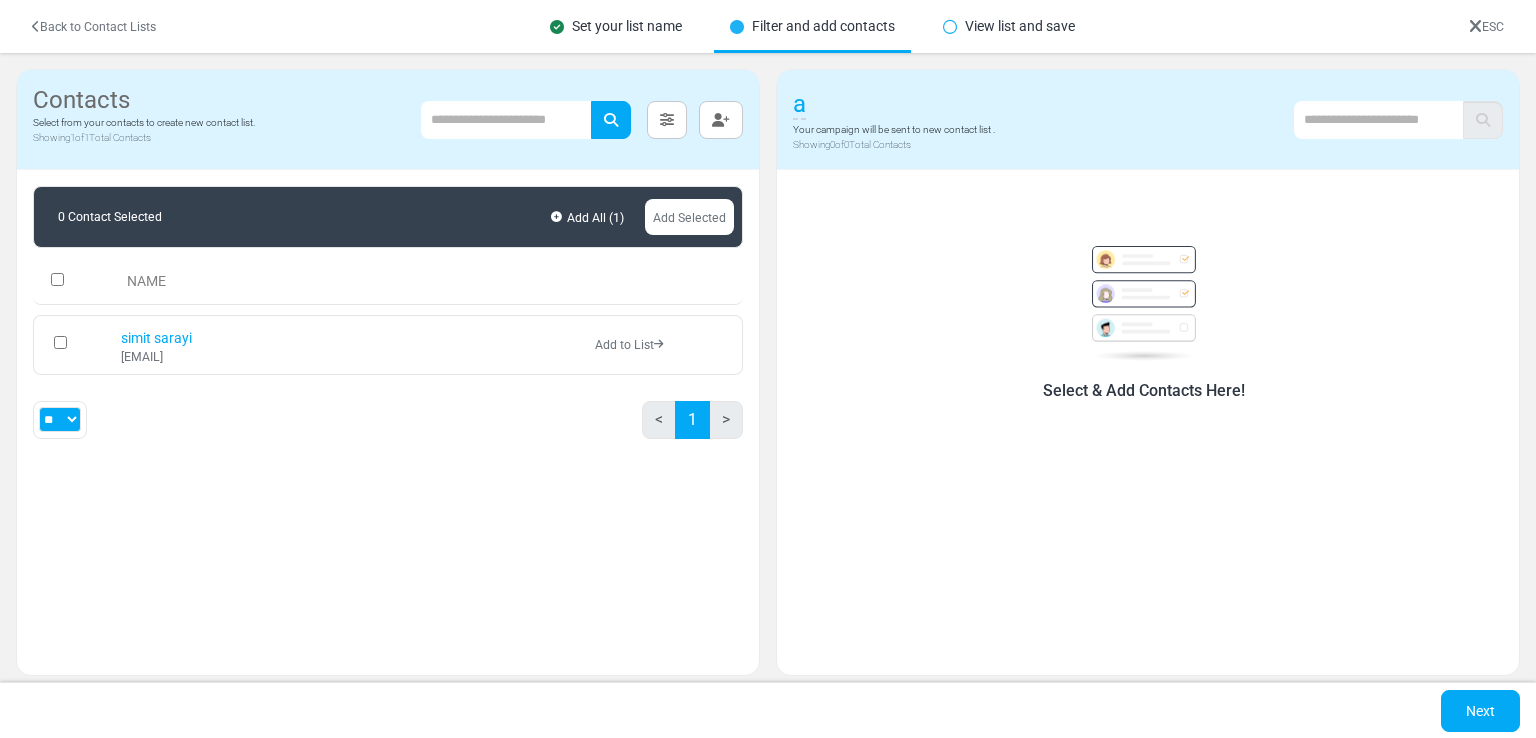 click at bounding box center (72, 344) 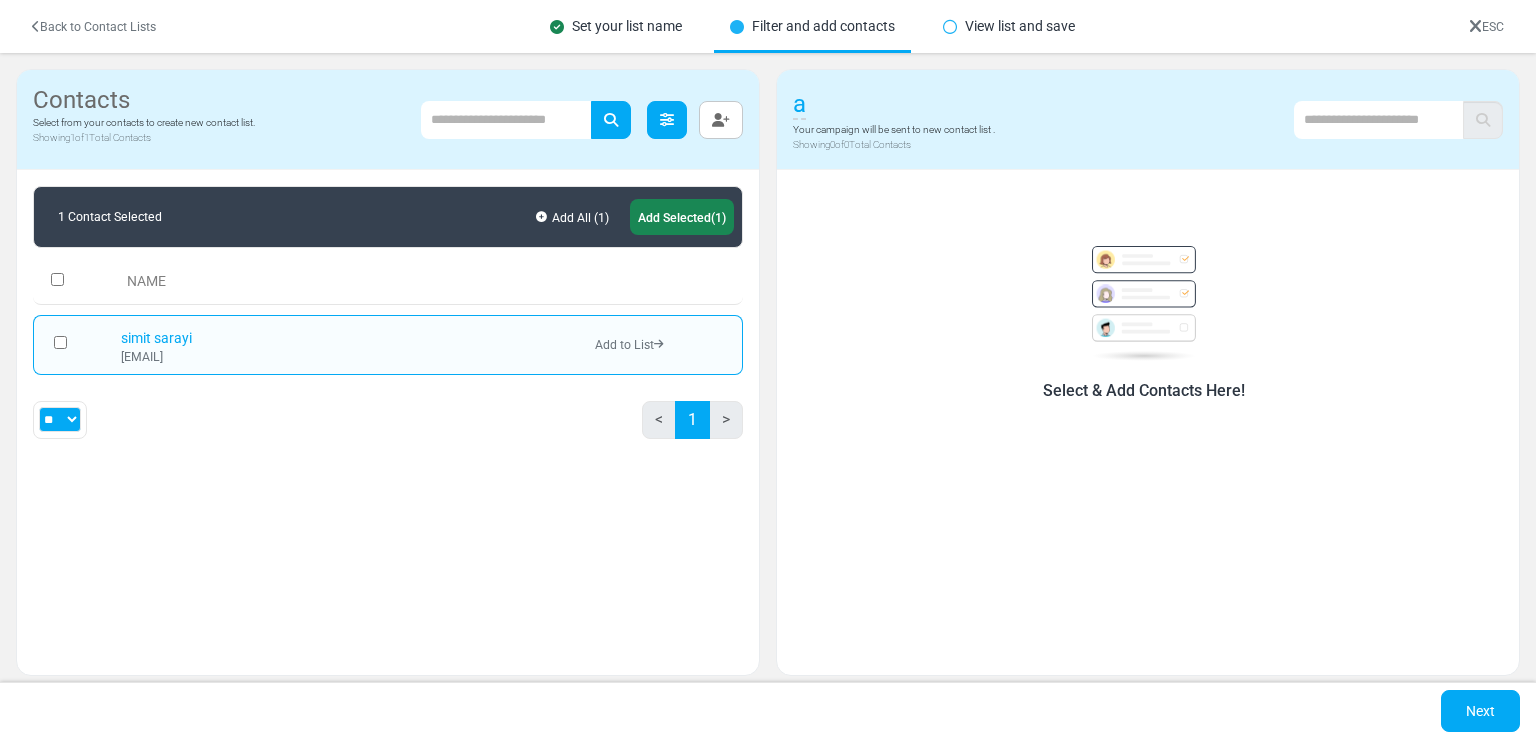 click at bounding box center (667, 120) 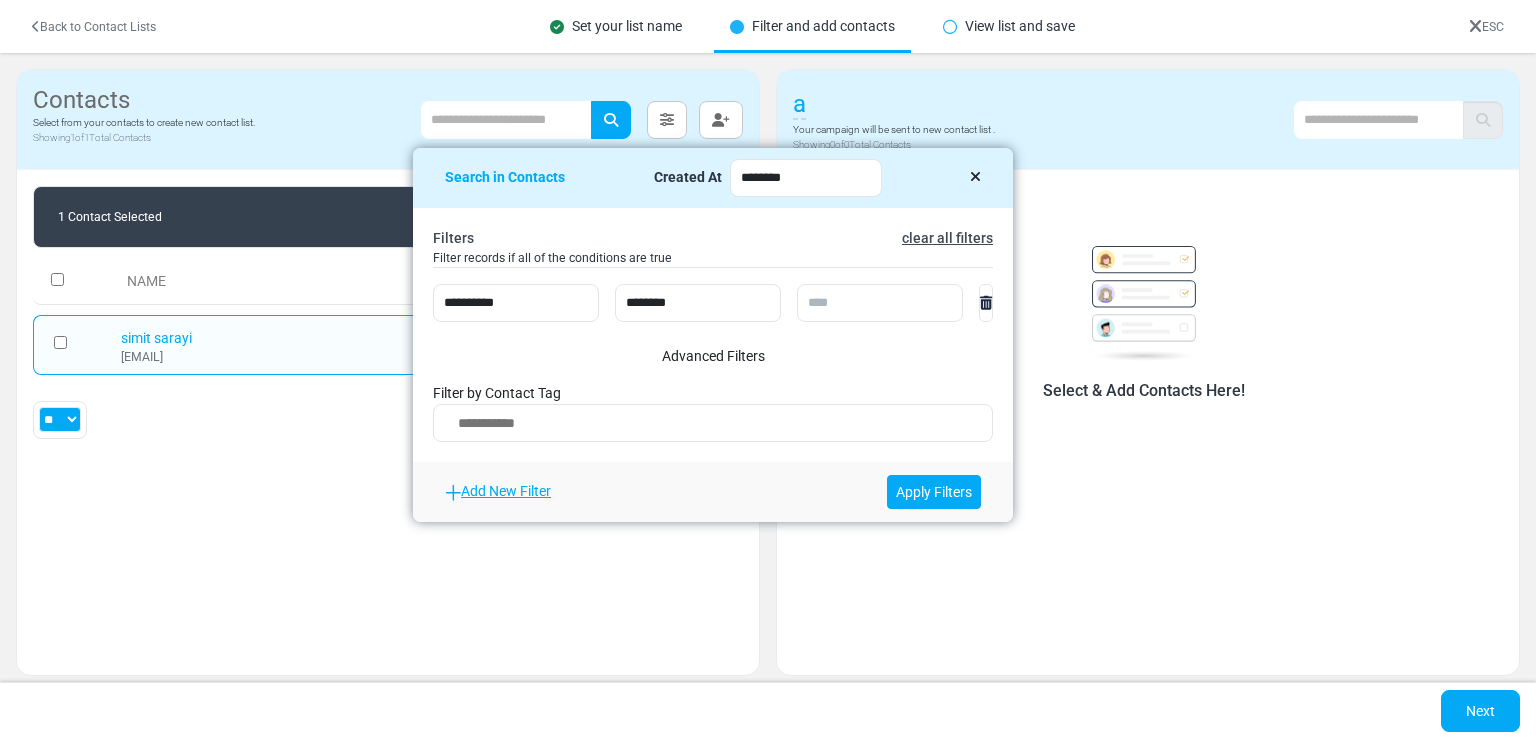 click on "Select & Add Contacts Here!" at bounding box center [1148, 414] 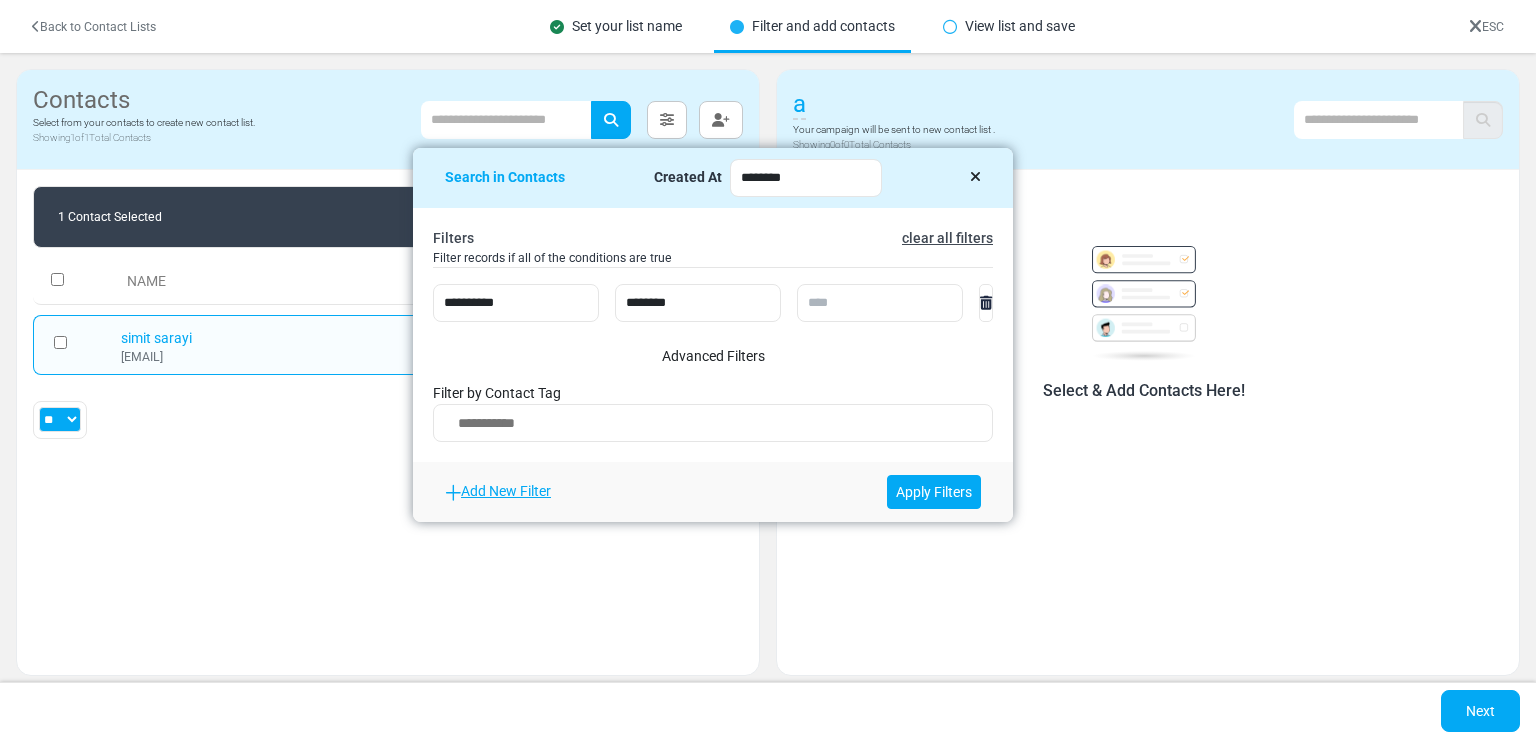 click at bounding box center [975, 177] 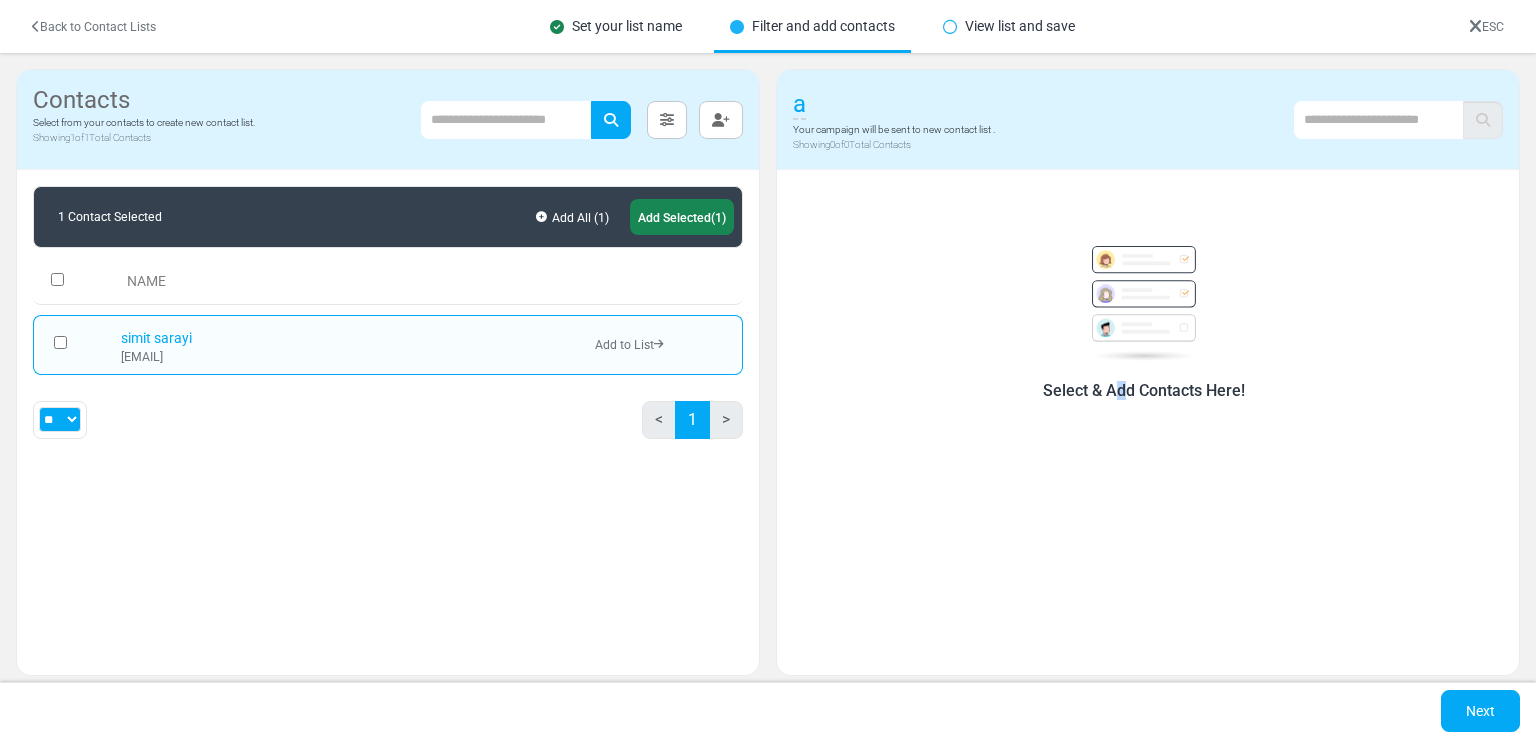 drag, startPoint x: 1124, startPoint y: 401, endPoint x: 1116, endPoint y: 394, distance: 10.630146 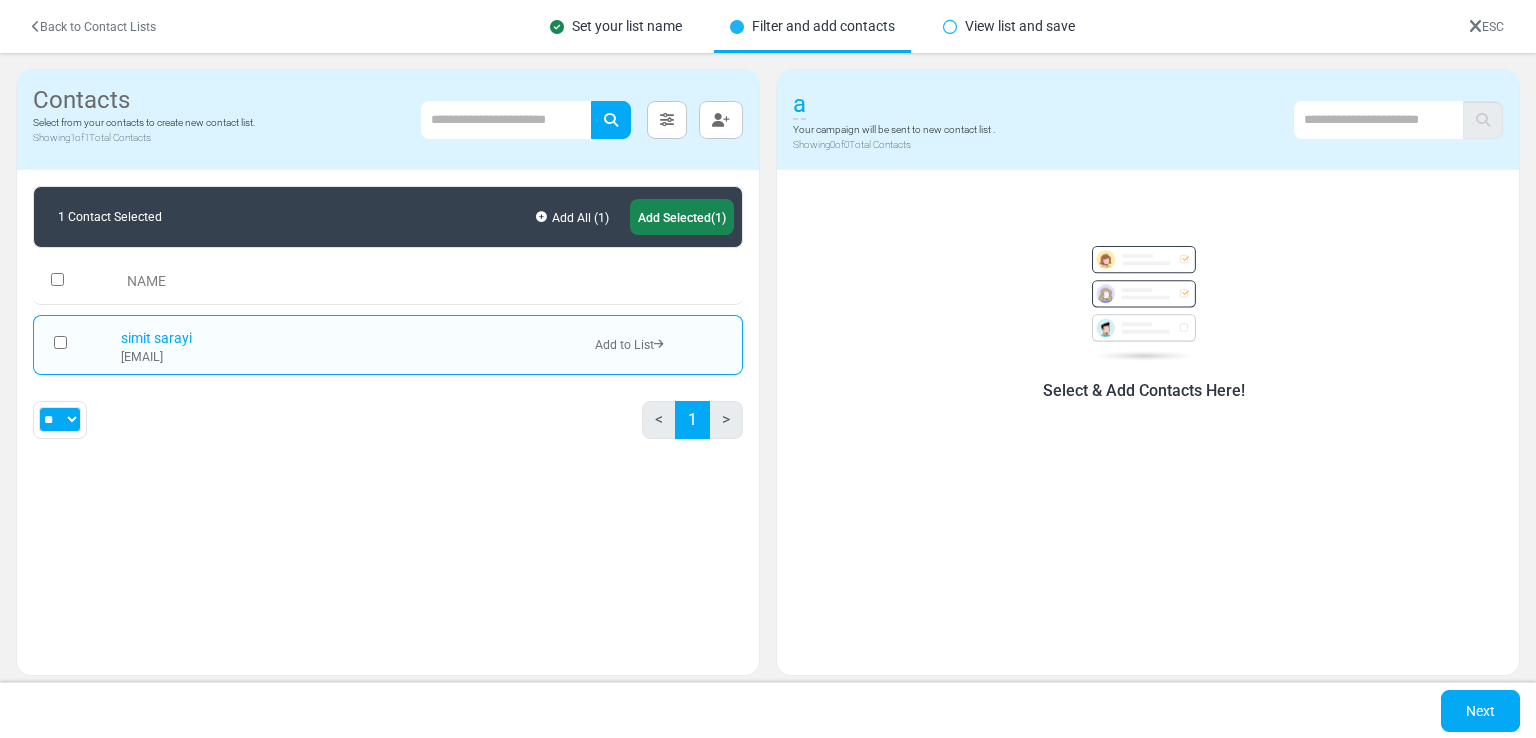 click on "Select & Add Contacts Here!" at bounding box center [1144, 390] 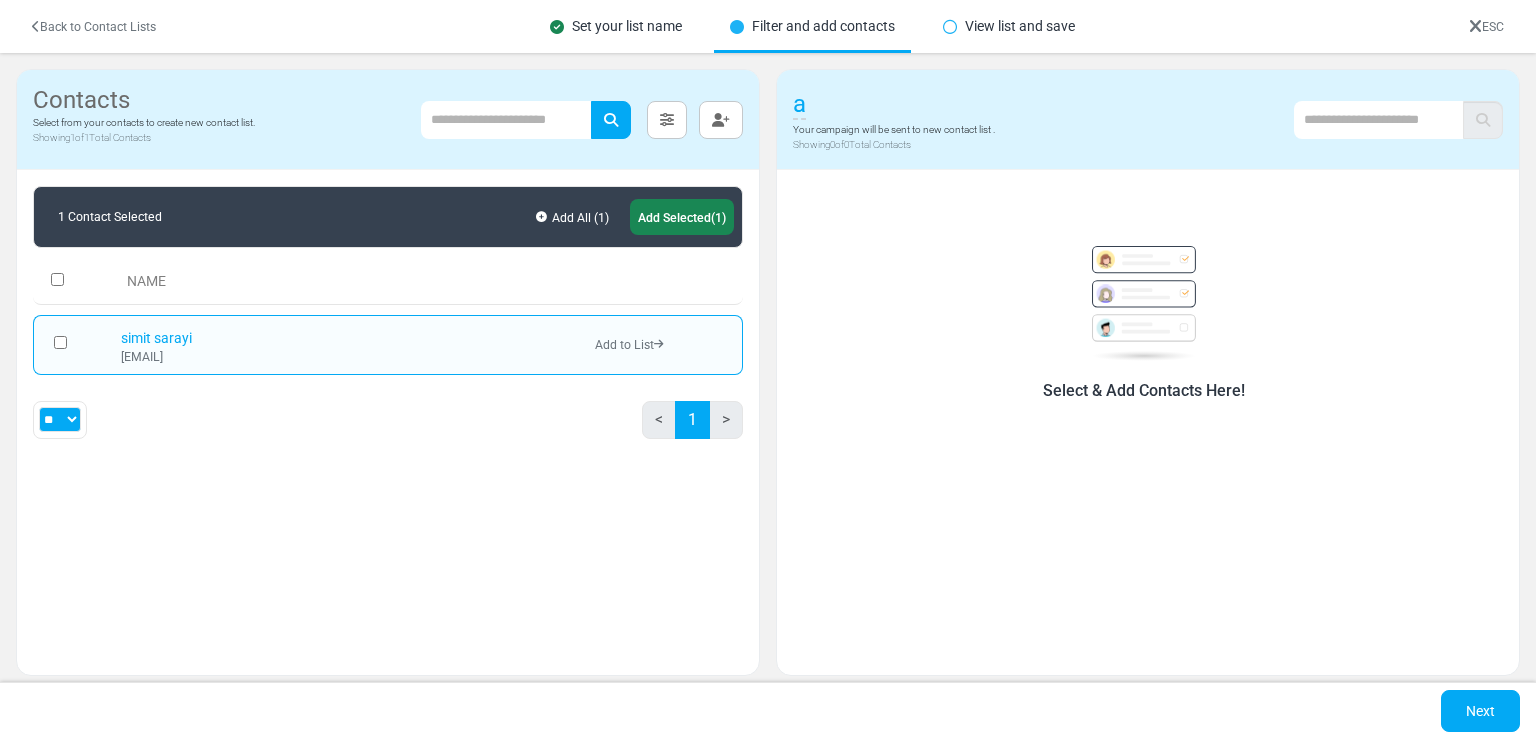 click on "**
**
***" at bounding box center [60, 419] 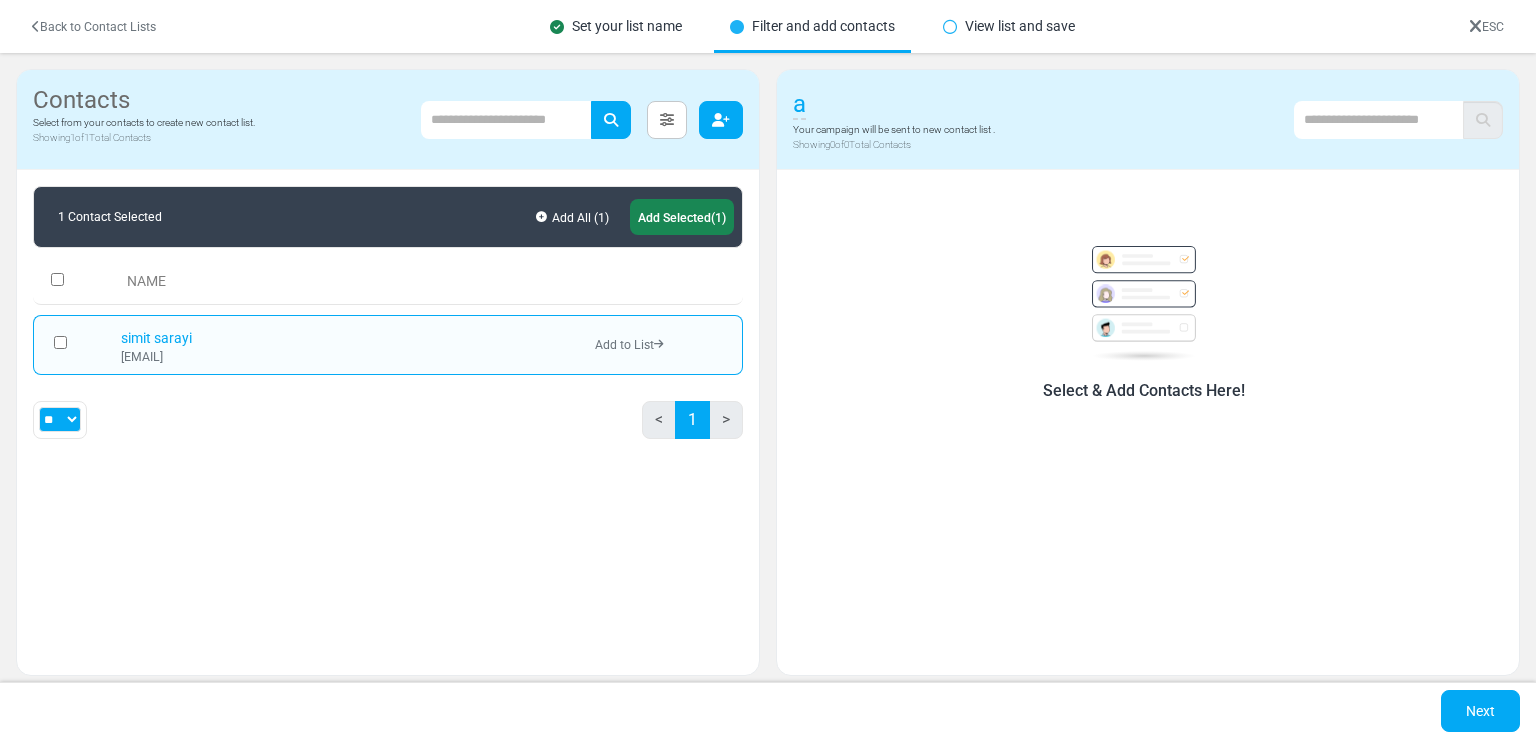 click at bounding box center (721, 120) 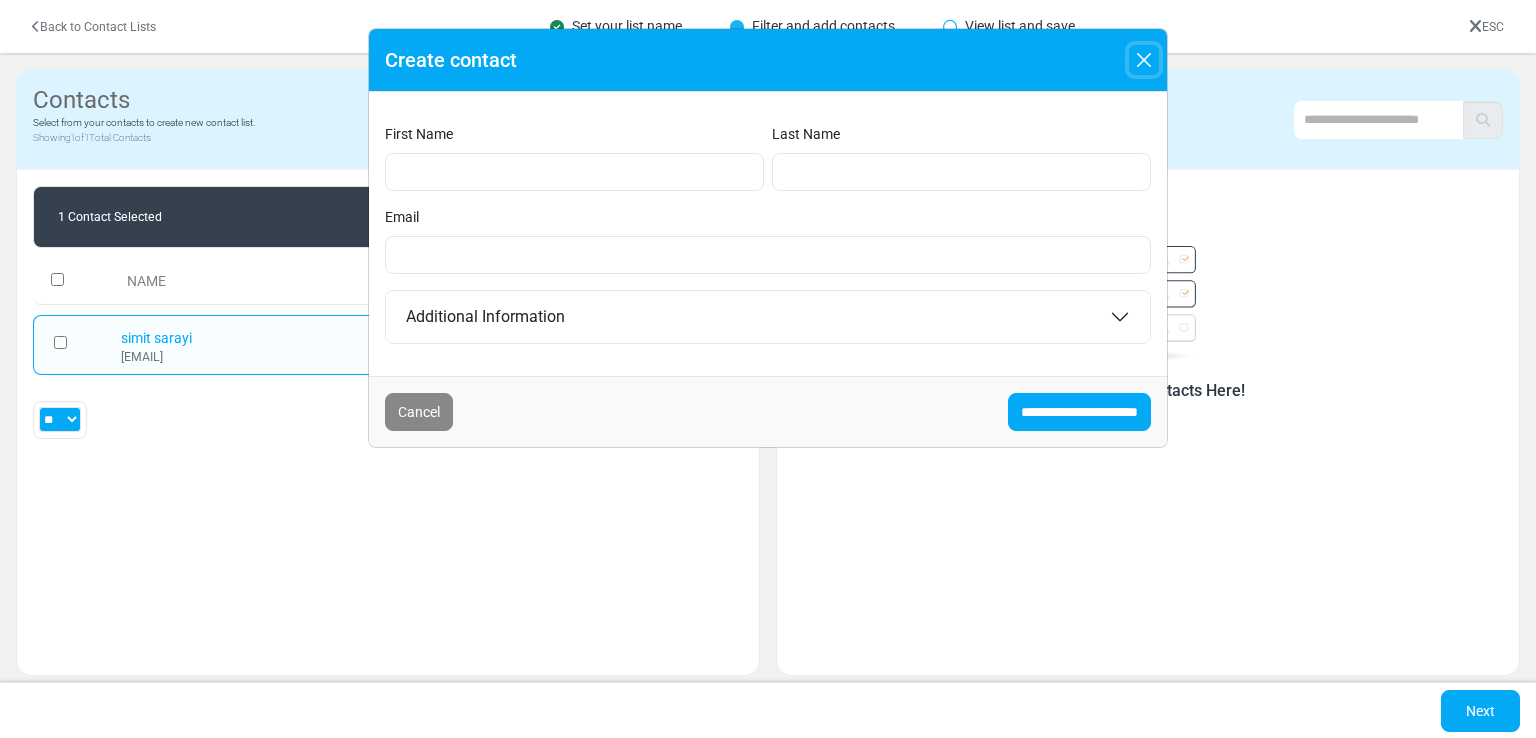 click at bounding box center [1144, 60] 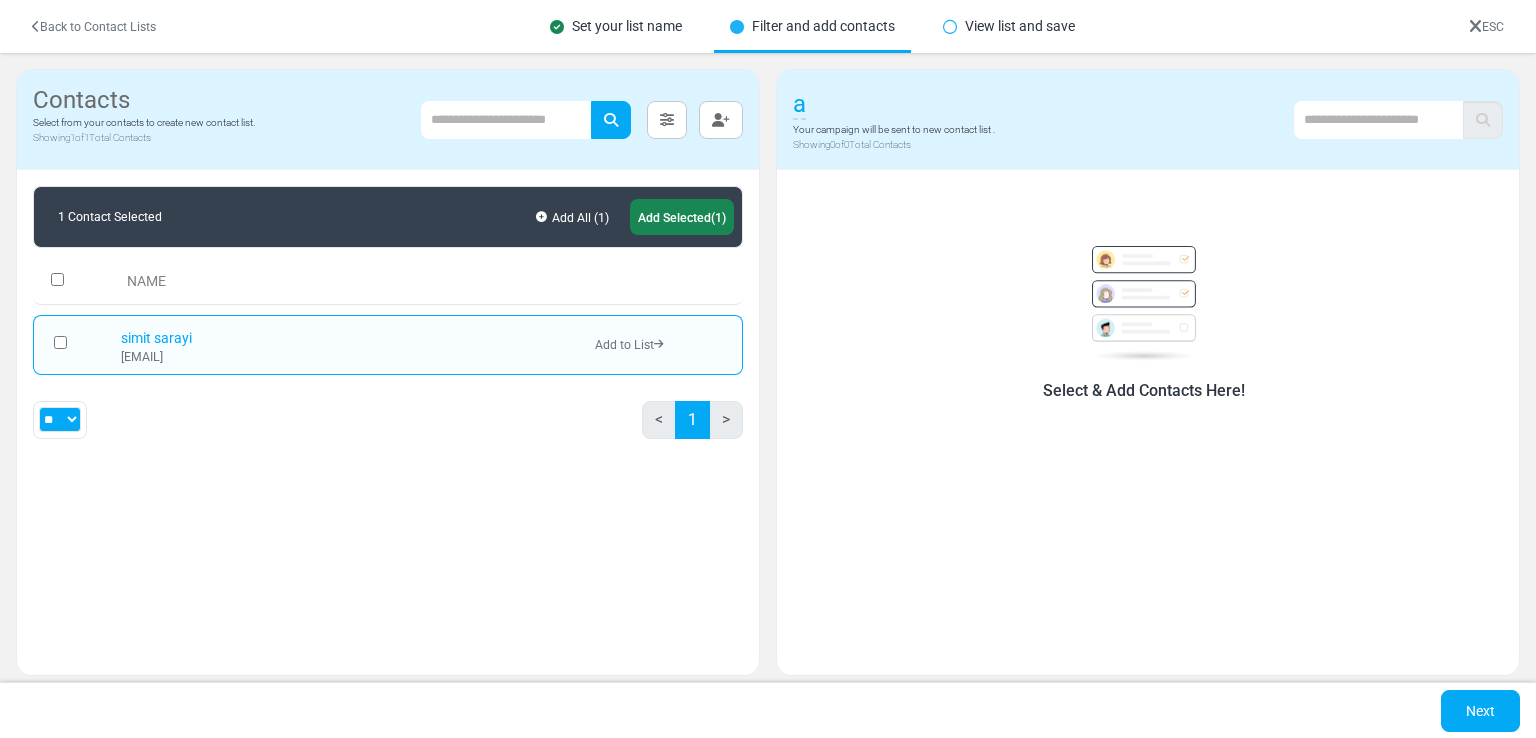 click at bounding box center [950, 27] 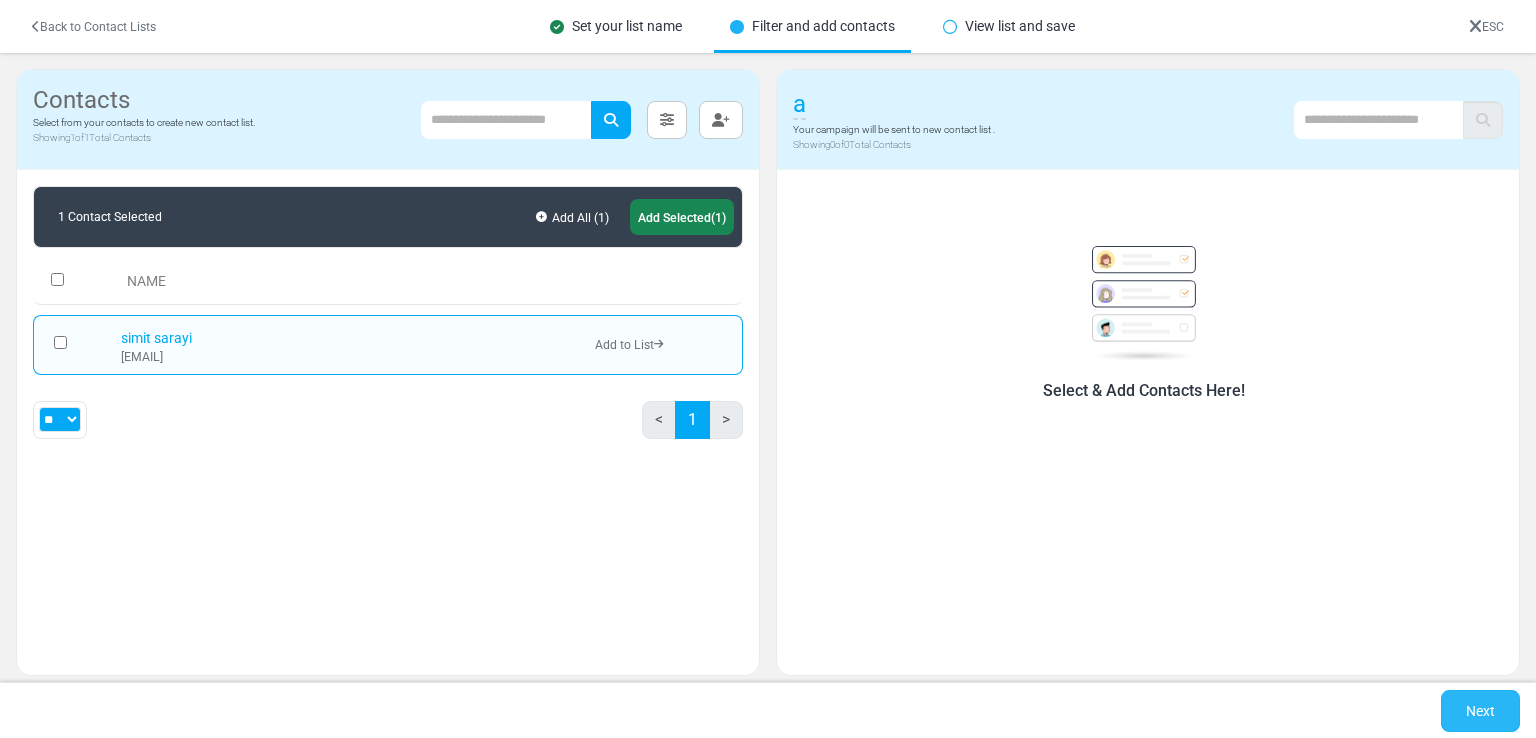 click on "Next" at bounding box center (1480, 711) 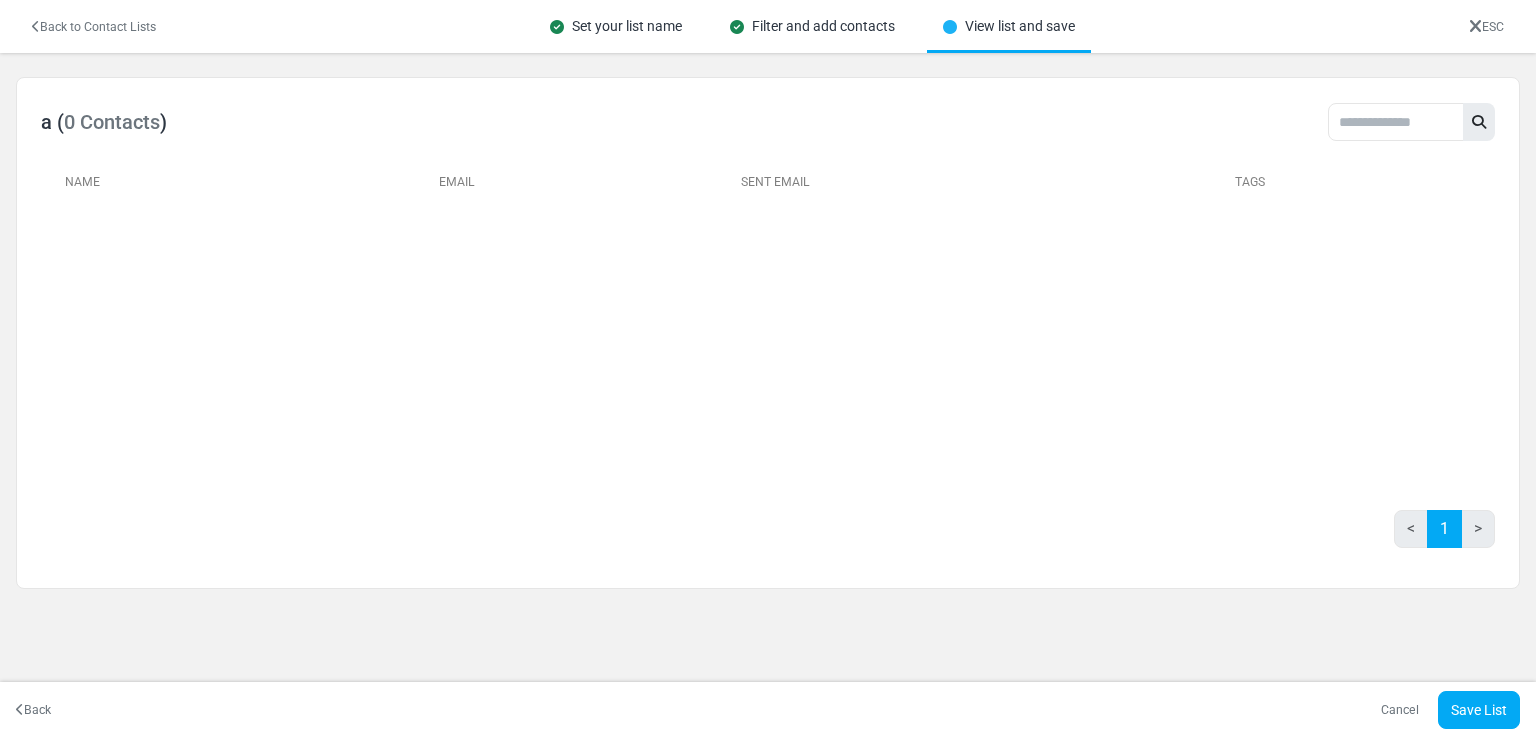 scroll, scrollTop: 0, scrollLeft: 0, axis: both 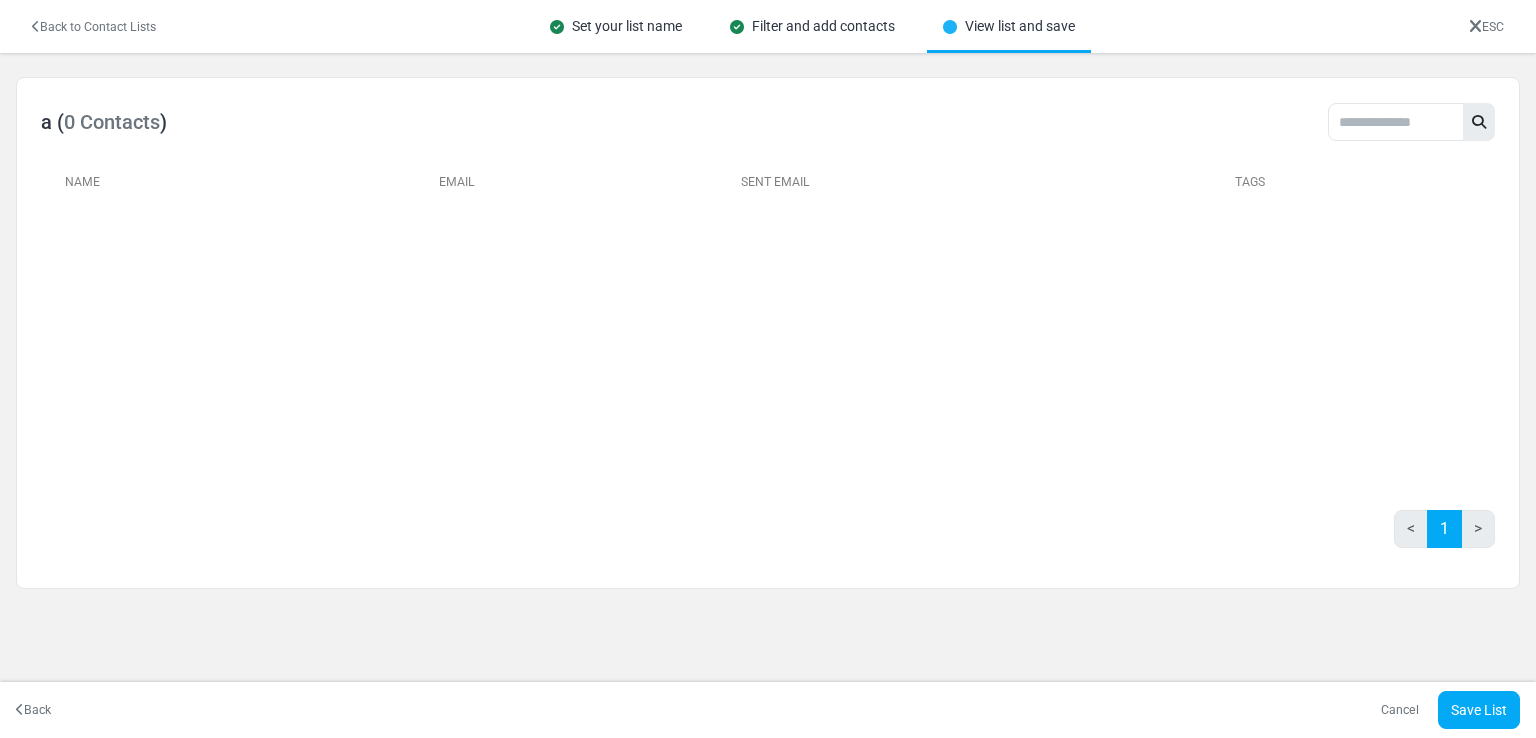click on "Save List" at bounding box center [1479, 710] 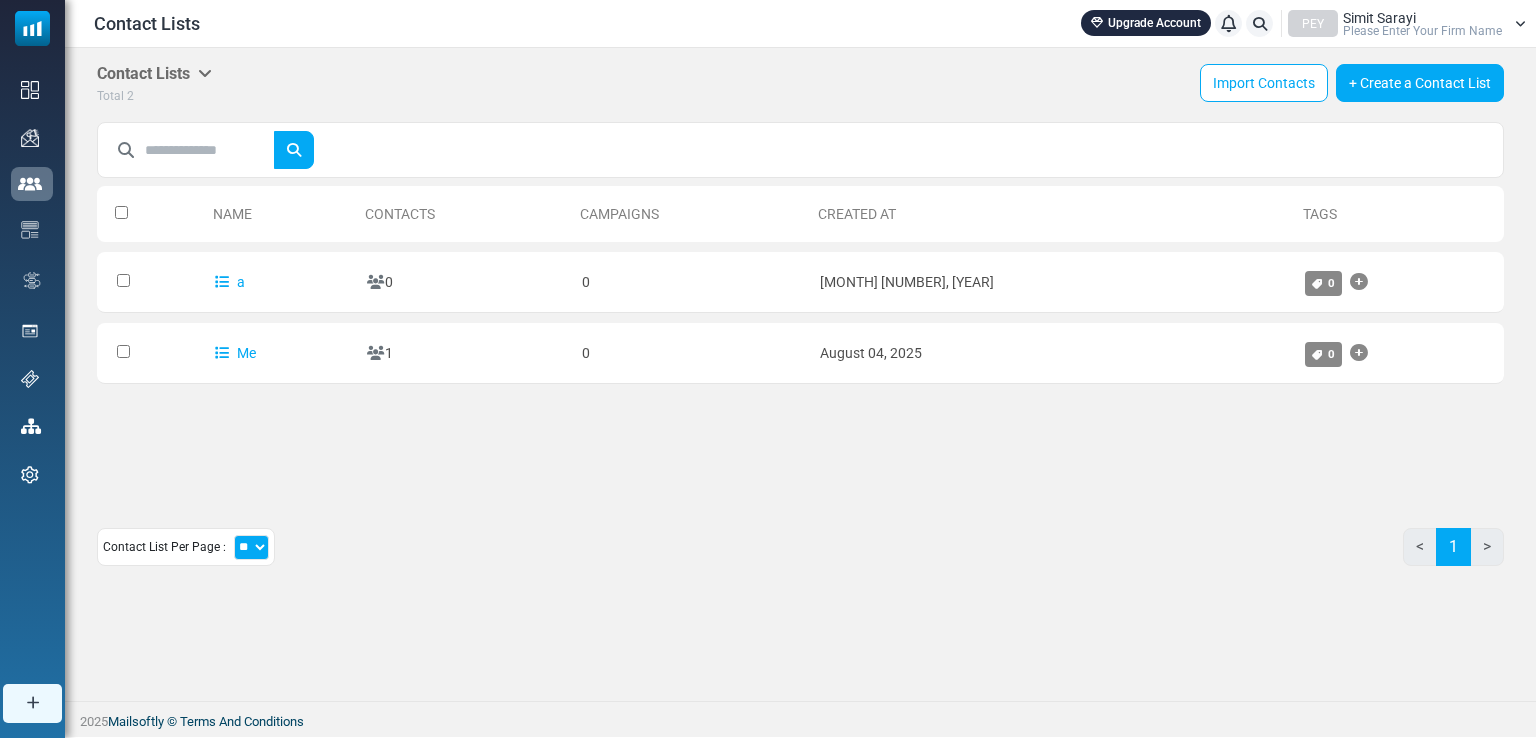 scroll, scrollTop: 0, scrollLeft: 0, axis: both 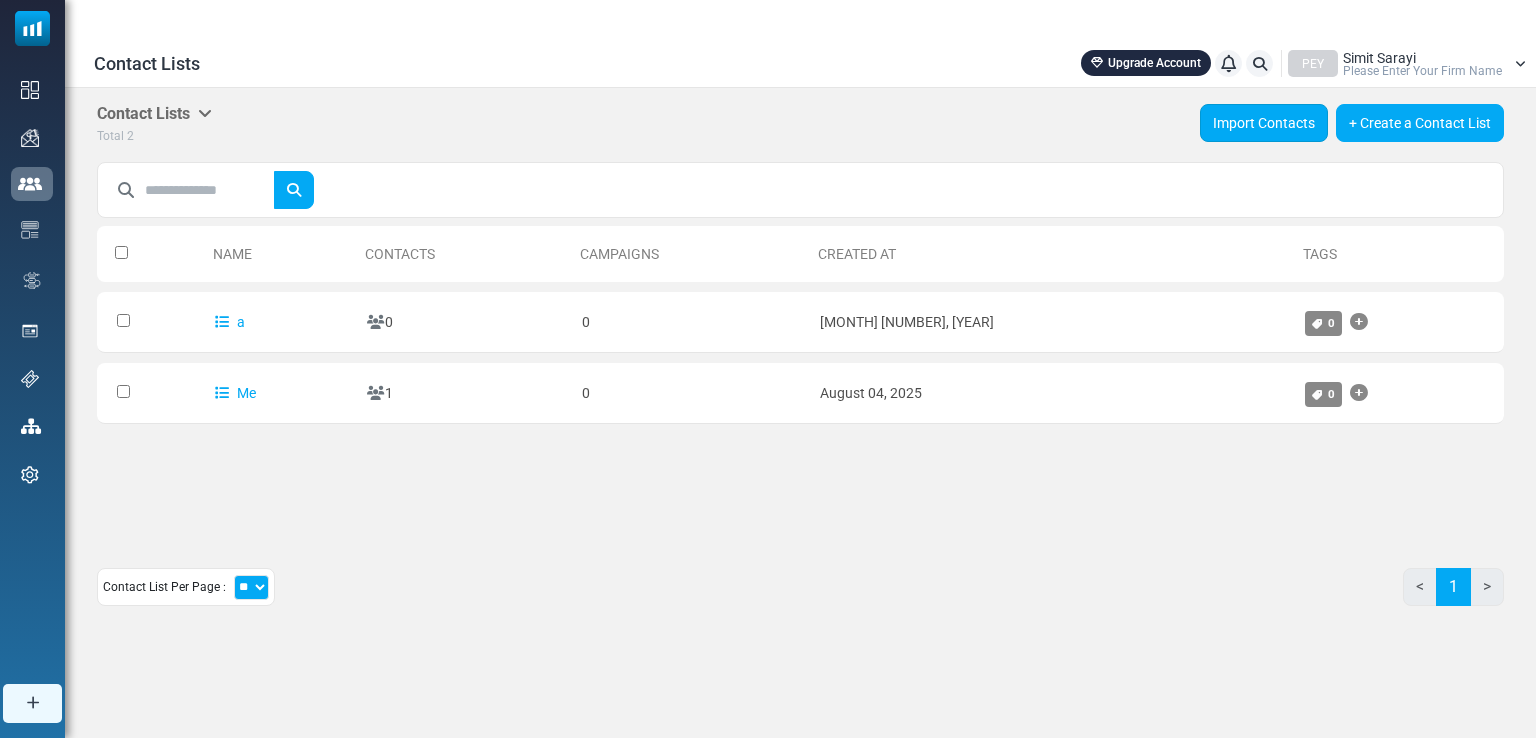 click on "Import Contacts" at bounding box center [1264, 123] 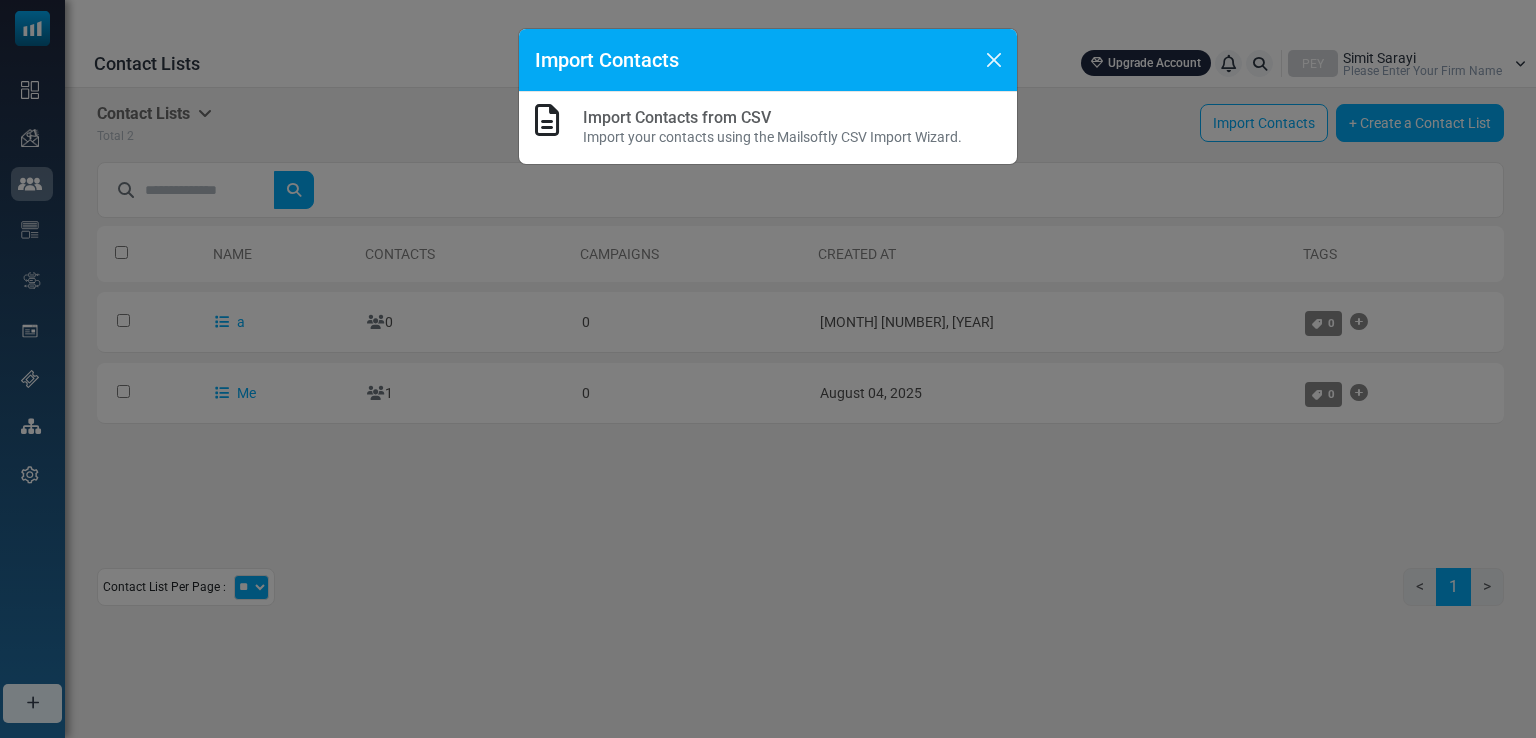drag, startPoint x: 649, startPoint y: 157, endPoint x: 640, endPoint y: 148, distance: 12.727922 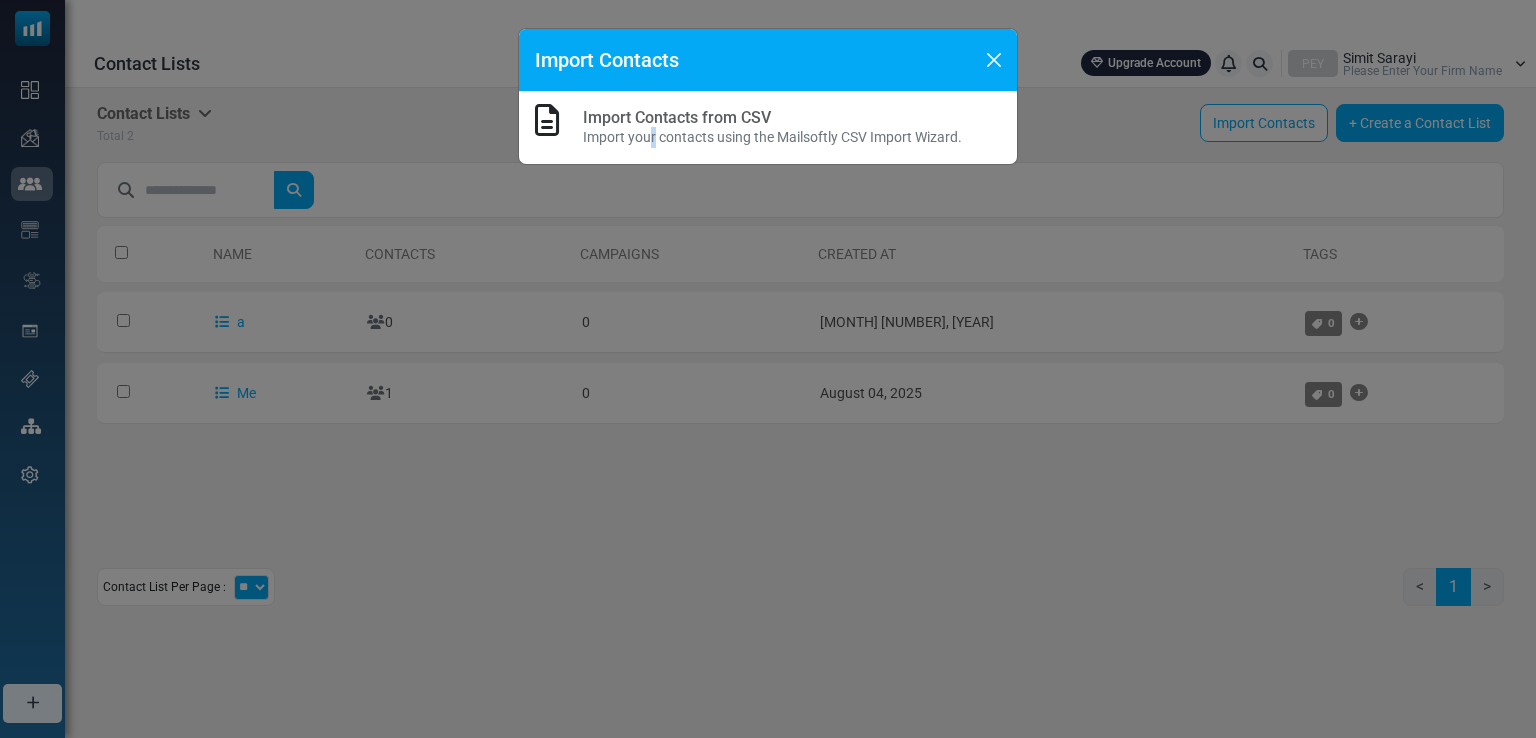 click on "Import Contacts from CSV" at bounding box center (677, 117) 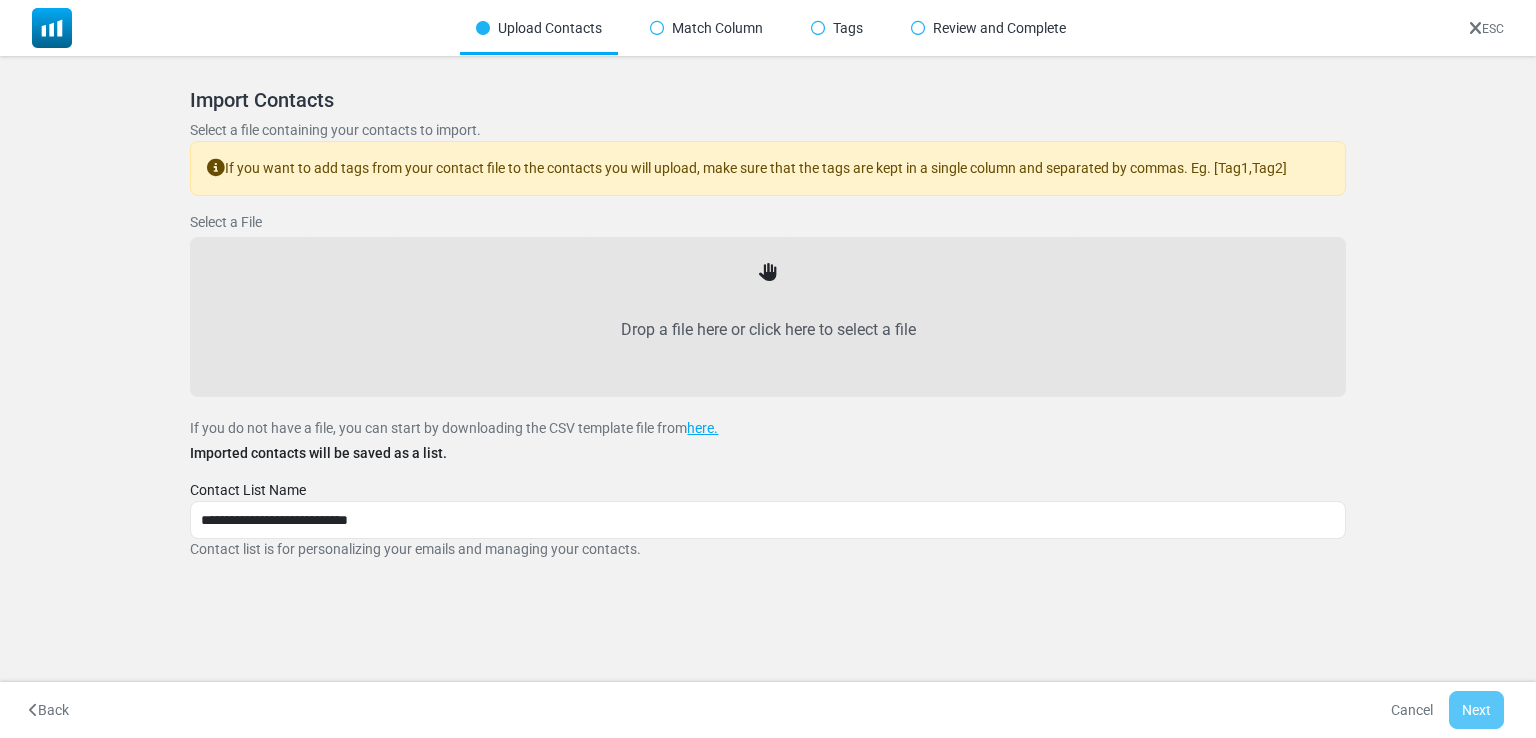 scroll, scrollTop: 0, scrollLeft: 0, axis: both 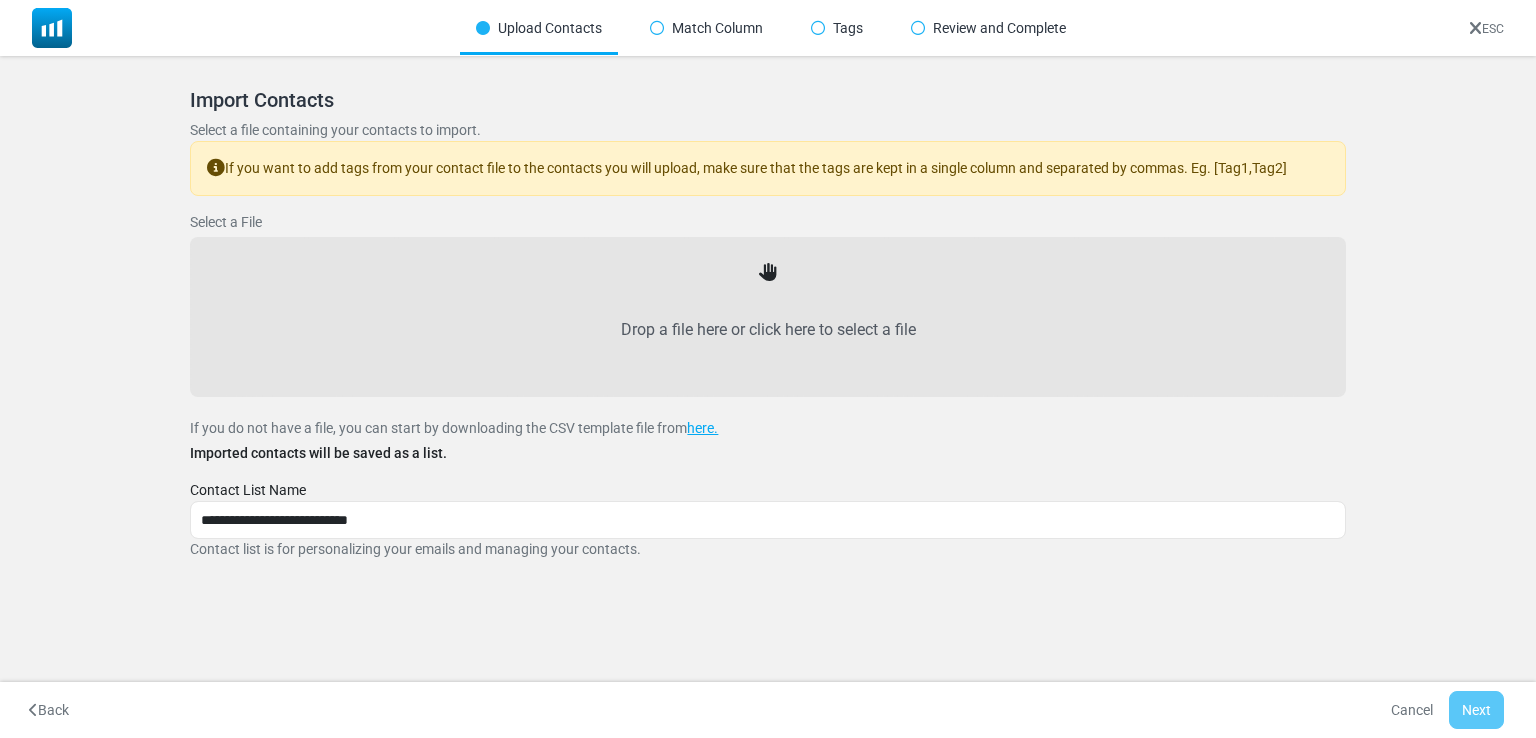 type on "**********" 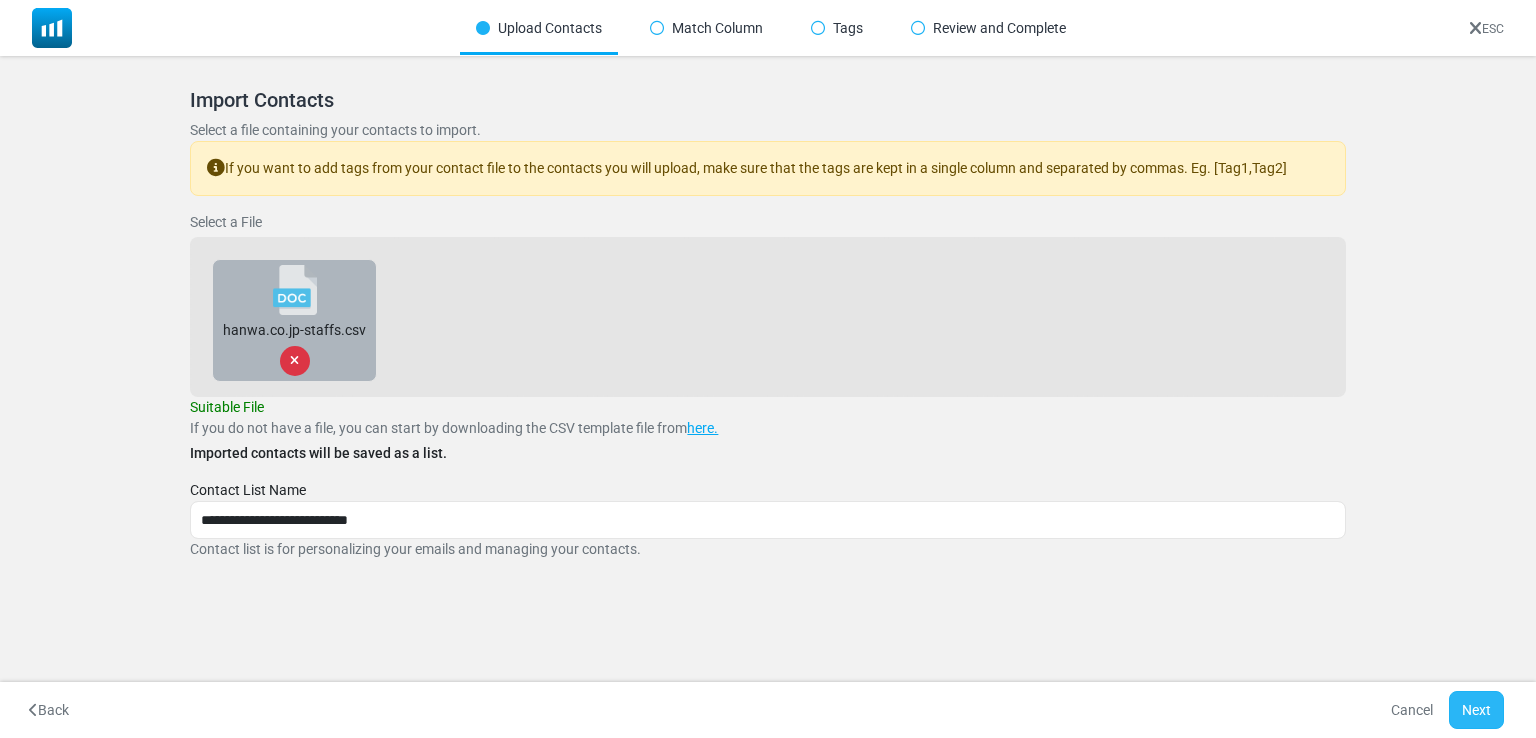click on "Next" at bounding box center [1476, 710] 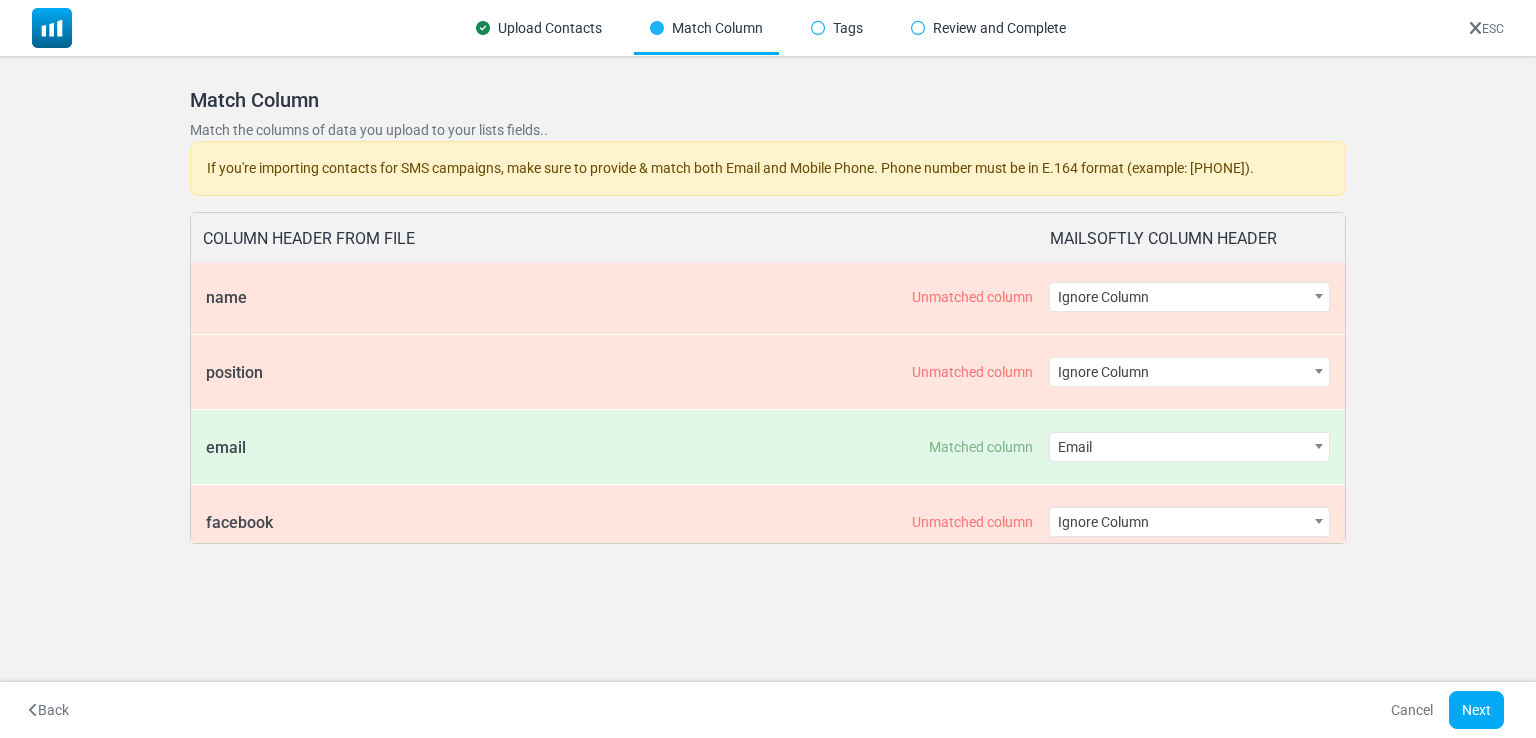 scroll, scrollTop: 0, scrollLeft: 0, axis: both 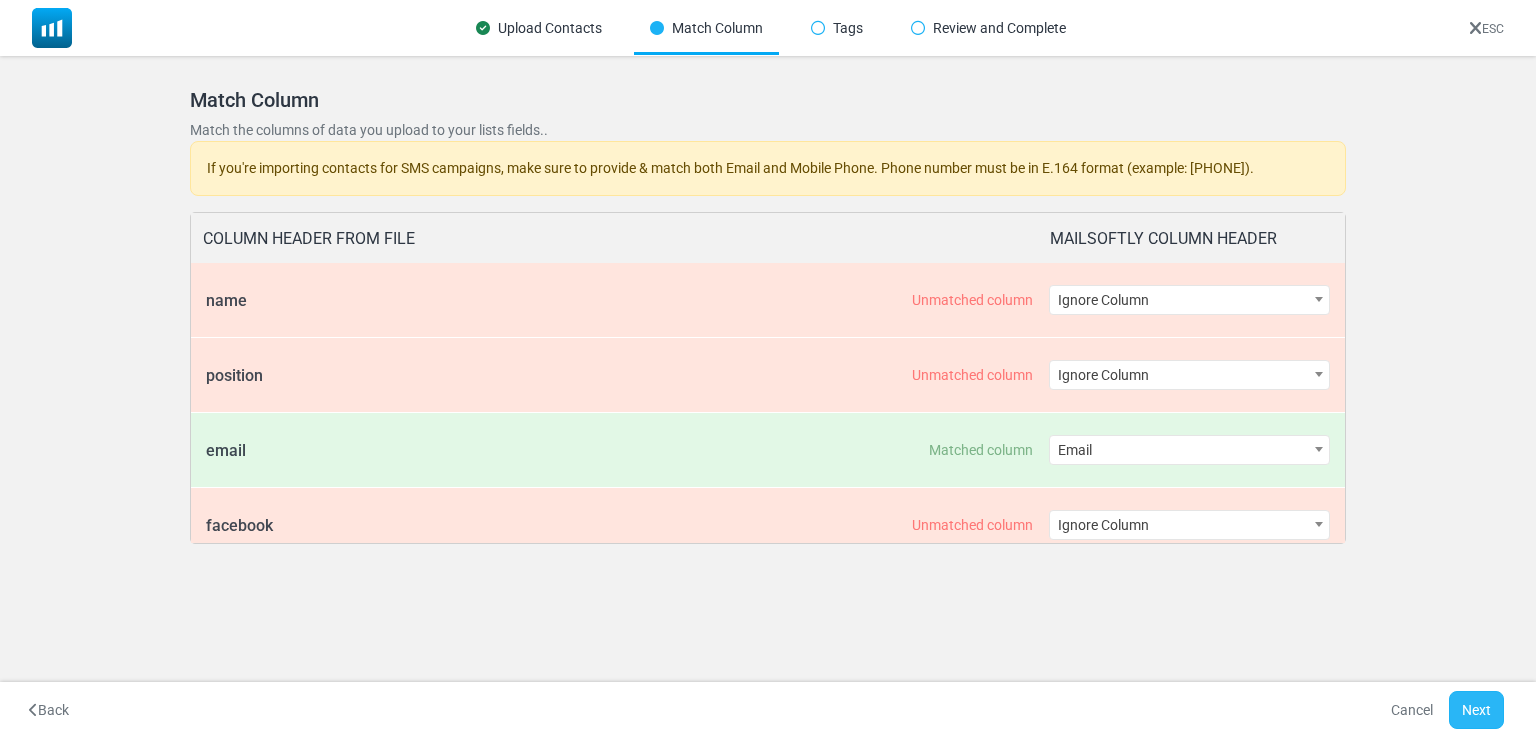 click on "Next" at bounding box center (1476, 710) 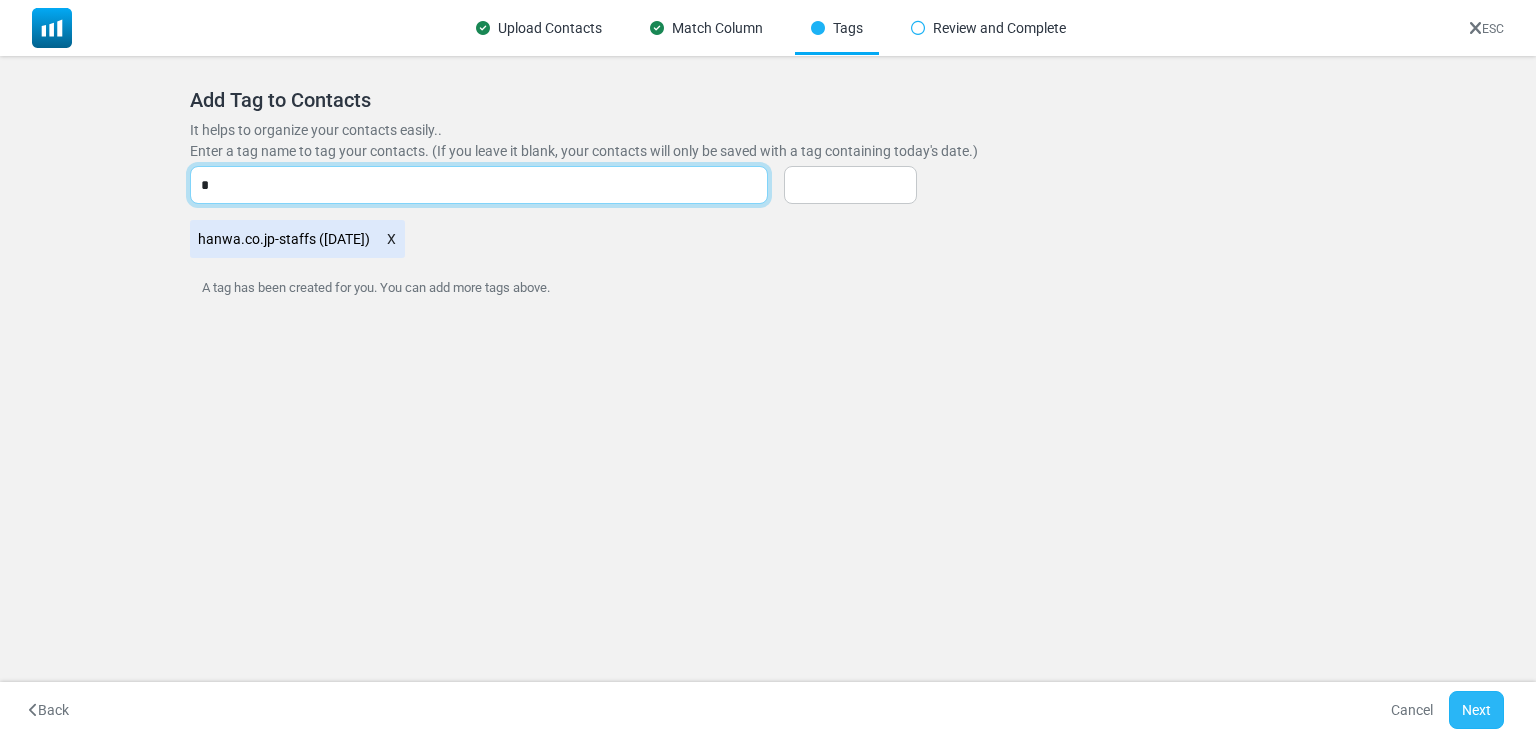 type on "*" 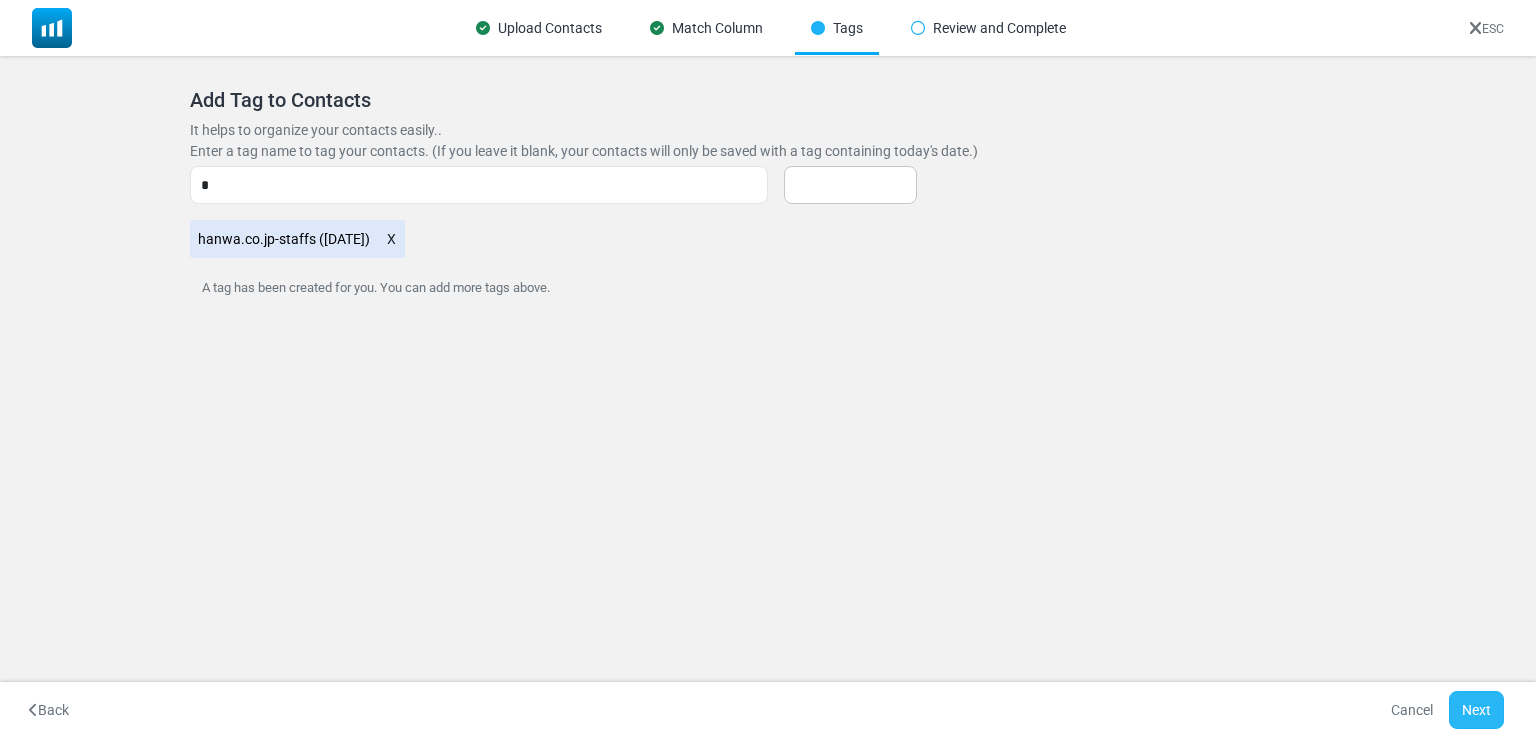 click on "Next" at bounding box center (1476, 710) 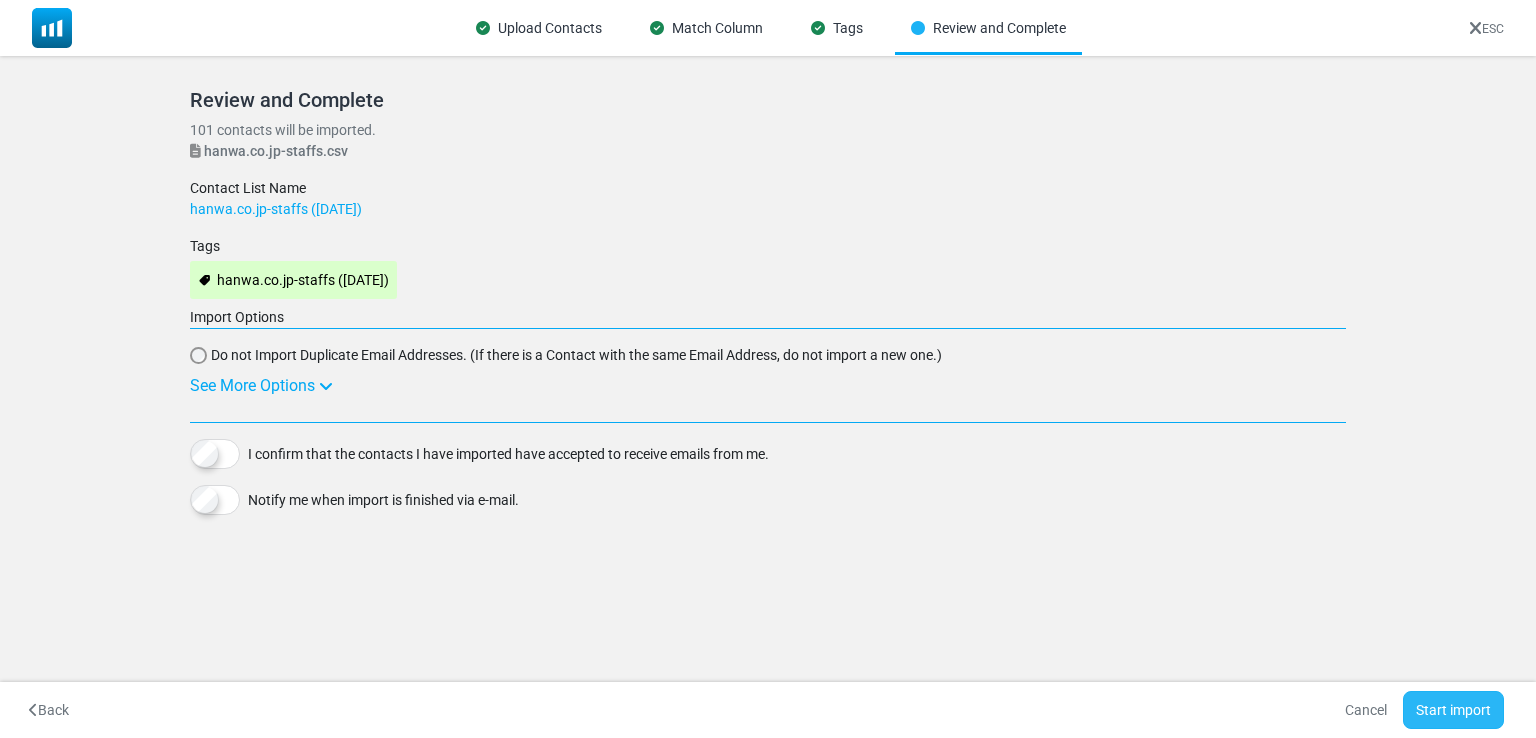 click on "Start import" at bounding box center [1453, 710] 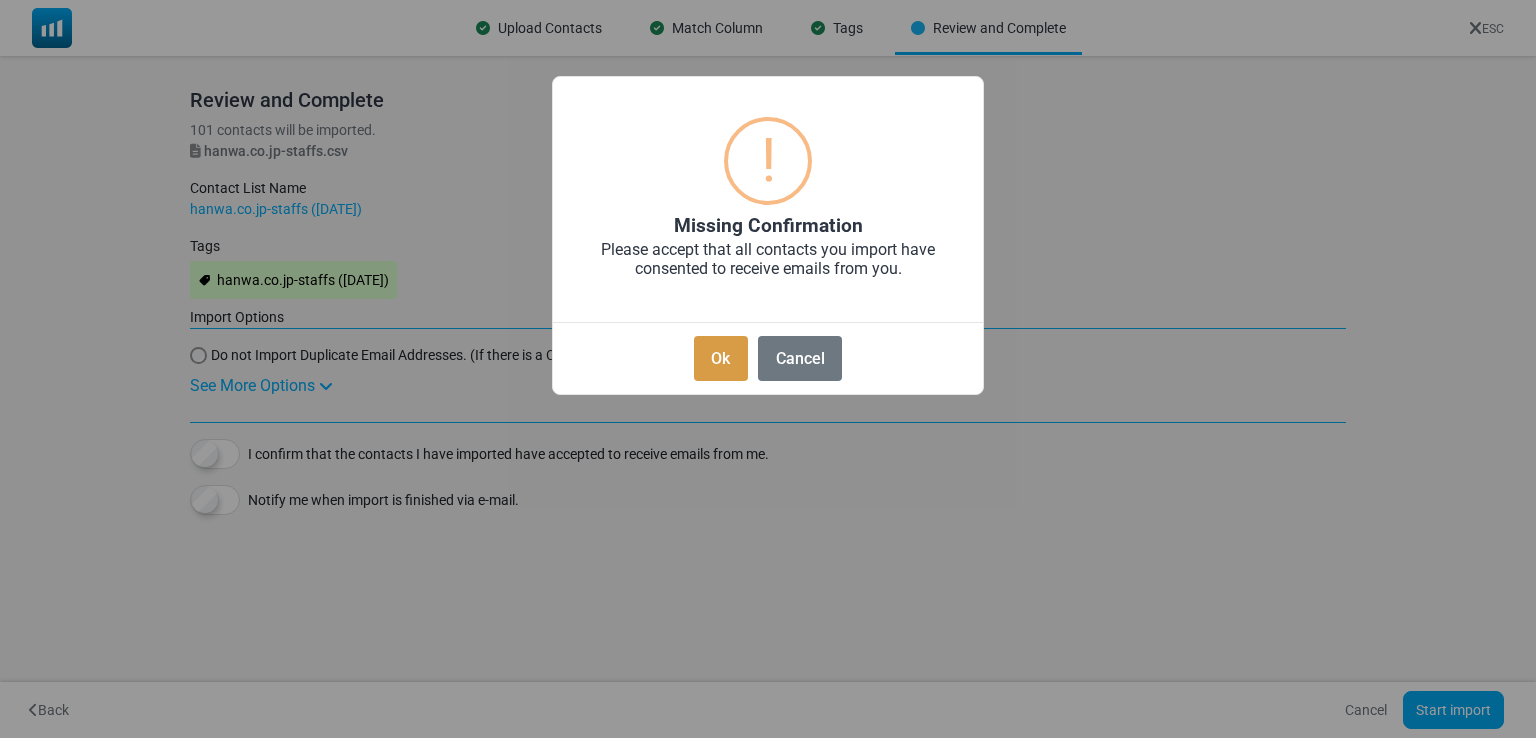 click on "Ok" at bounding box center (721, 358) 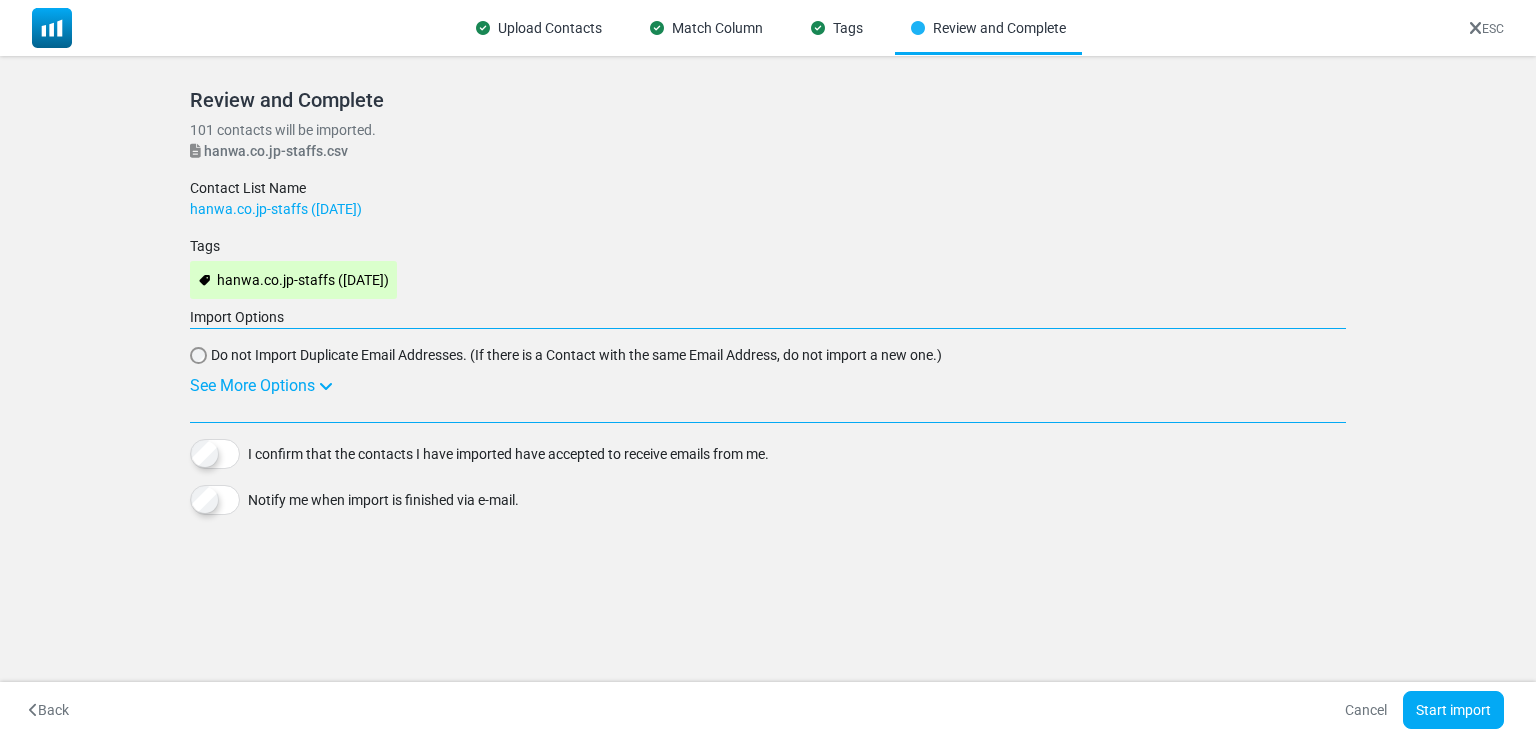 drag, startPoint x: 1464, startPoint y: 726, endPoint x: 1461, endPoint y: 715, distance: 11.401754 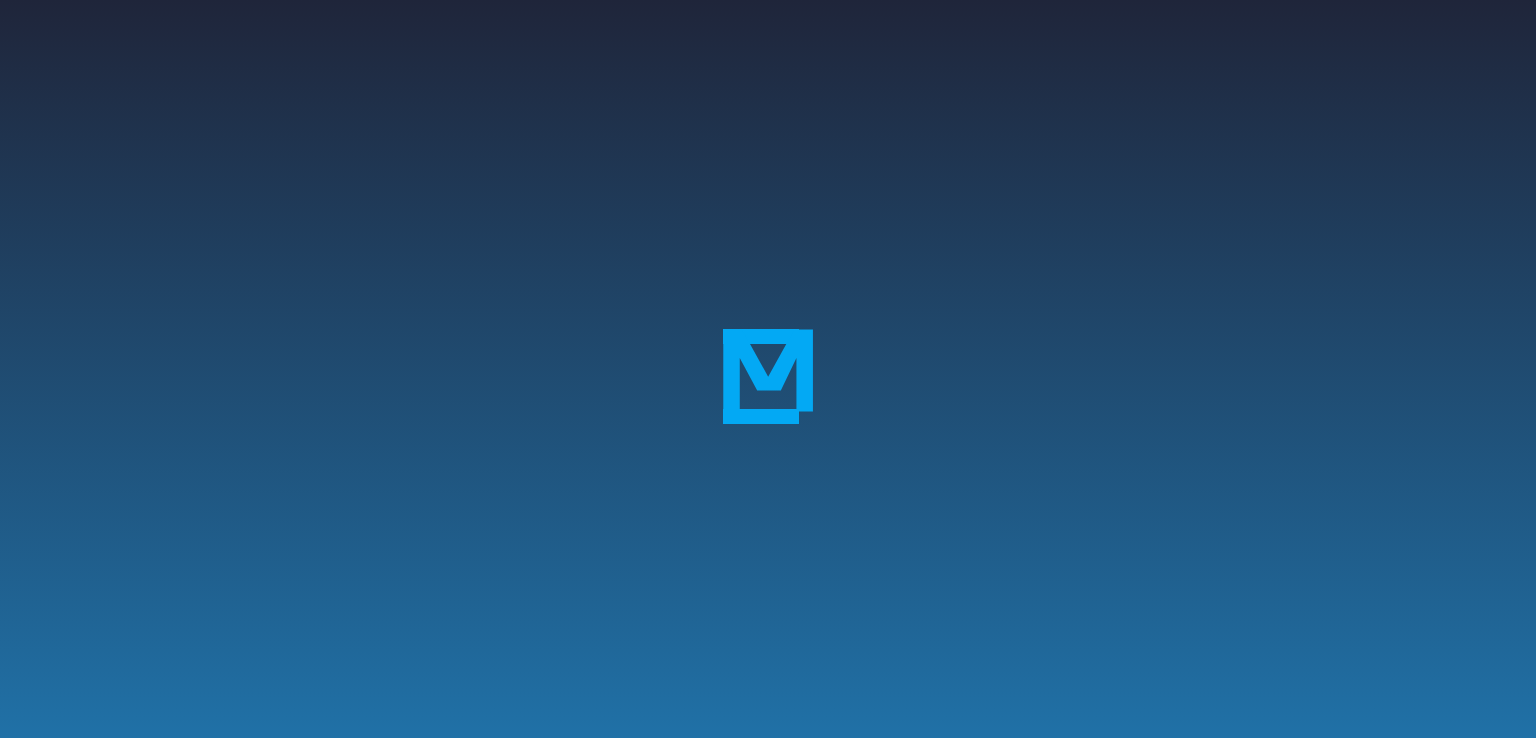 scroll, scrollTop: 0, scrollLeft: 0, axis: both 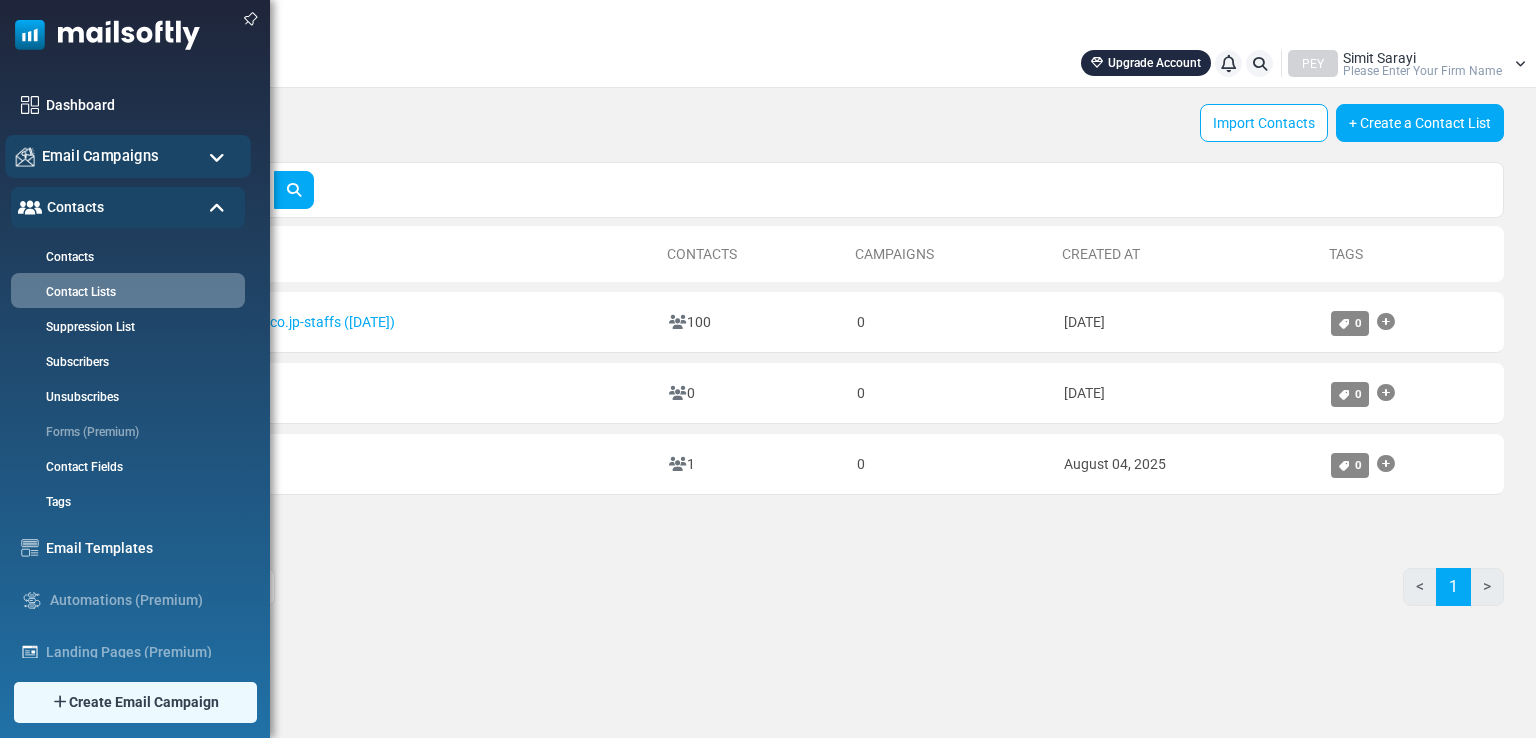 click on "Email Campaigns" at bounding box center (100, 156) 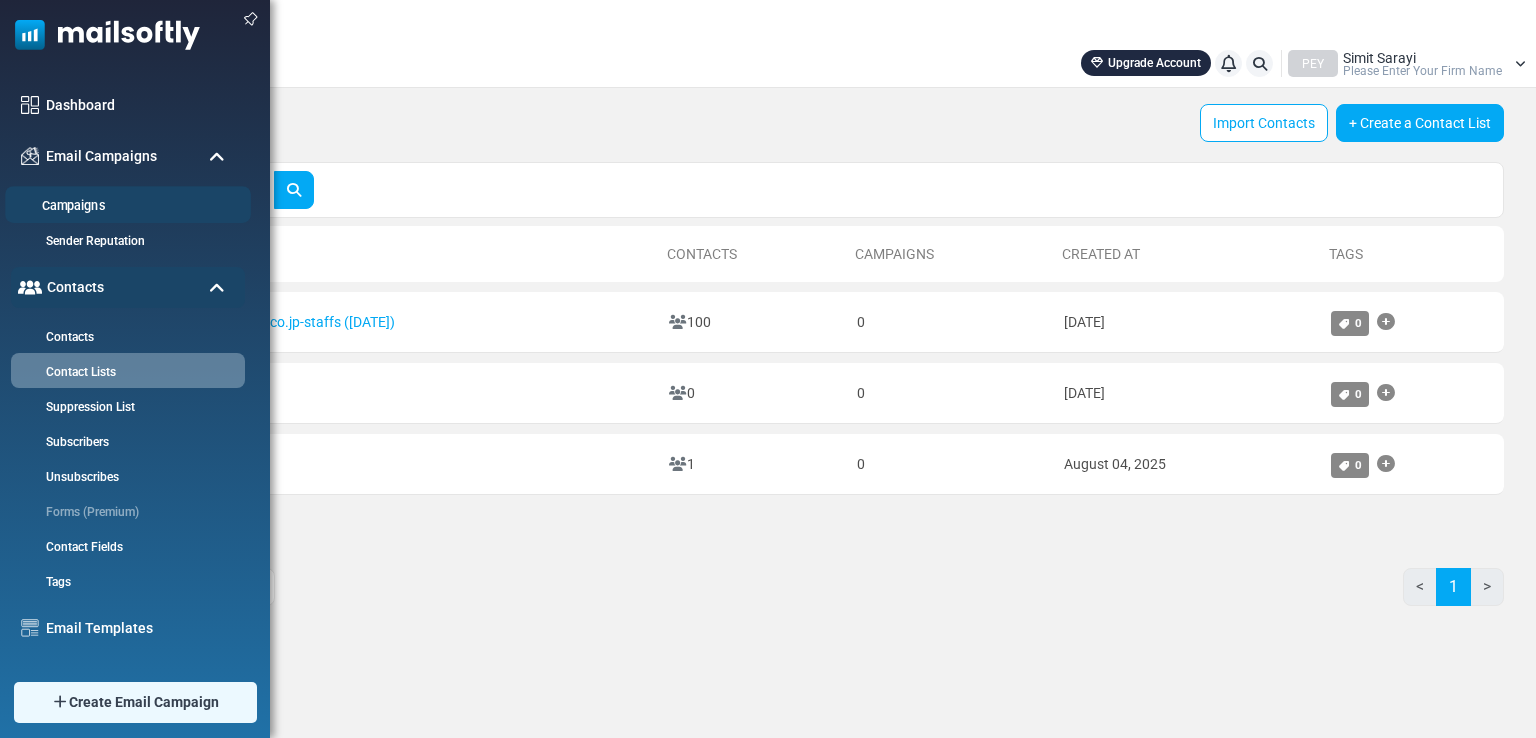 click on "Campaigns" at bounding box center [125, 206] 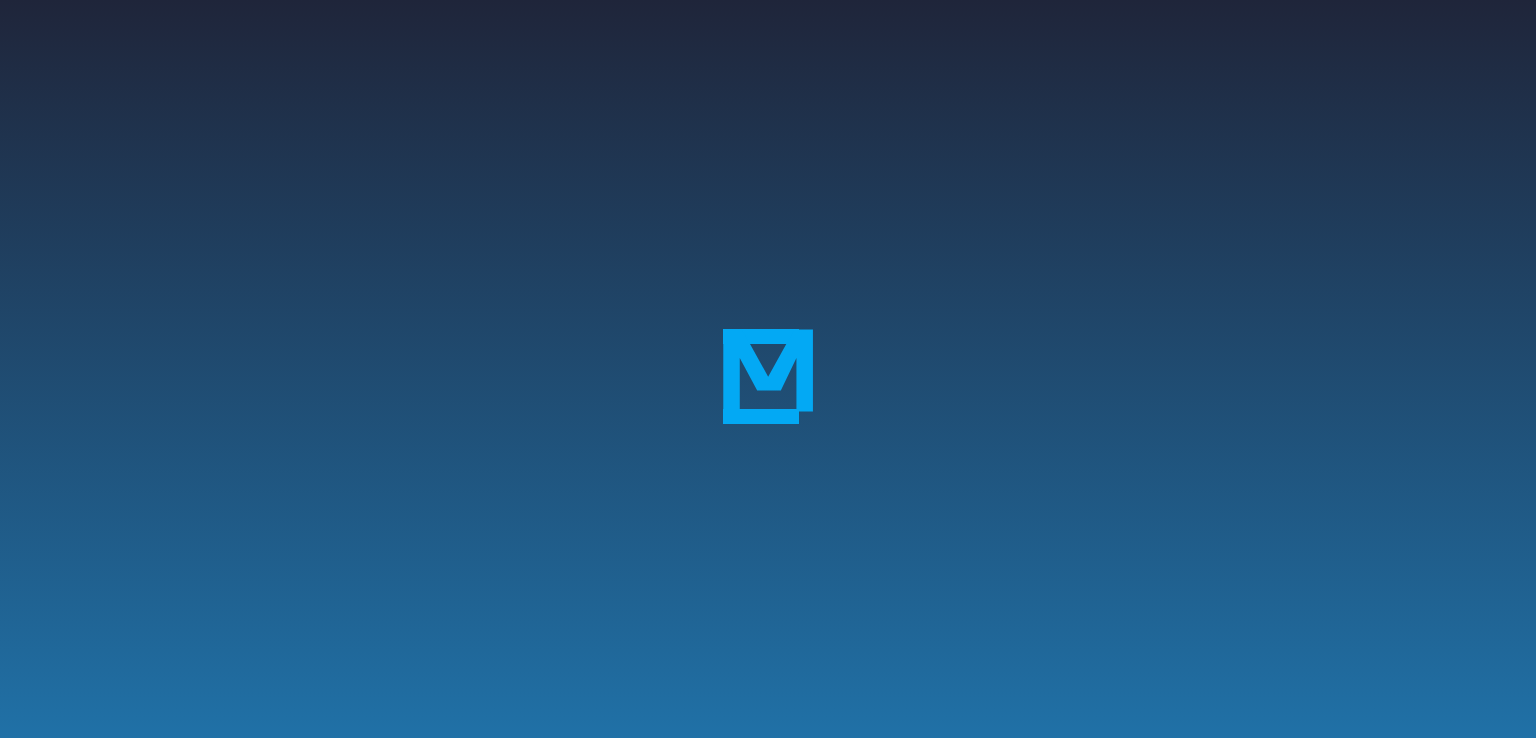 scroll, scrollTop: 0, scrollLeft: 0, axis: both 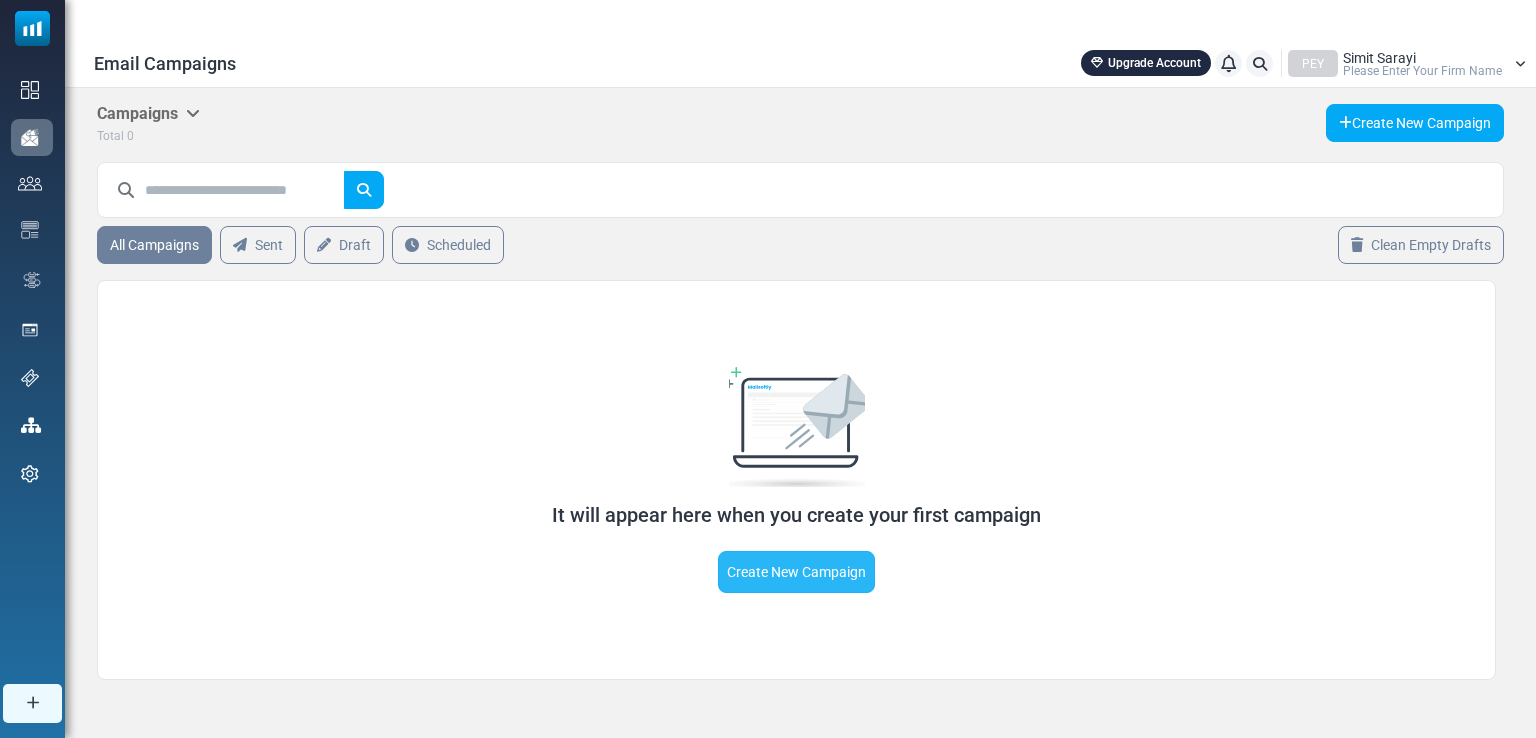 click on "Create New Campaign" at bounding box center (796, 572) 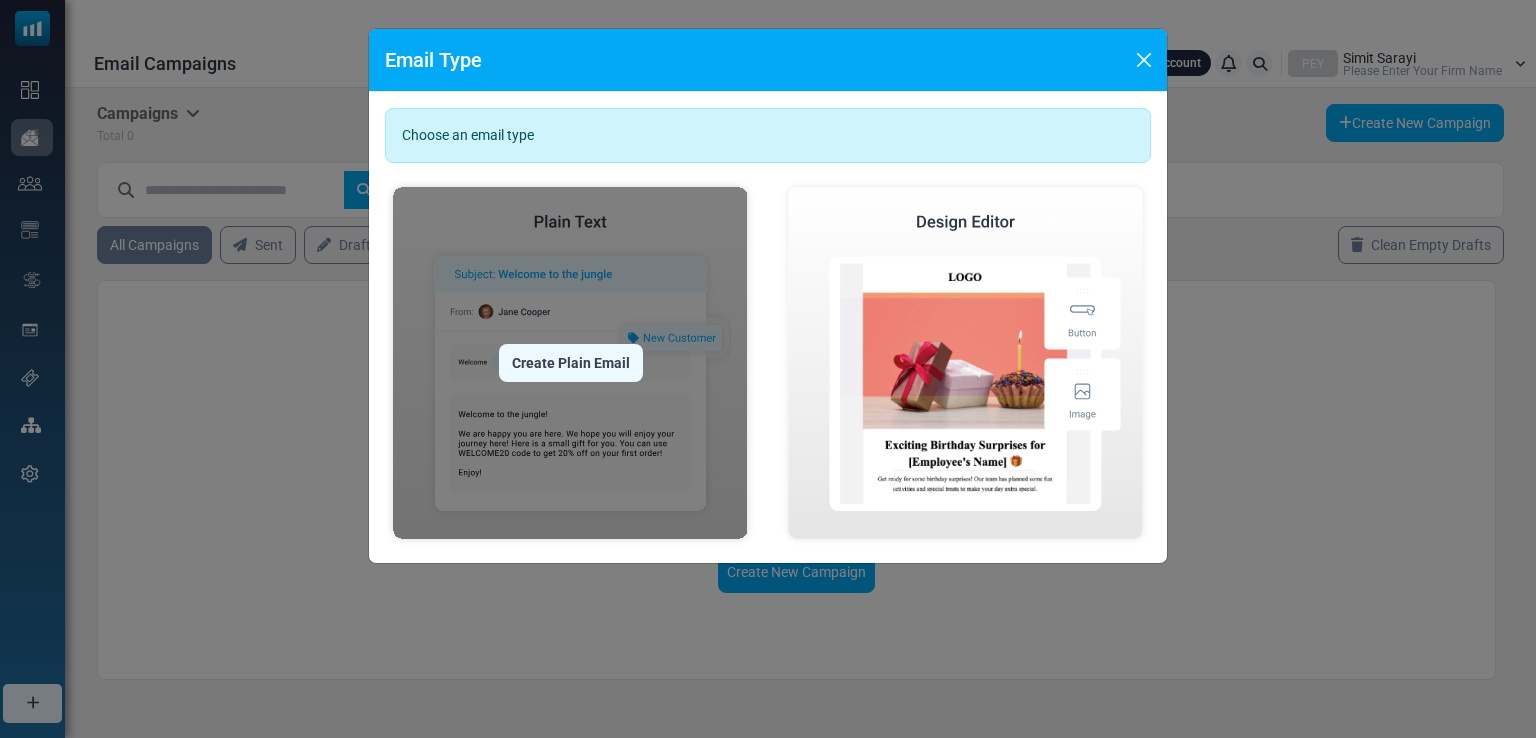 click at bounding box center (570, 363) 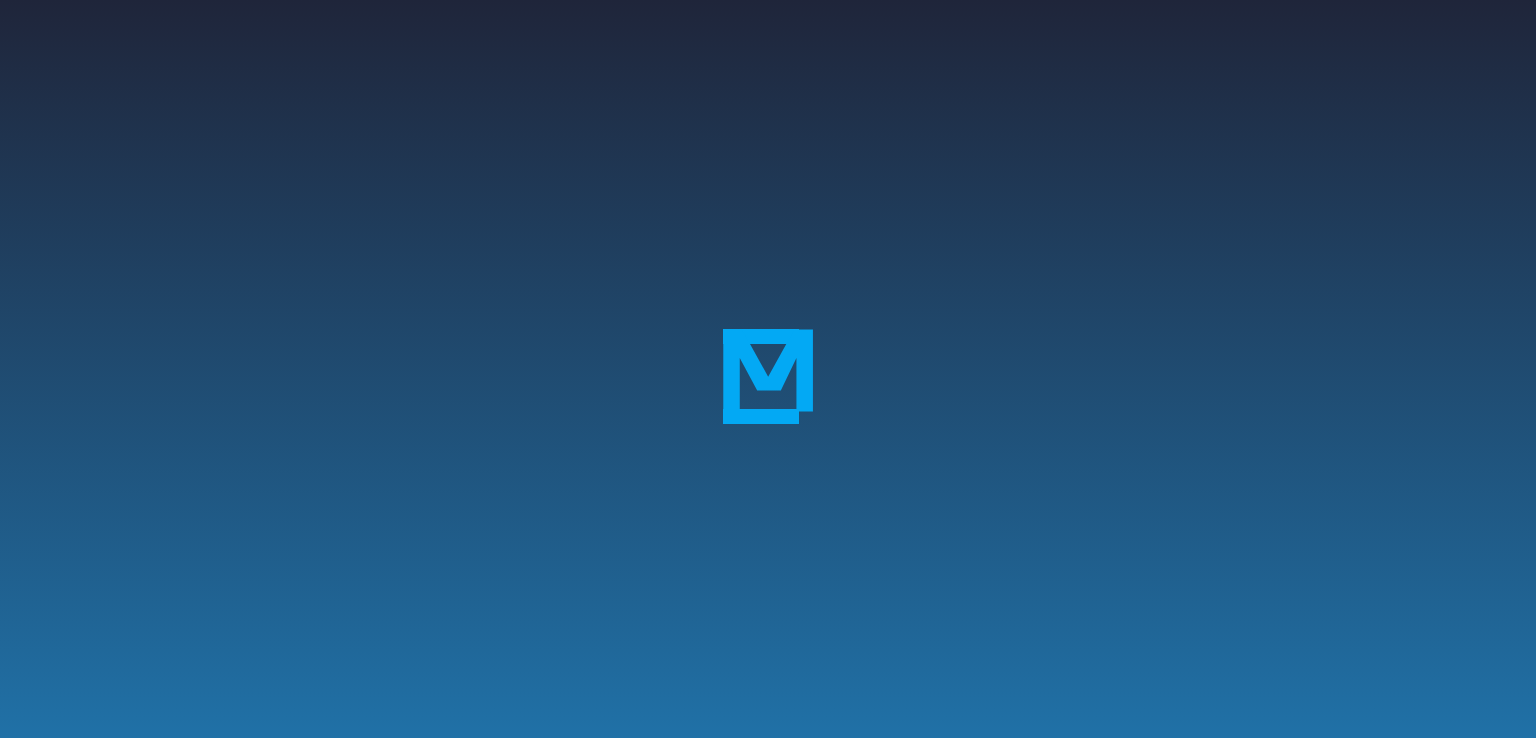 scroll, scrollTop: 0, scrollLeft: 0, axis: both 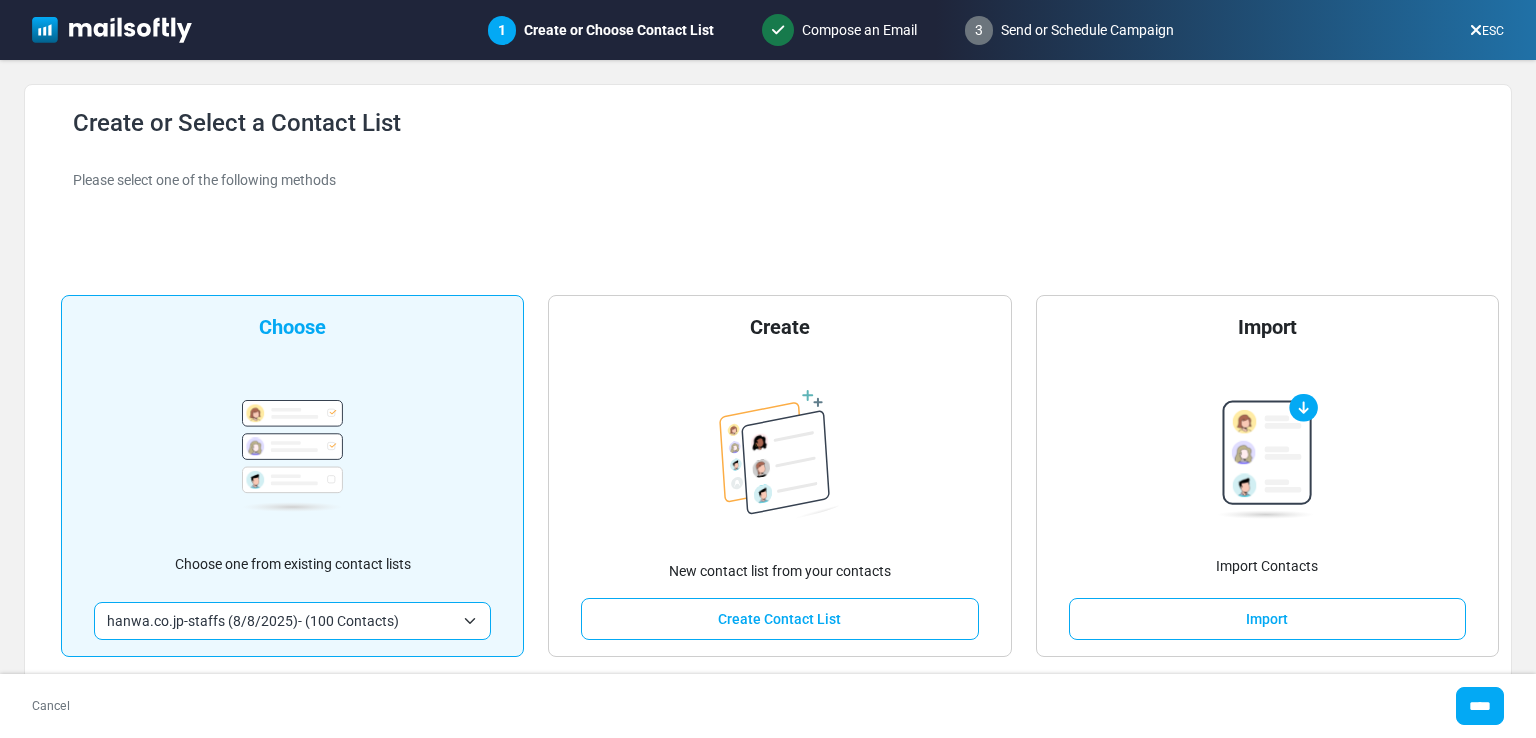 click at bounding box center (112, 30) 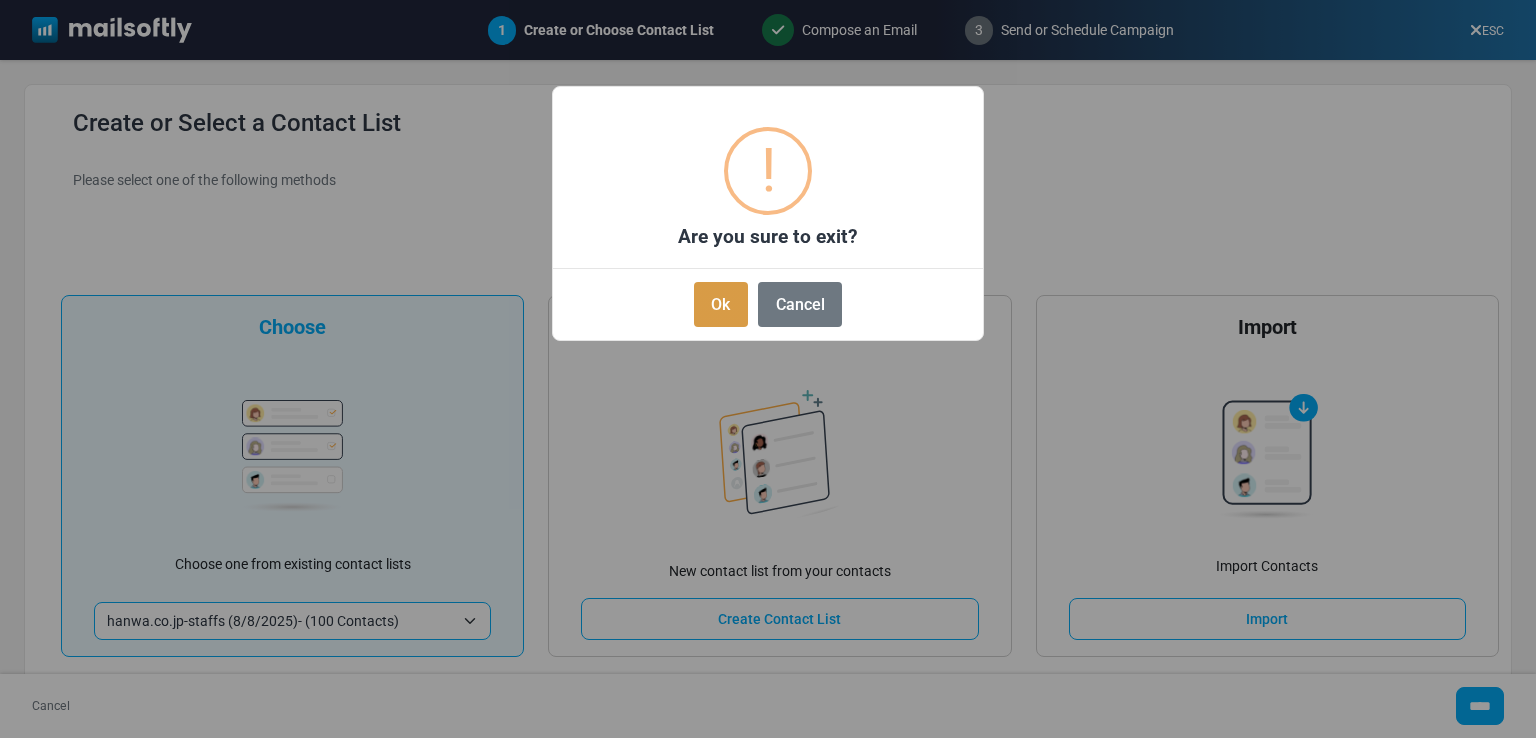 click on "Ok" at bounding box center [721, 304] 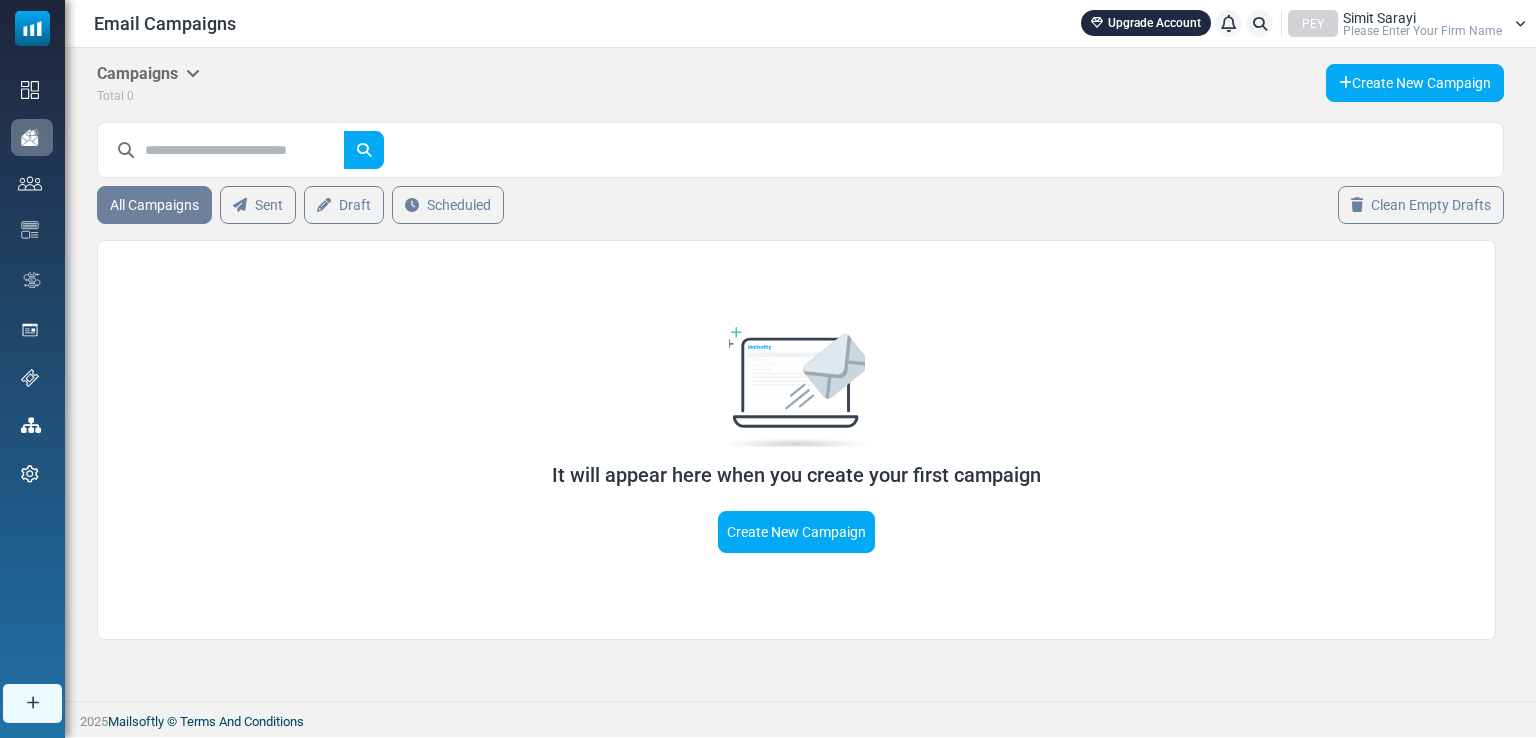 scroll, scrollTop: 0, scrollLeft: 0, axis: both 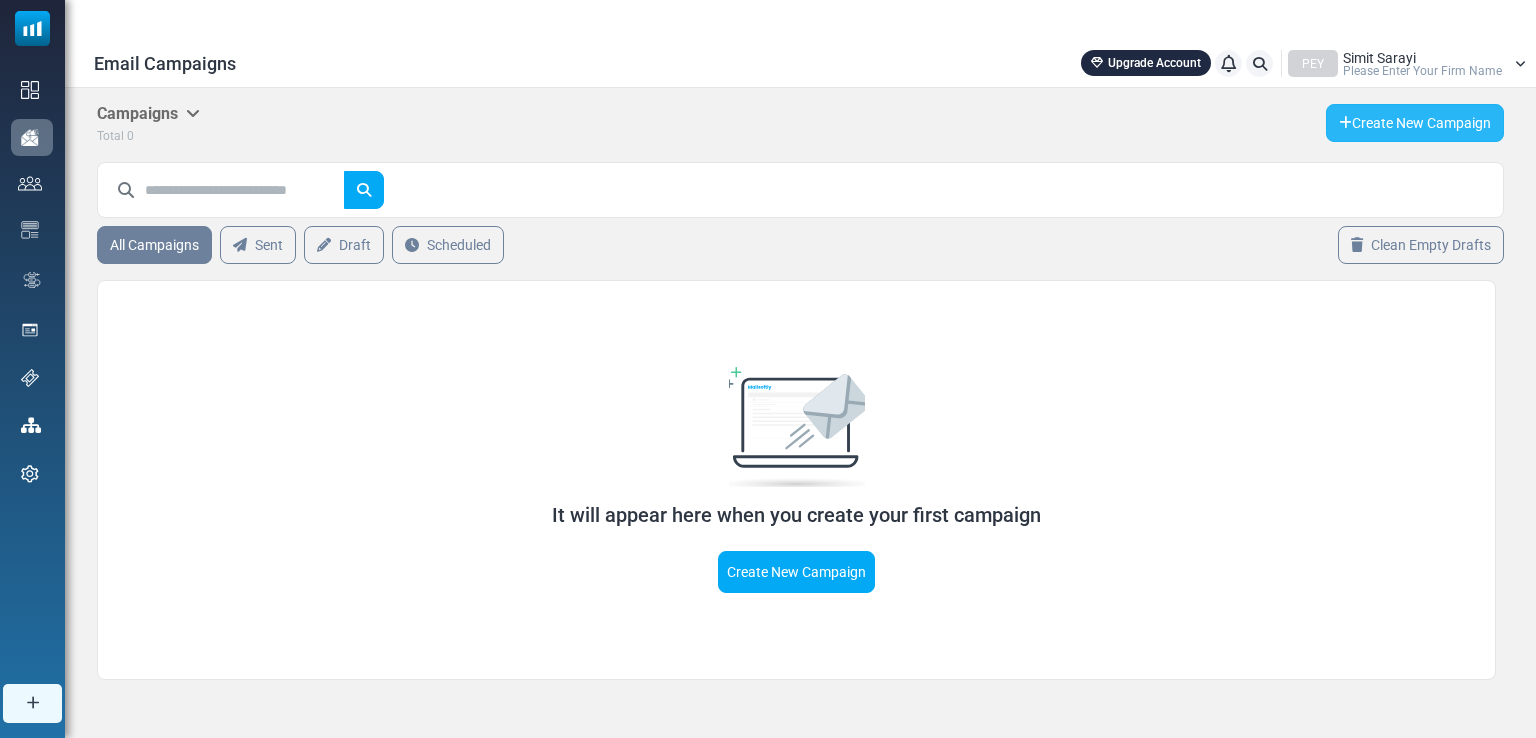 click on "Create New Campaign" at bounding box center (1415, 123) 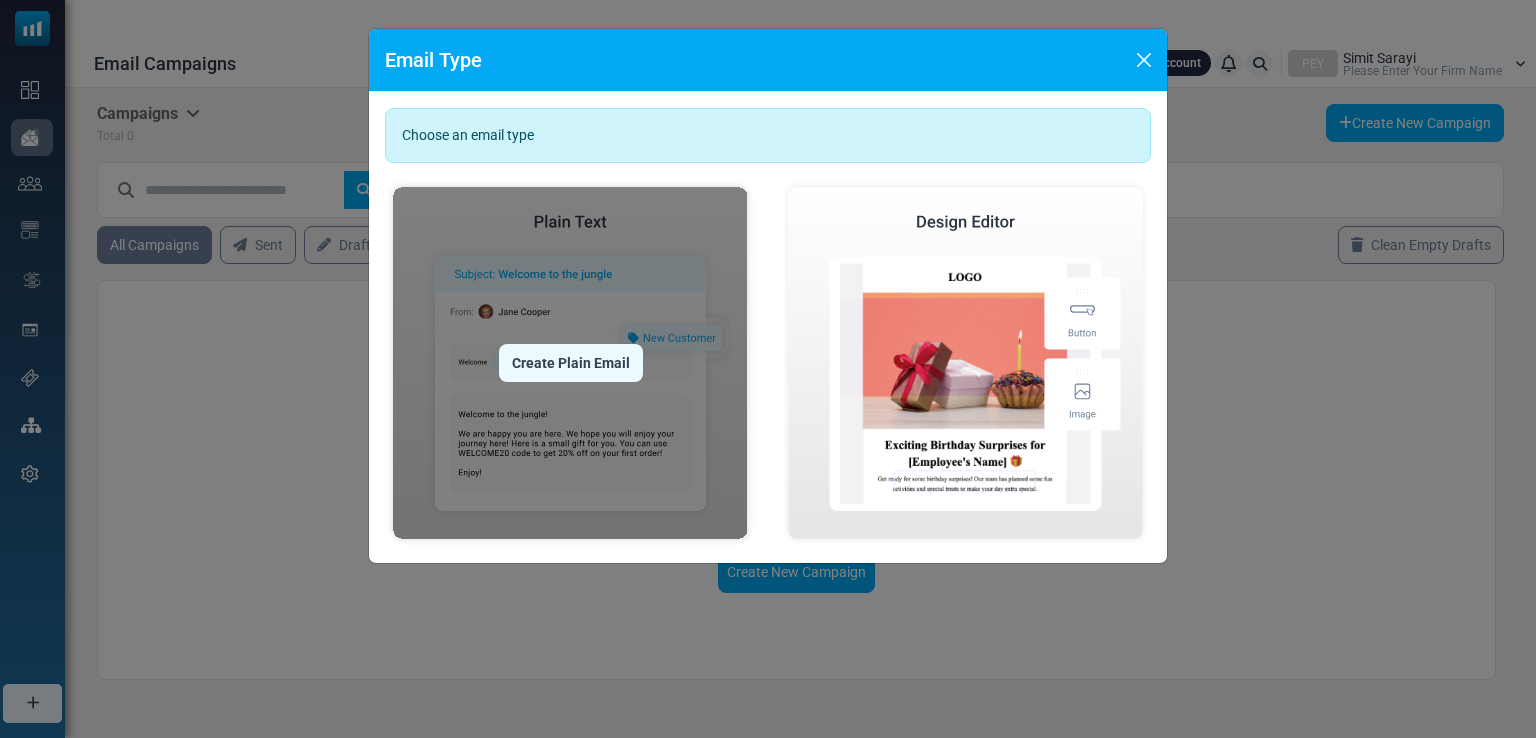 click on "Create Plain Email" at bounding box center [571, 363] 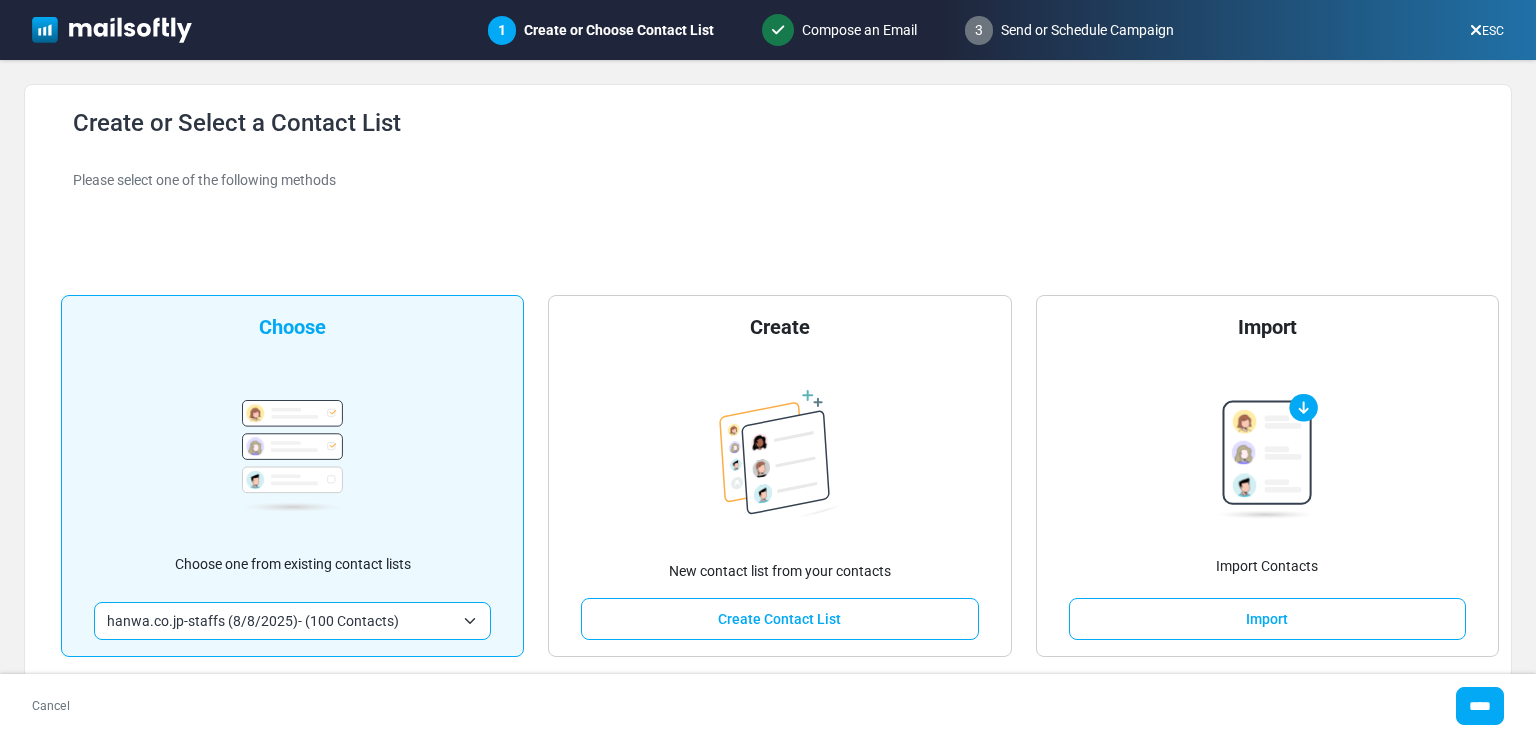 scroll, scrollTop: 0, scrollLeft: 0, axis: both 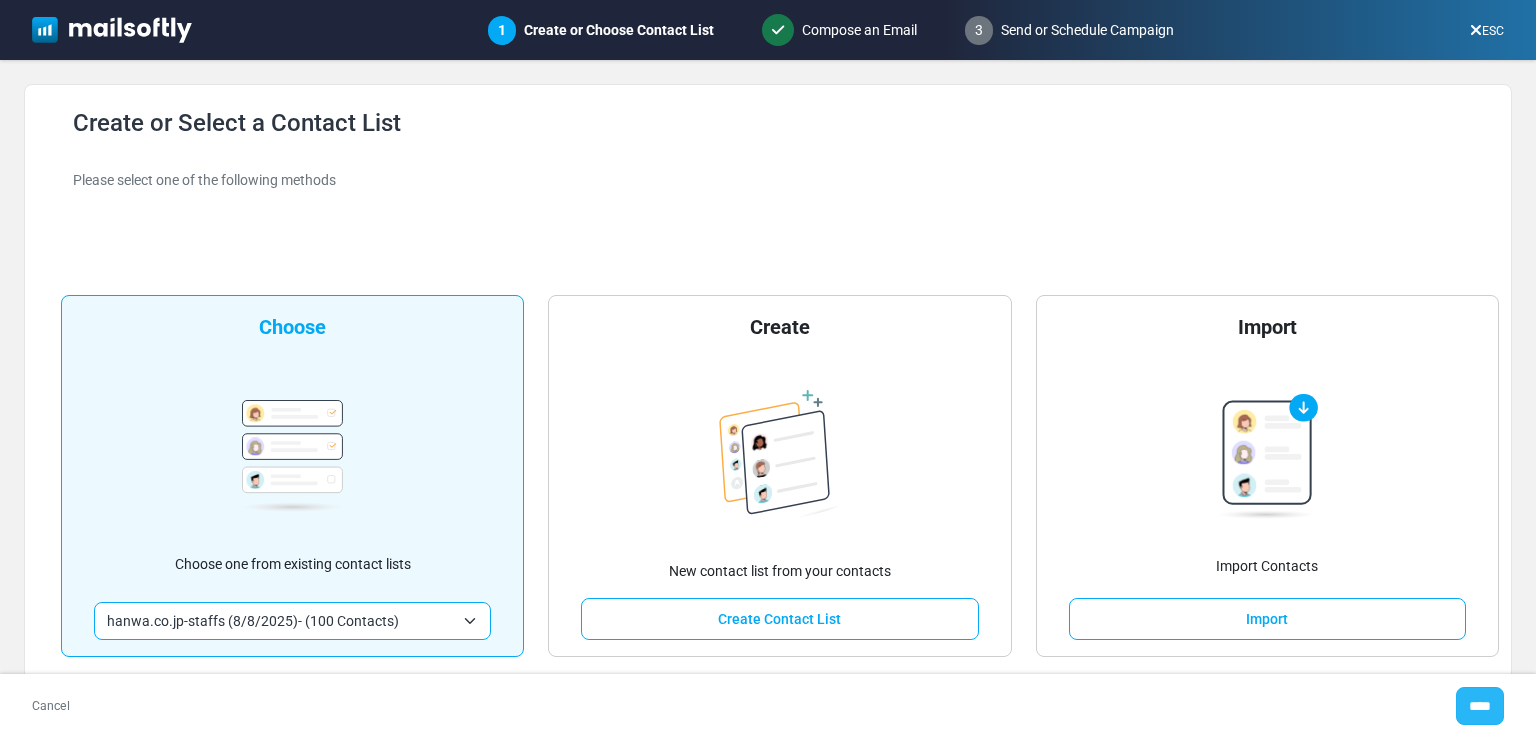 click on "****" at bounding box center (1480, 706) 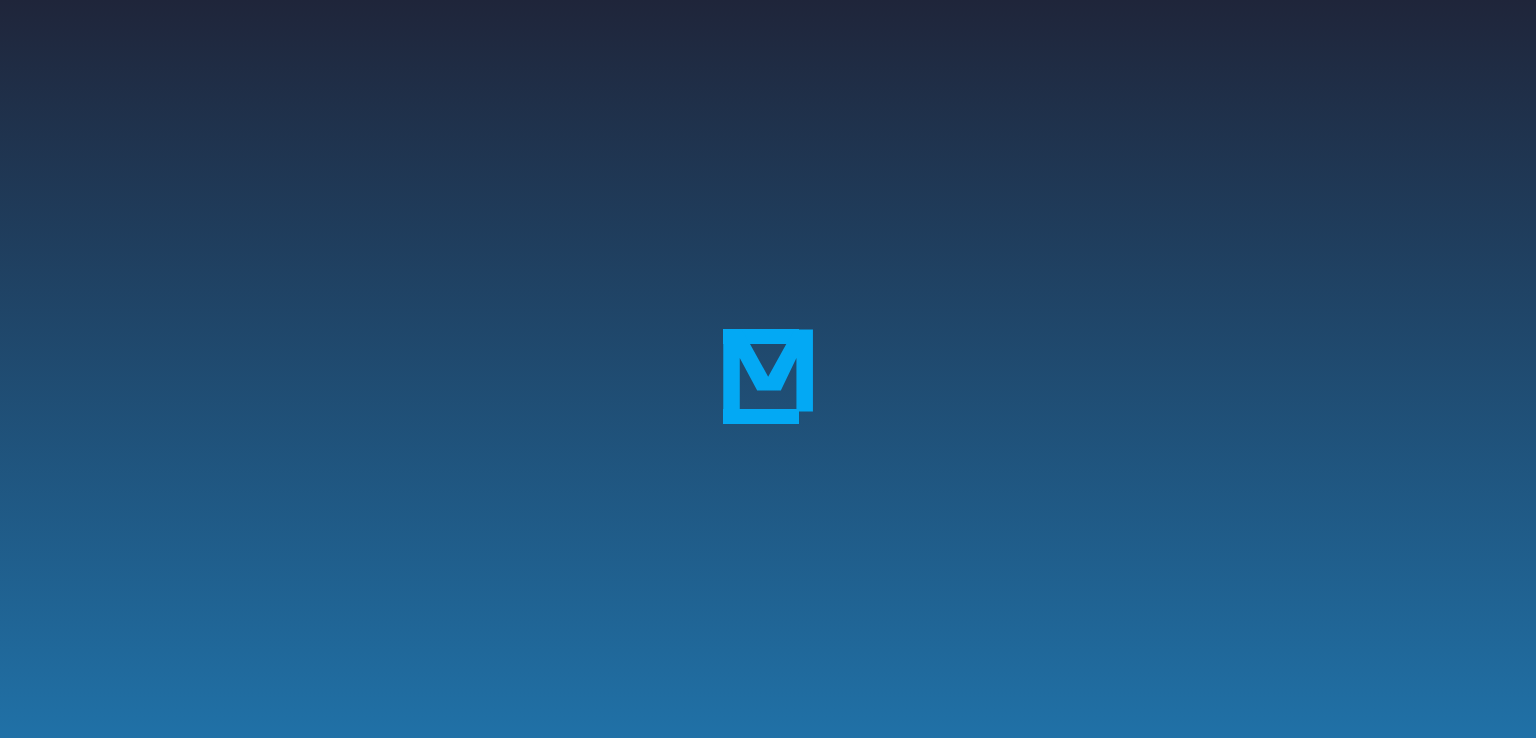 scroll, scrollTop: 0, scrollLeft: 0, axis: both 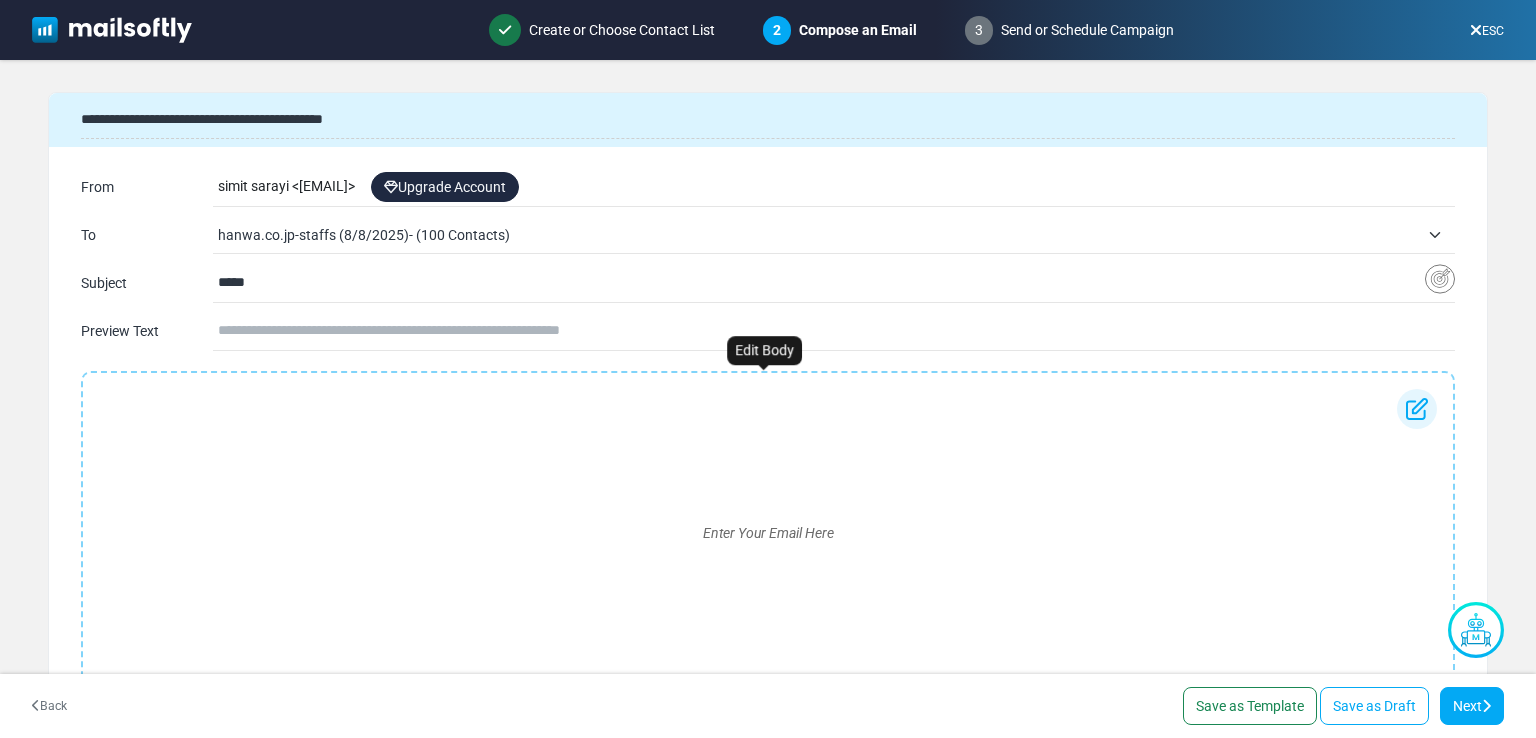 click on "Enter Your Email Here" at bounding box center [768, 533] 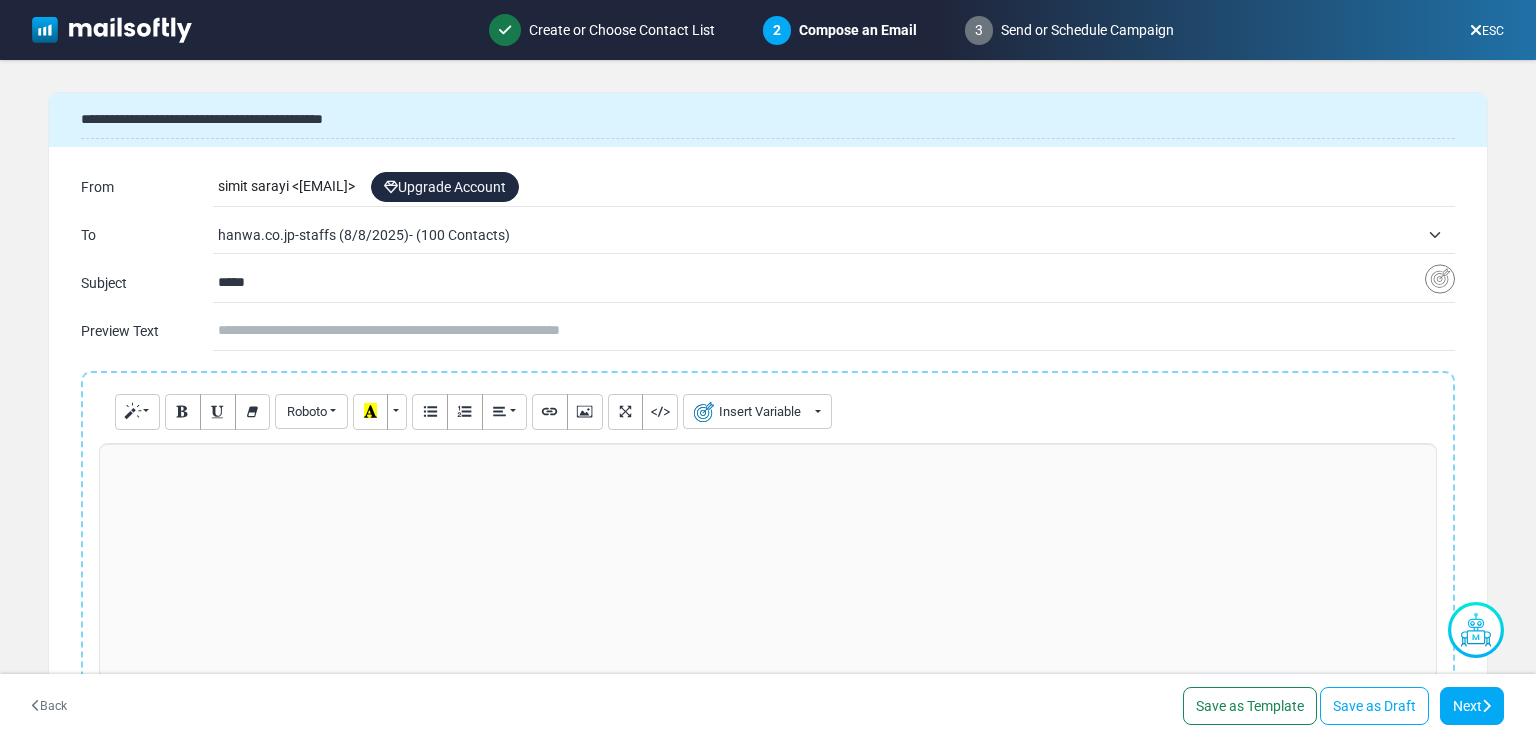 click at bounding box center [768, 593] 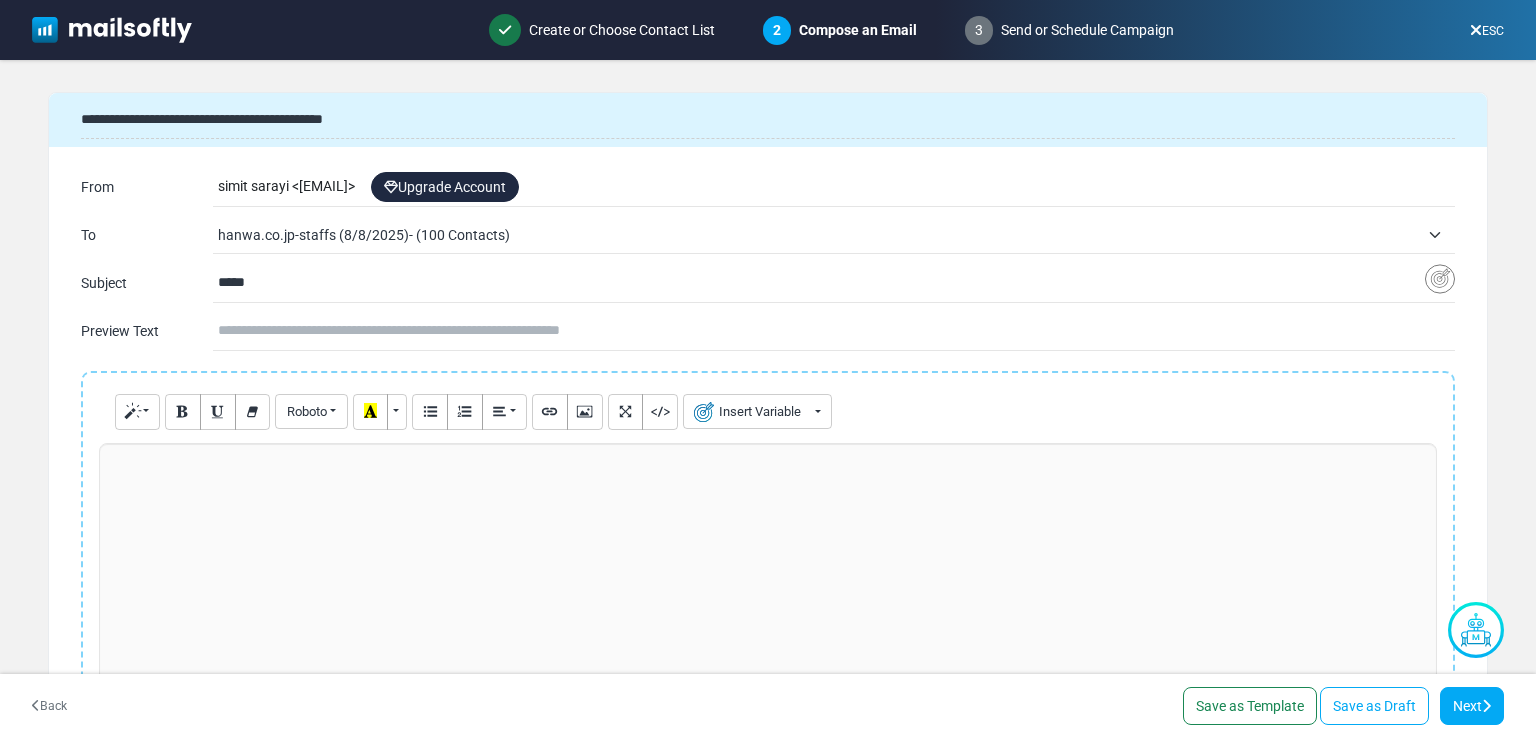 paste 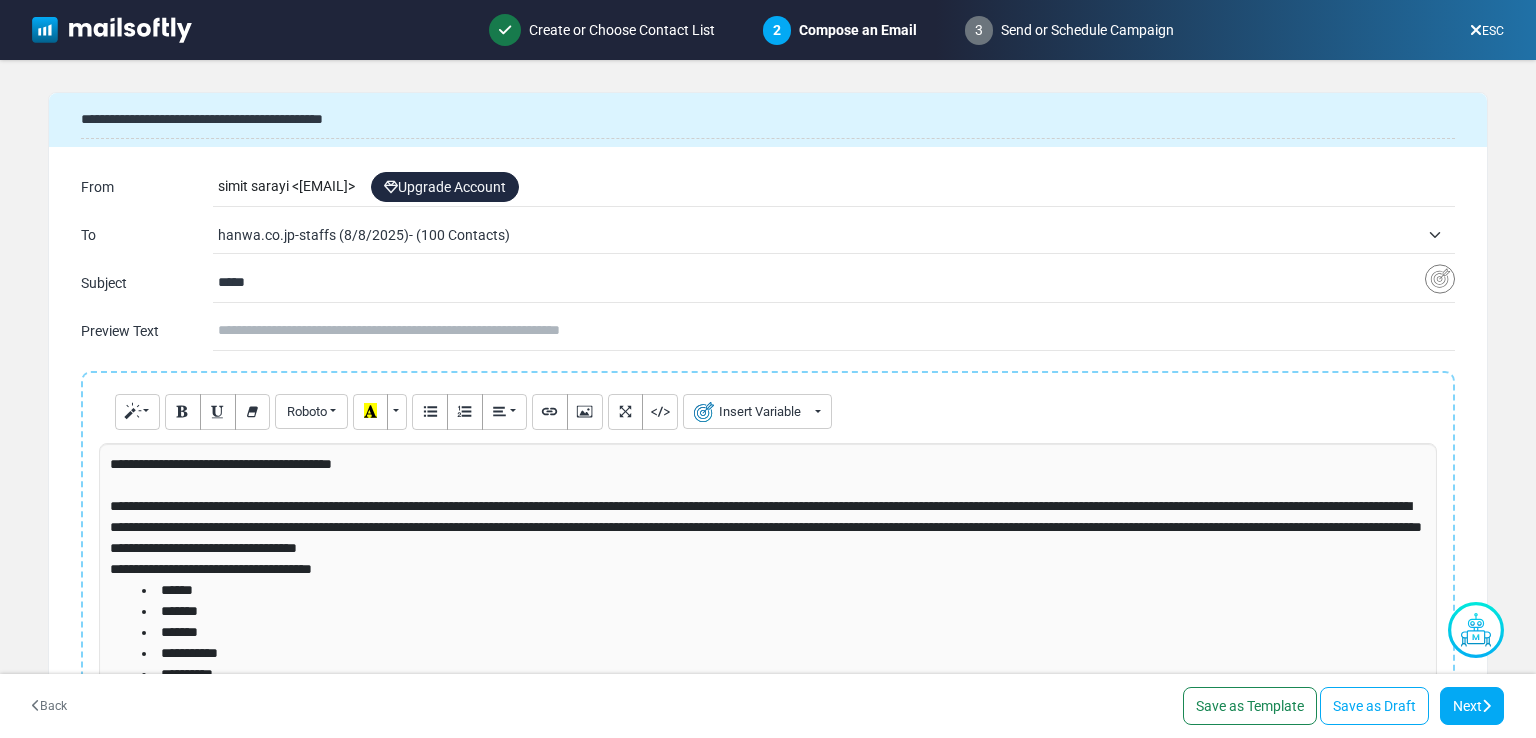 scroll, scrollTop: 145, scrollLeft: 0, axis: vertical 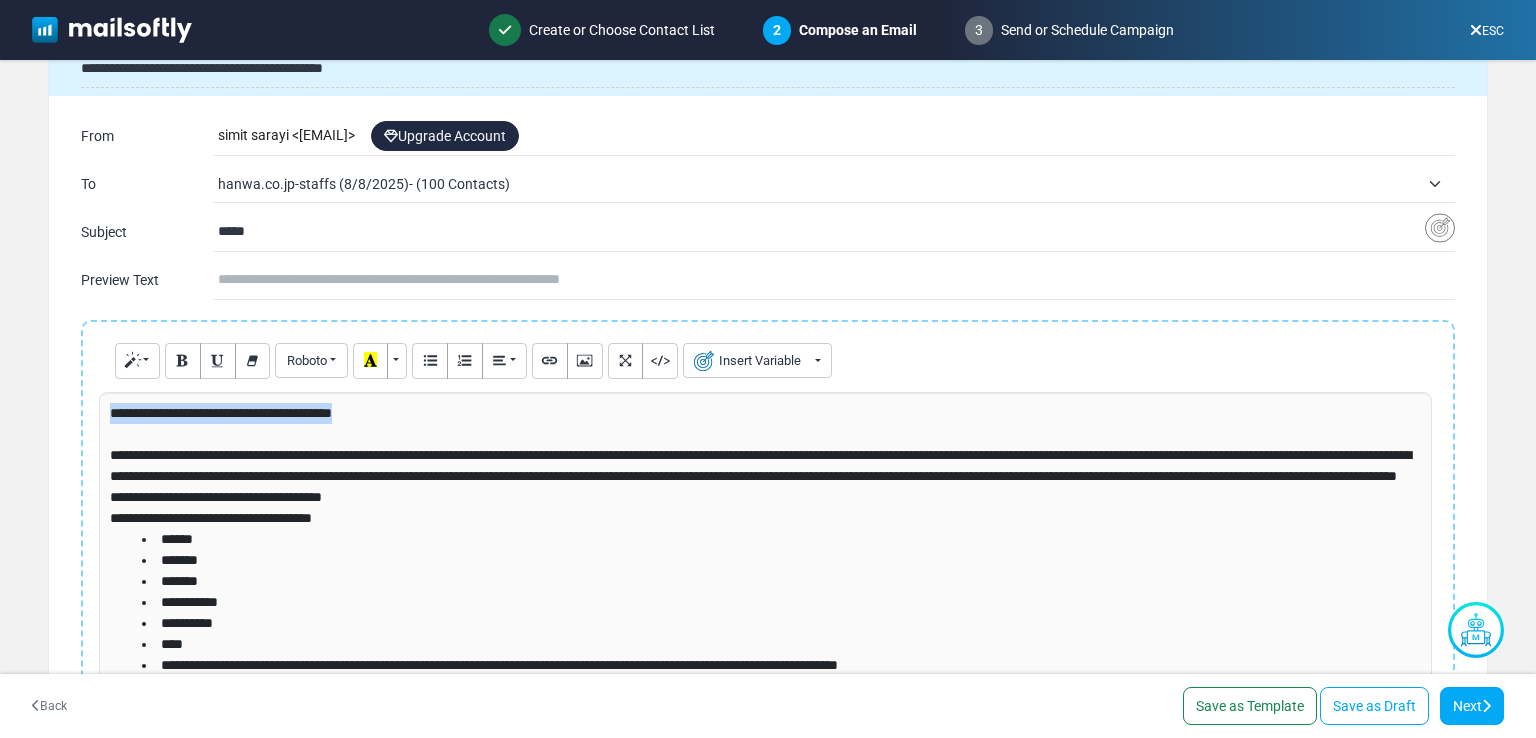 drag, startPoint x: 364, startPoint y: 412, endPoint x: 91, endPoint y: 409, distance: 273.01648 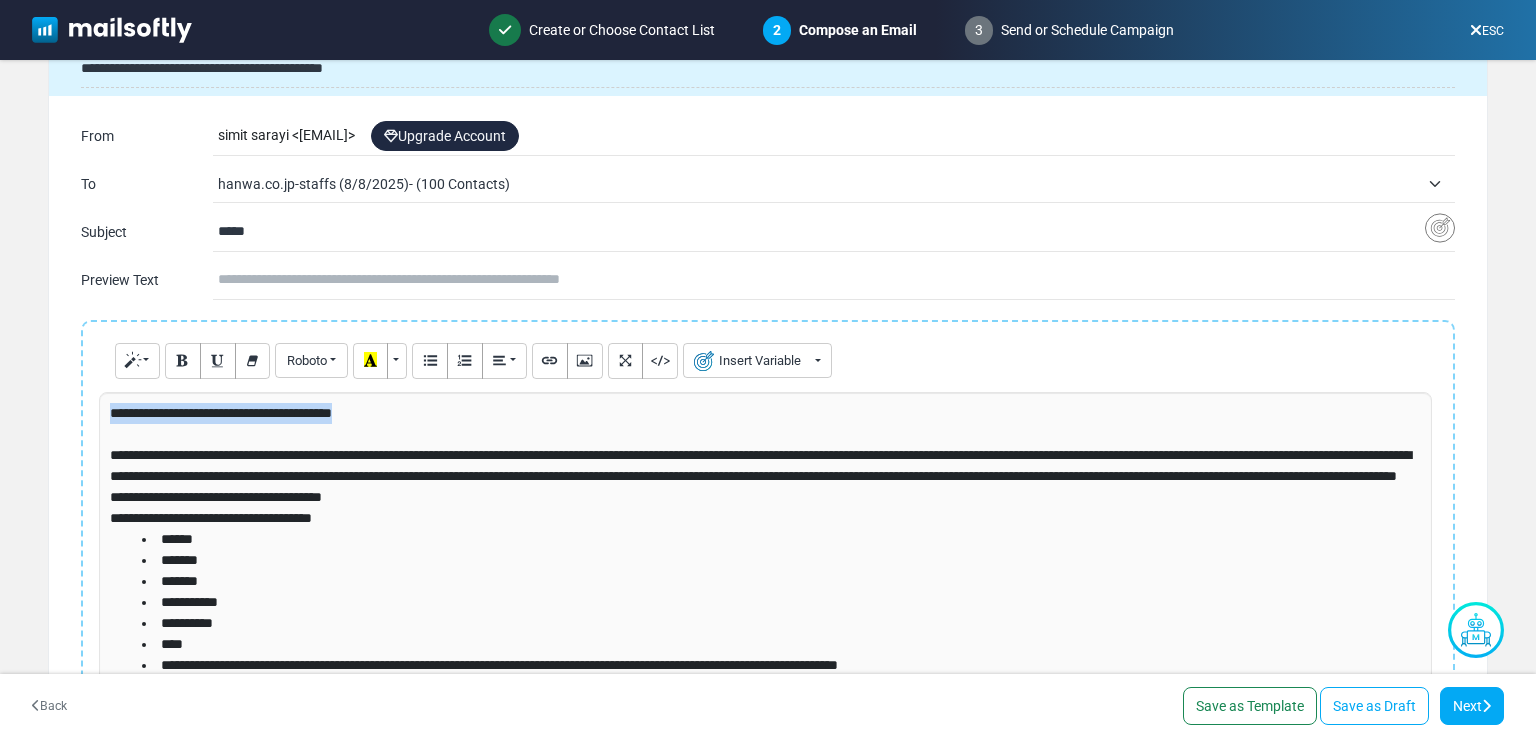 click on "Normal Blockquote Code Header 1 Header 2 Header 3 Header 4 Header 5 Header 6 Roboto   Arial   Arial Black   Comic Sans MS   Courier New   Helvetica   Impact   Tahoma   Times New Roman   Verdana   Roboto Background Color Transparent Select ******* Text Color Reset to default Select *******  Insert Variable
Make the Campaign Personalized
You can add variables to your campaign to make it personalized.
First name
Last name
Email
Date of birth
Phone
Company
Industry" at bounding box center [768, 520] 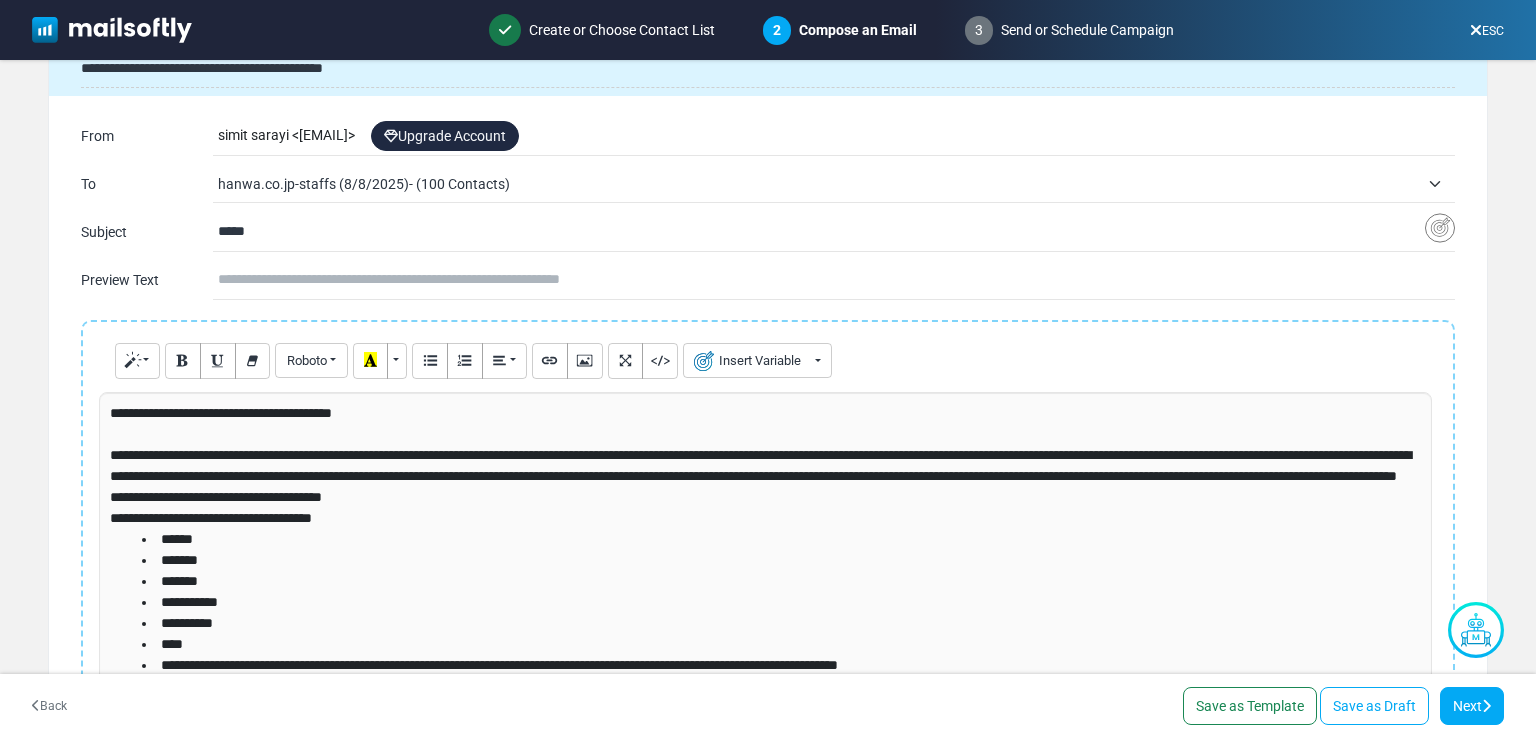 click at bounding box center [836, 280] 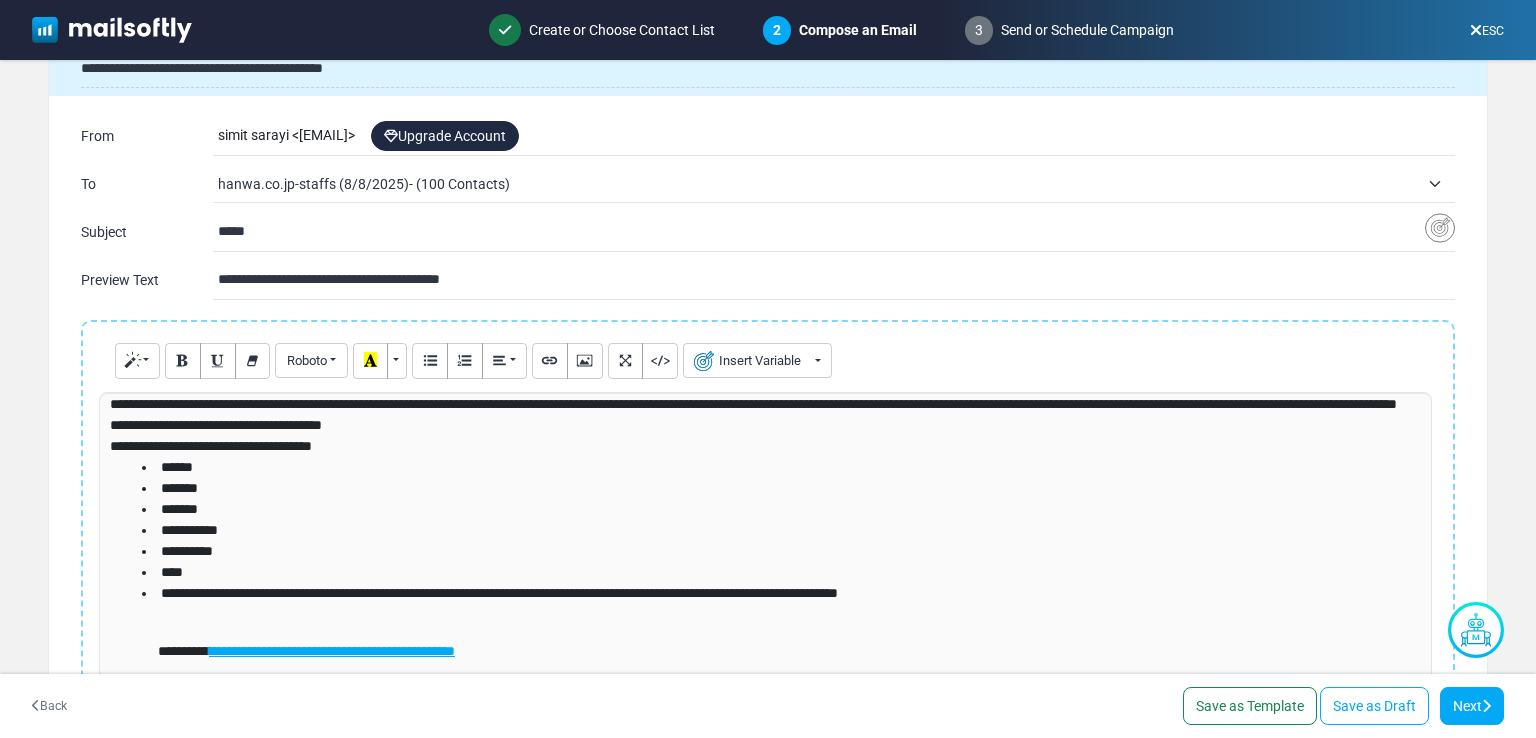 scroll, scrollTop: 157, scrollLeft: 0, axis: vertical 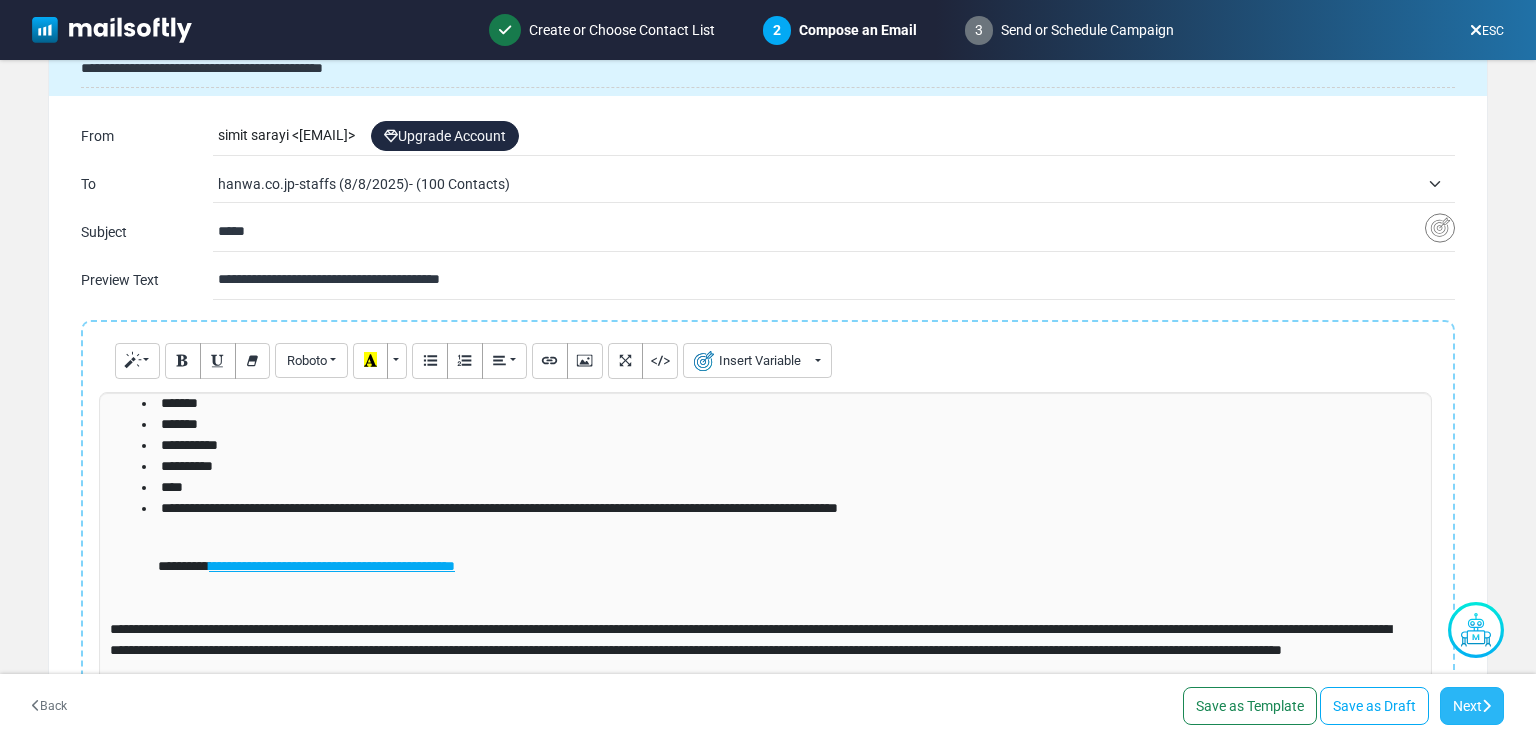 type on "**********" 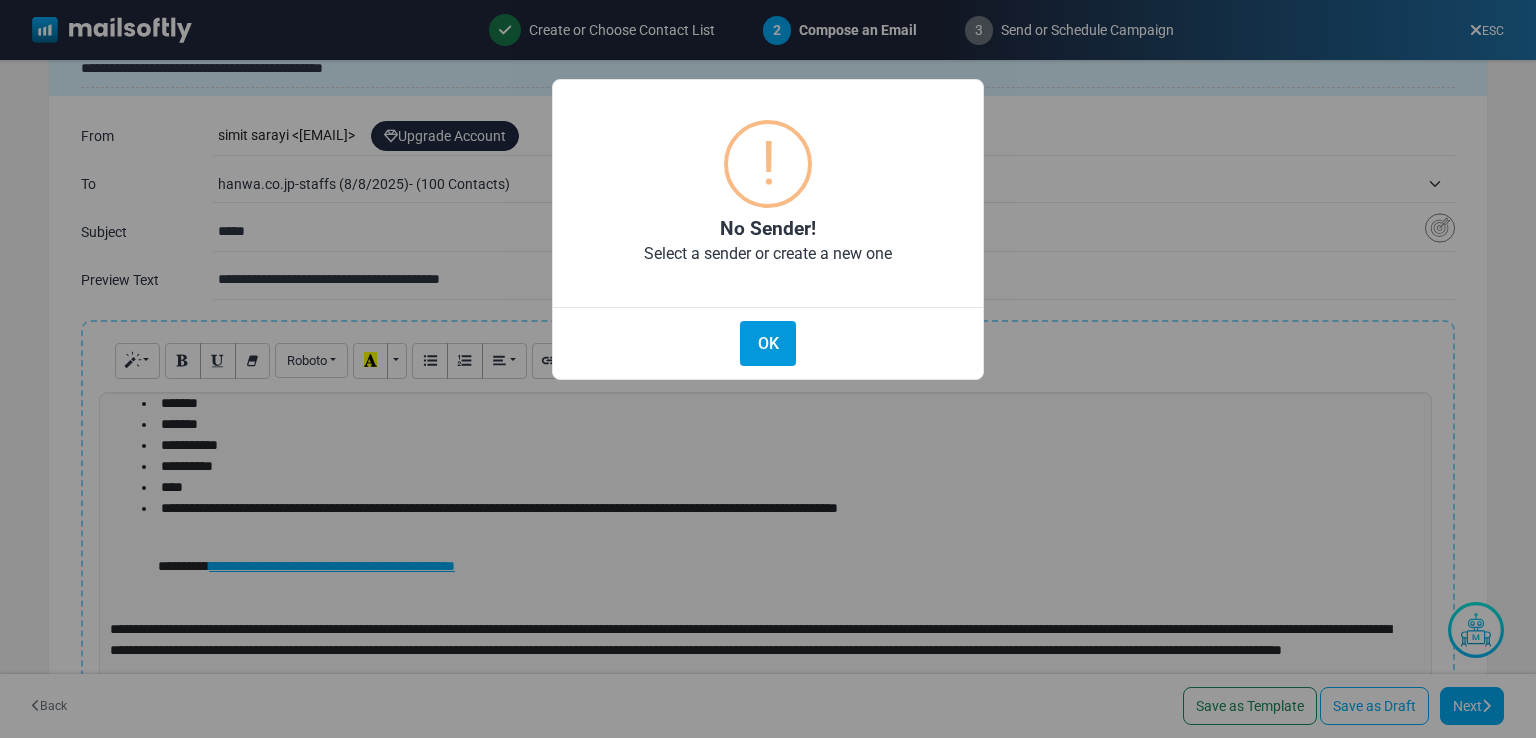 click on "OK" at bounding box center (768, 343) 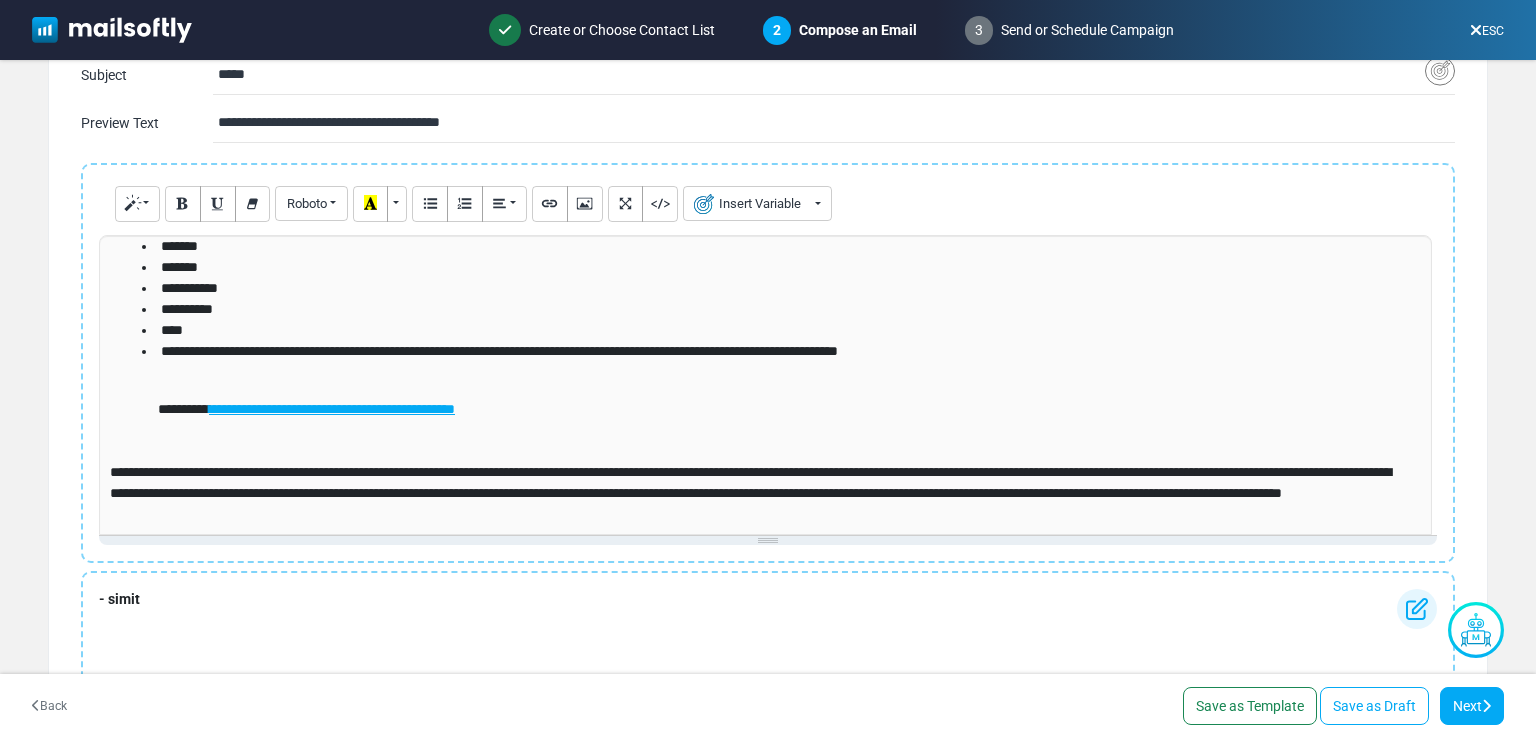 scroll, scrollTop: 343, scrollLeft: 0, axis: vertical 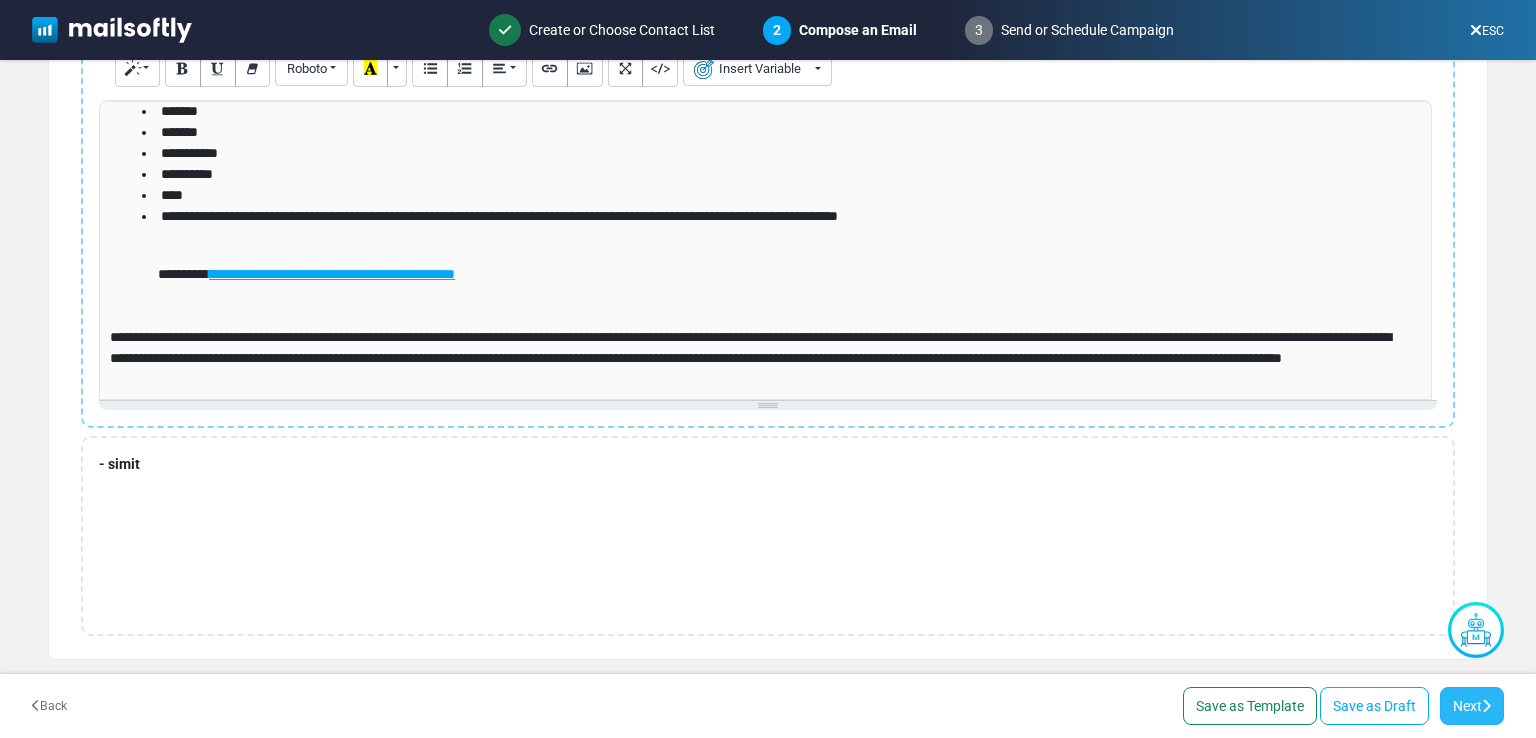 click on "Next" at bounding box center [1472, 706] 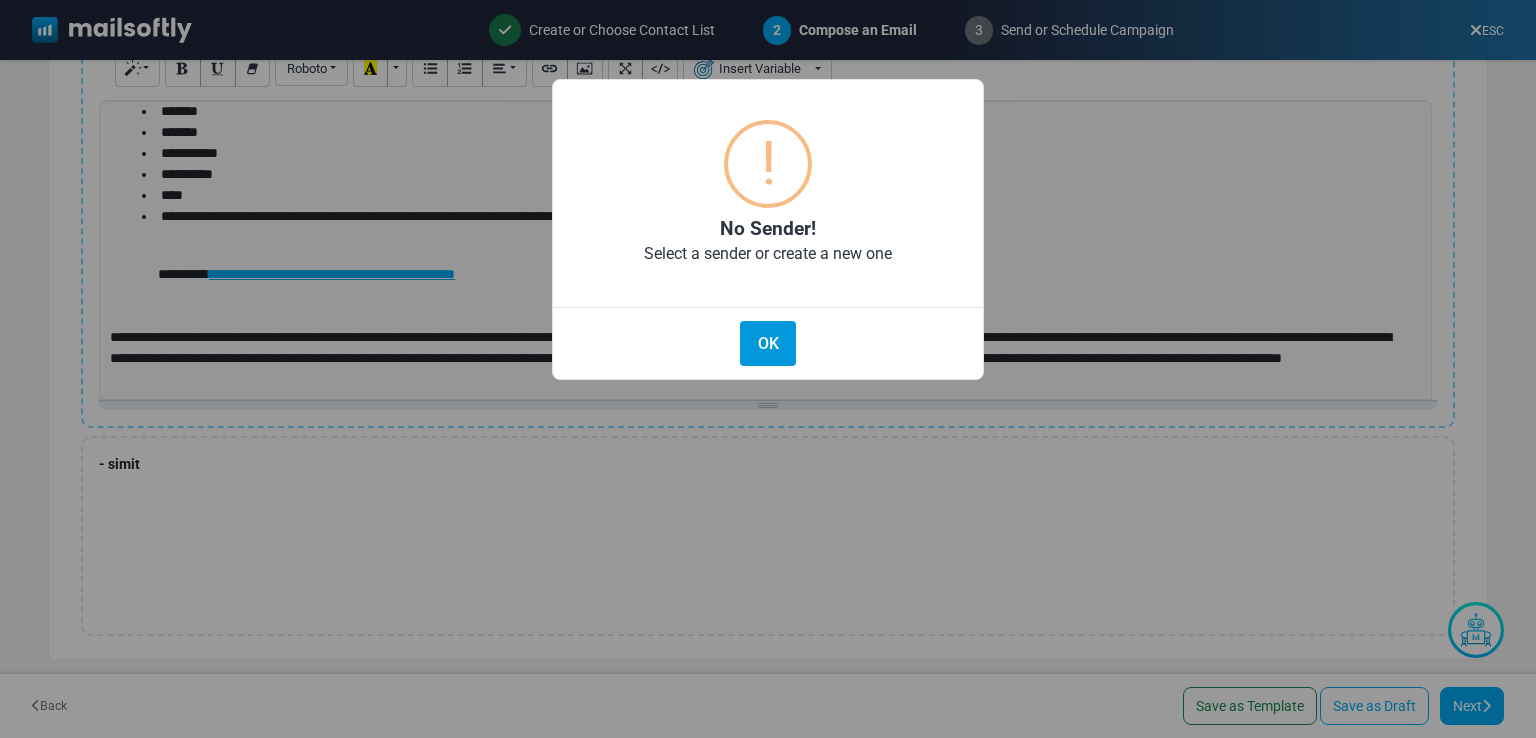 click on "OK" at bounding box center [768, 343] 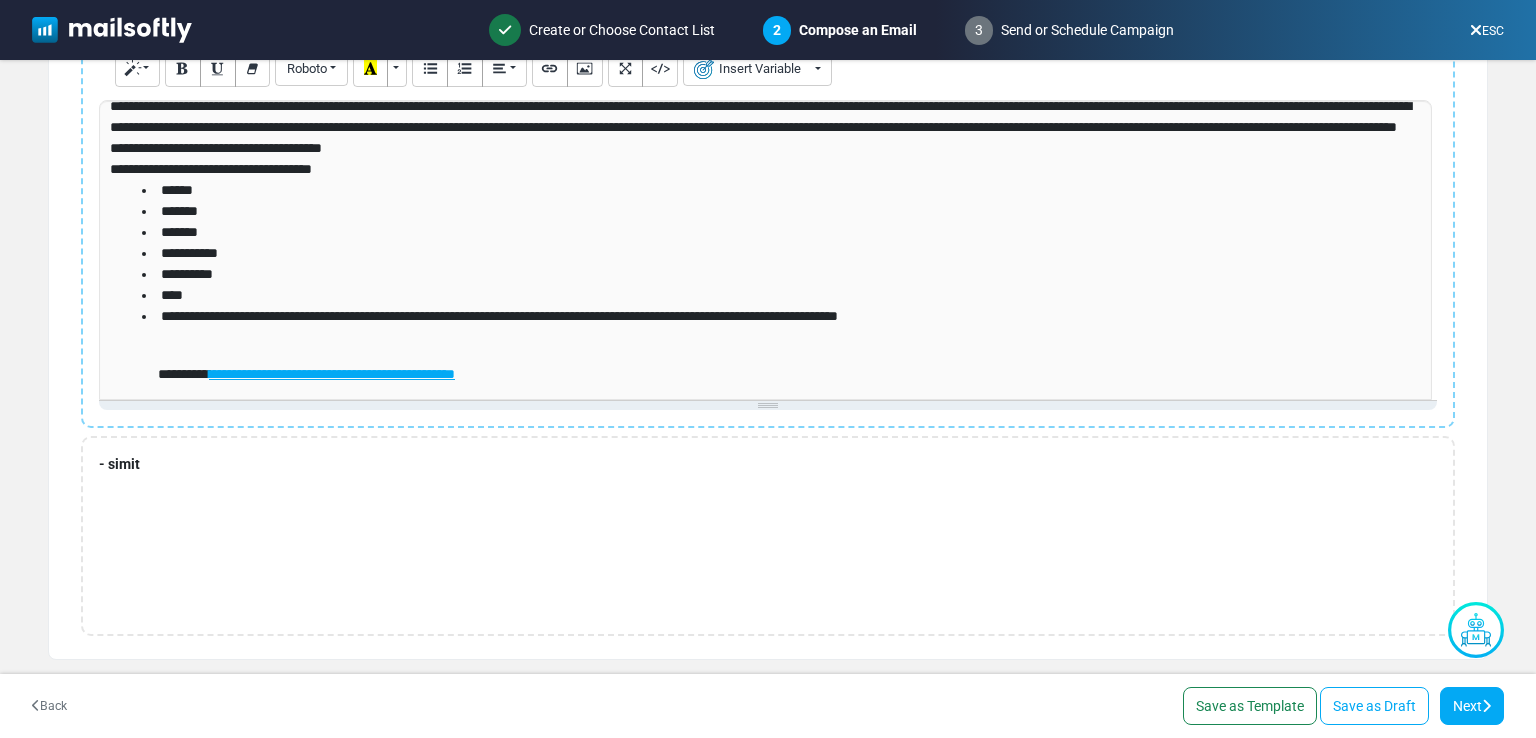 scroll, scrollTop: 0, scrollLeft: 0, axis: both 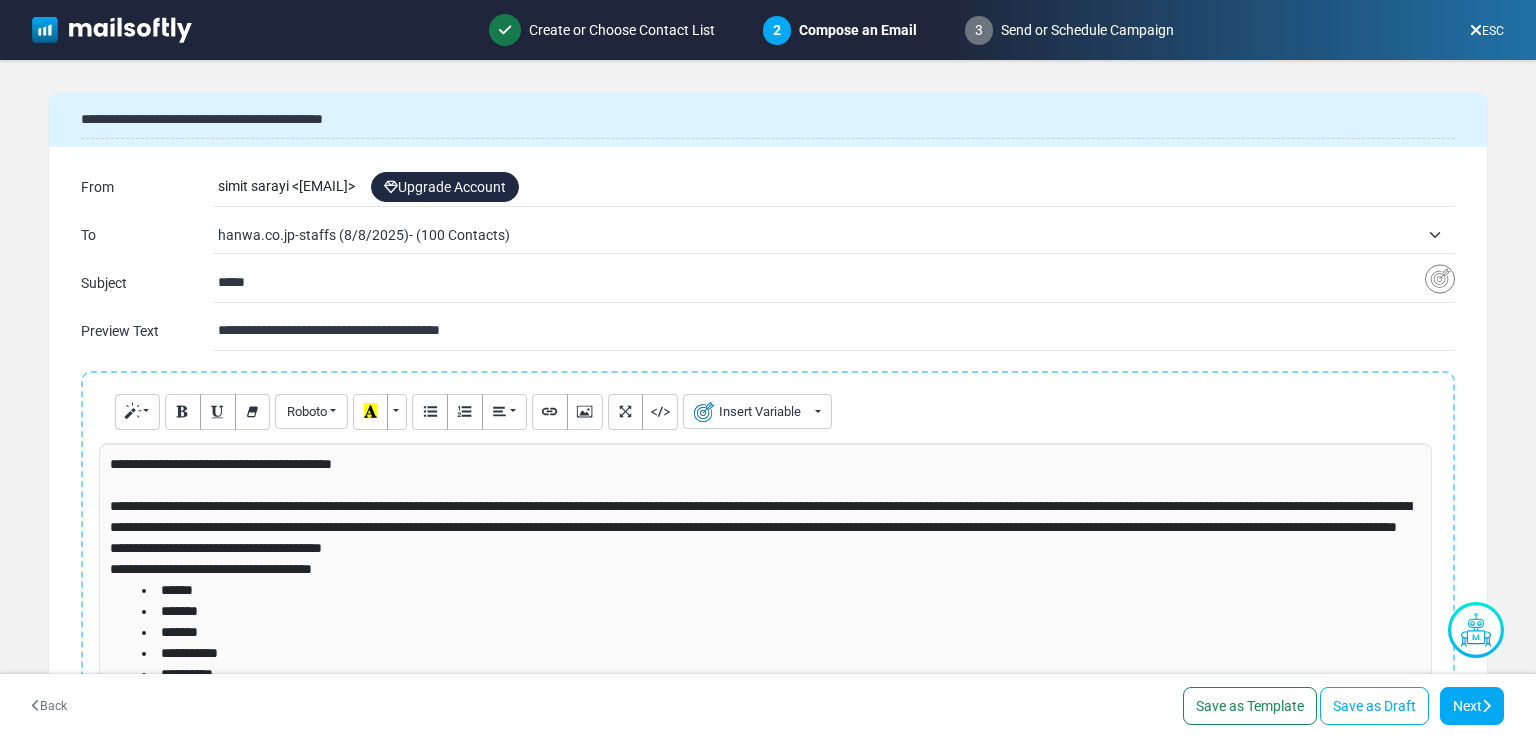 click on "hanwa.co.jp-staffs (8/8/2025)- (100 Contacts)" at bounding box center [818, 235] 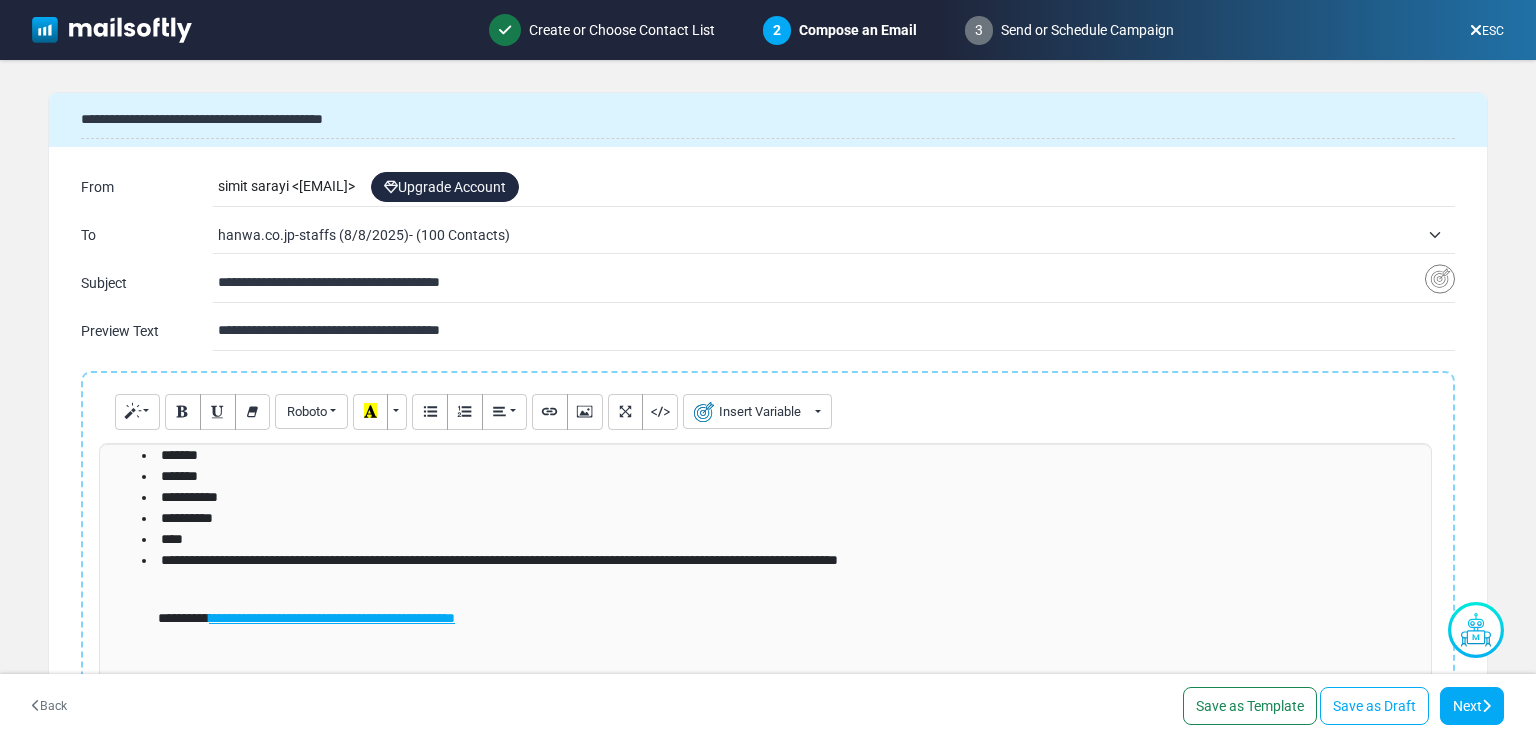 scroll, scrollTop: 157, scrollLeft: 0, axis: vertical 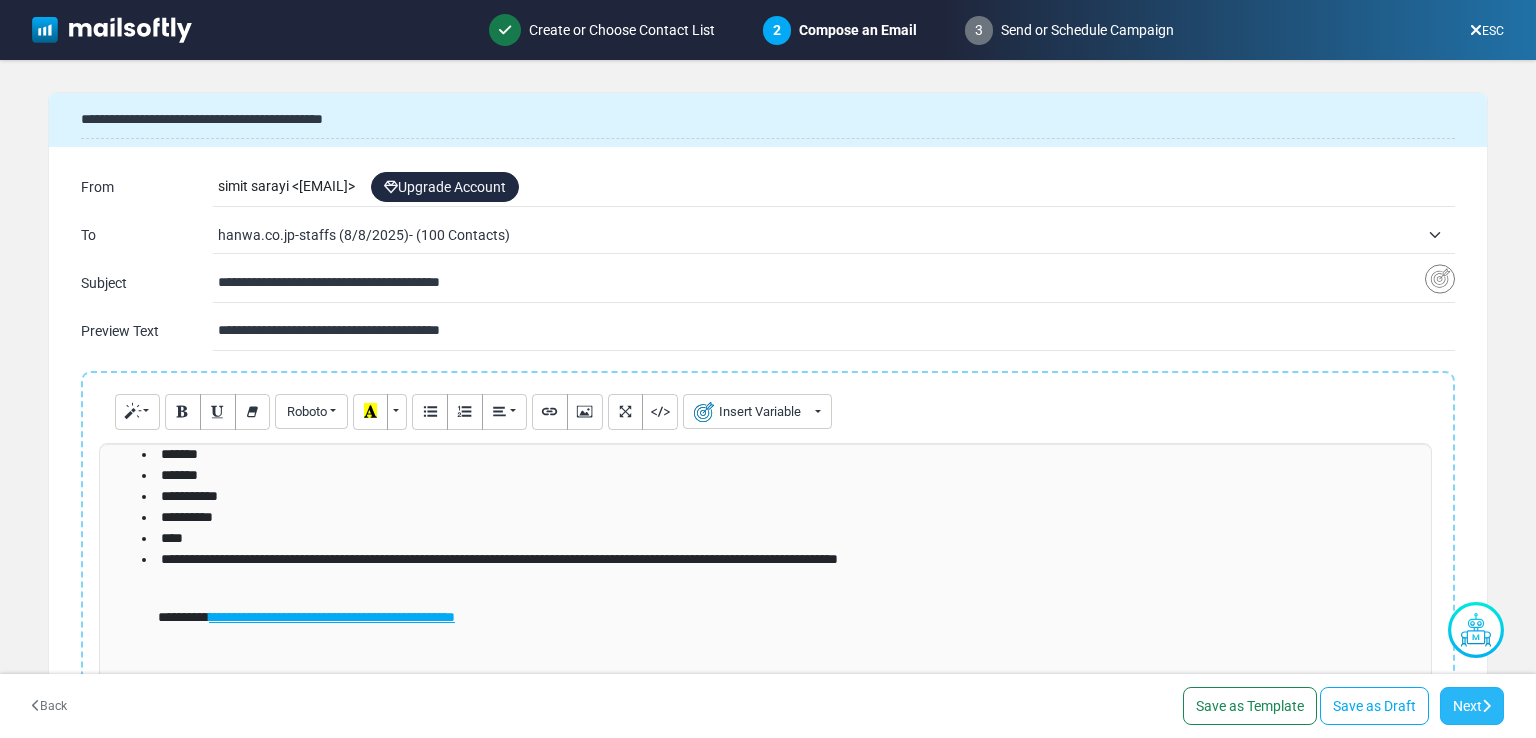 type on "**********" 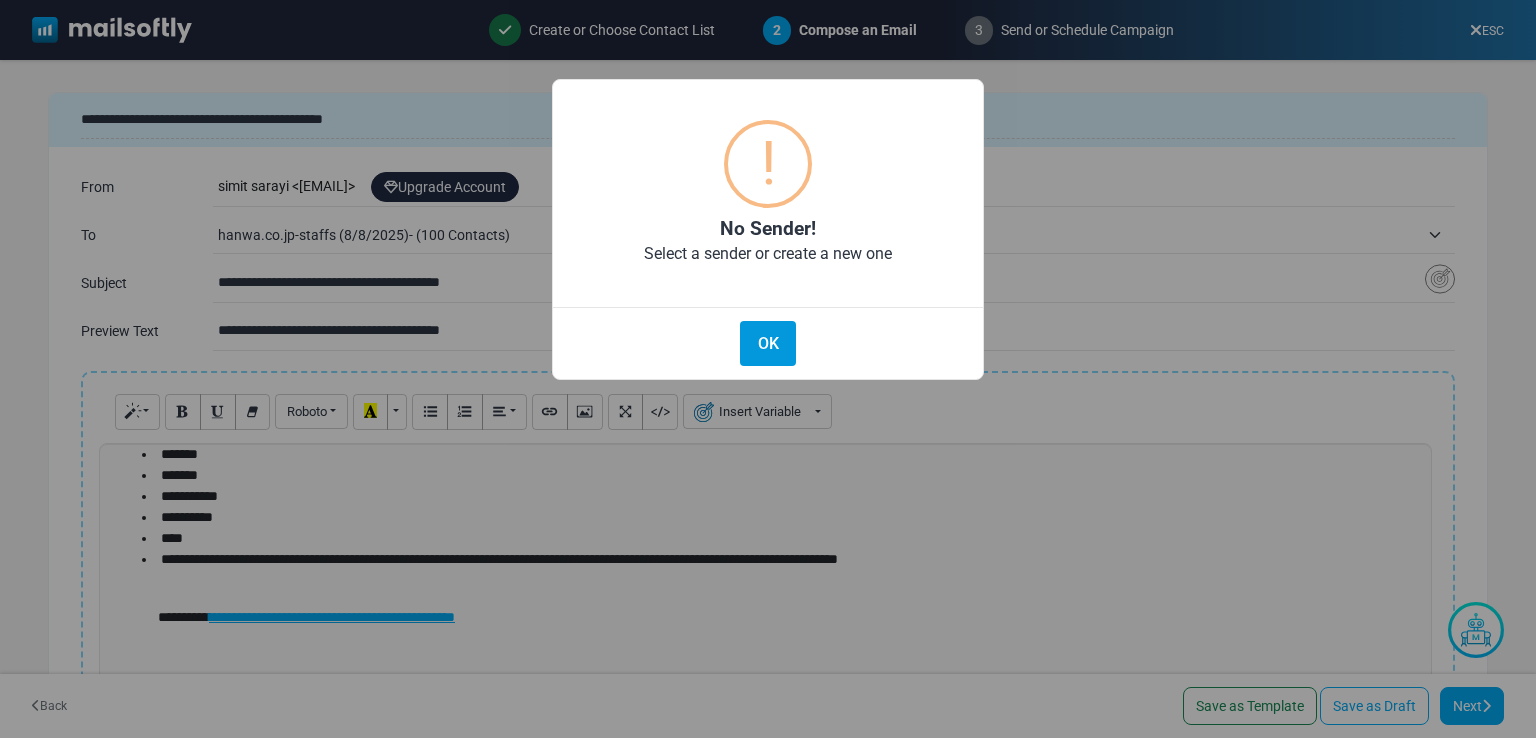 click on "OK" at bounding box center (768, 343) 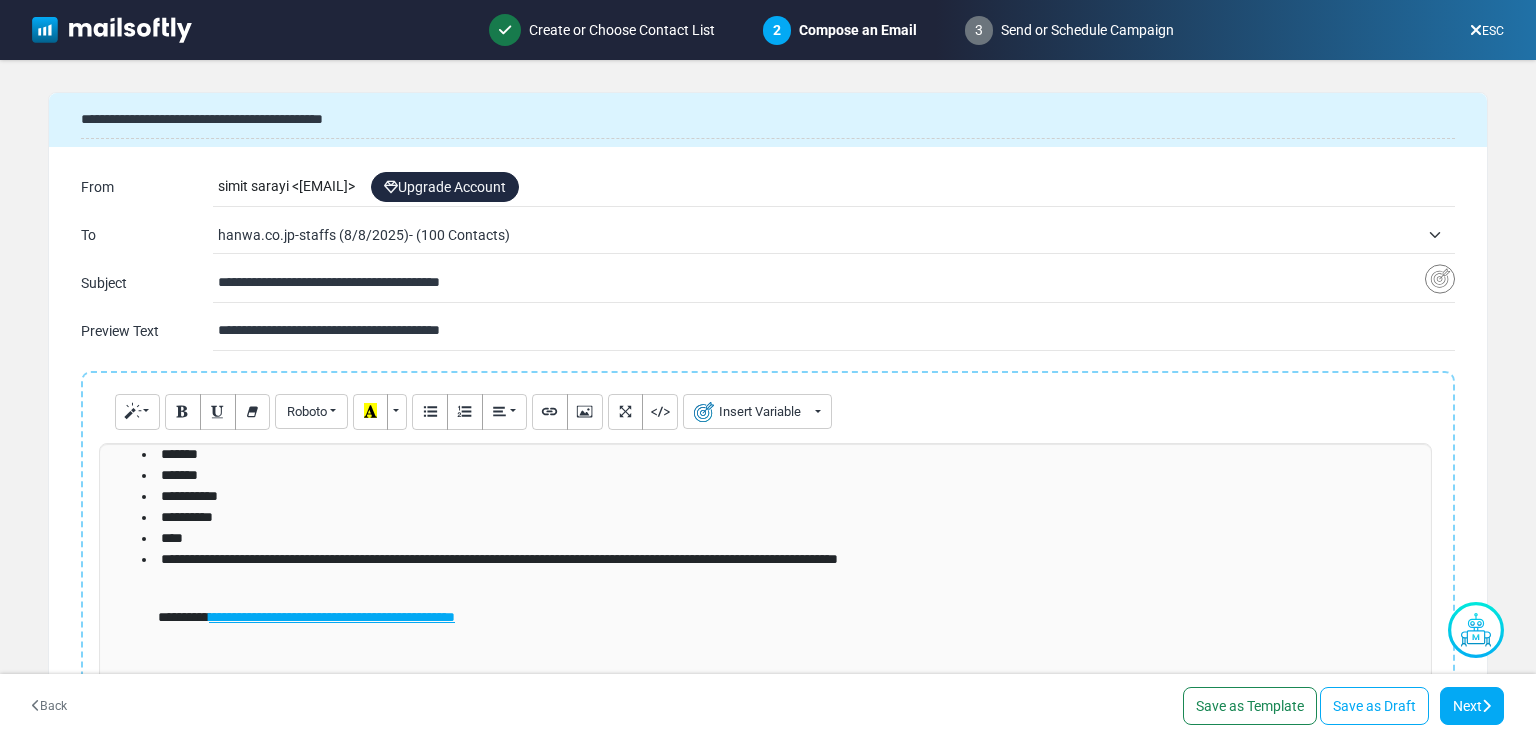click on "Upgrade Account" at bounding box center (445, 187) 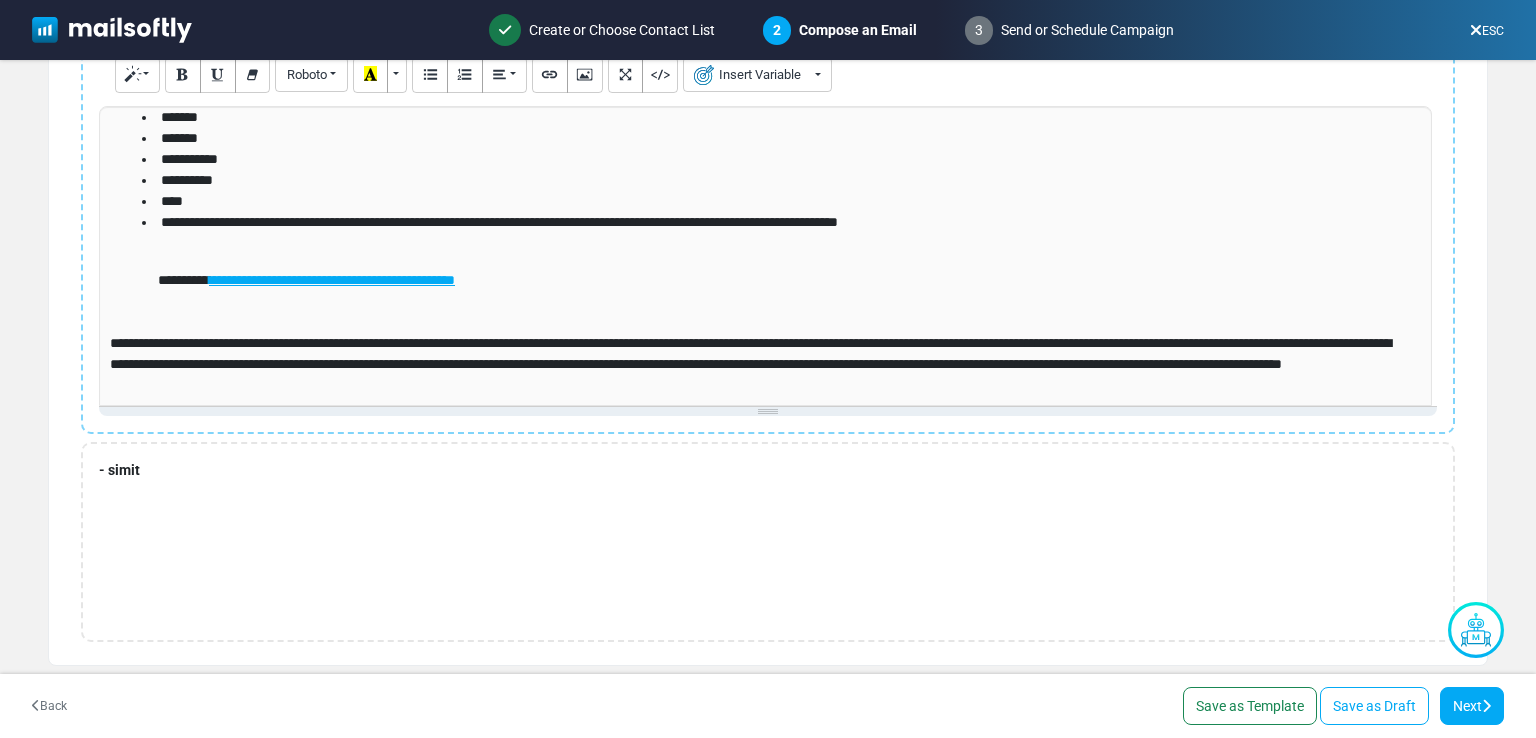 scroll, scrollTop: 343, scrollLeft: 0, axis: vertical 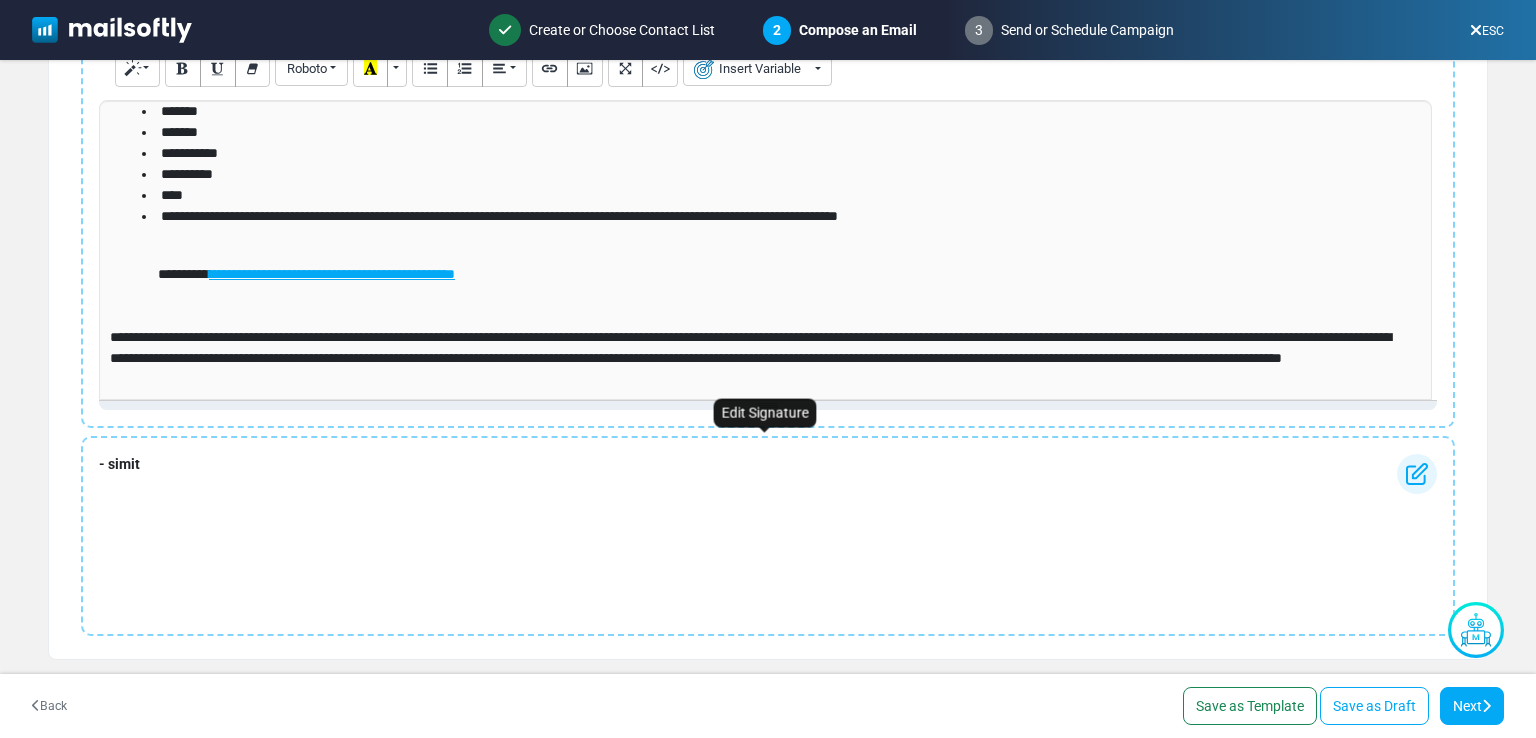 click on "- simit" at bounding box center [768, 536] 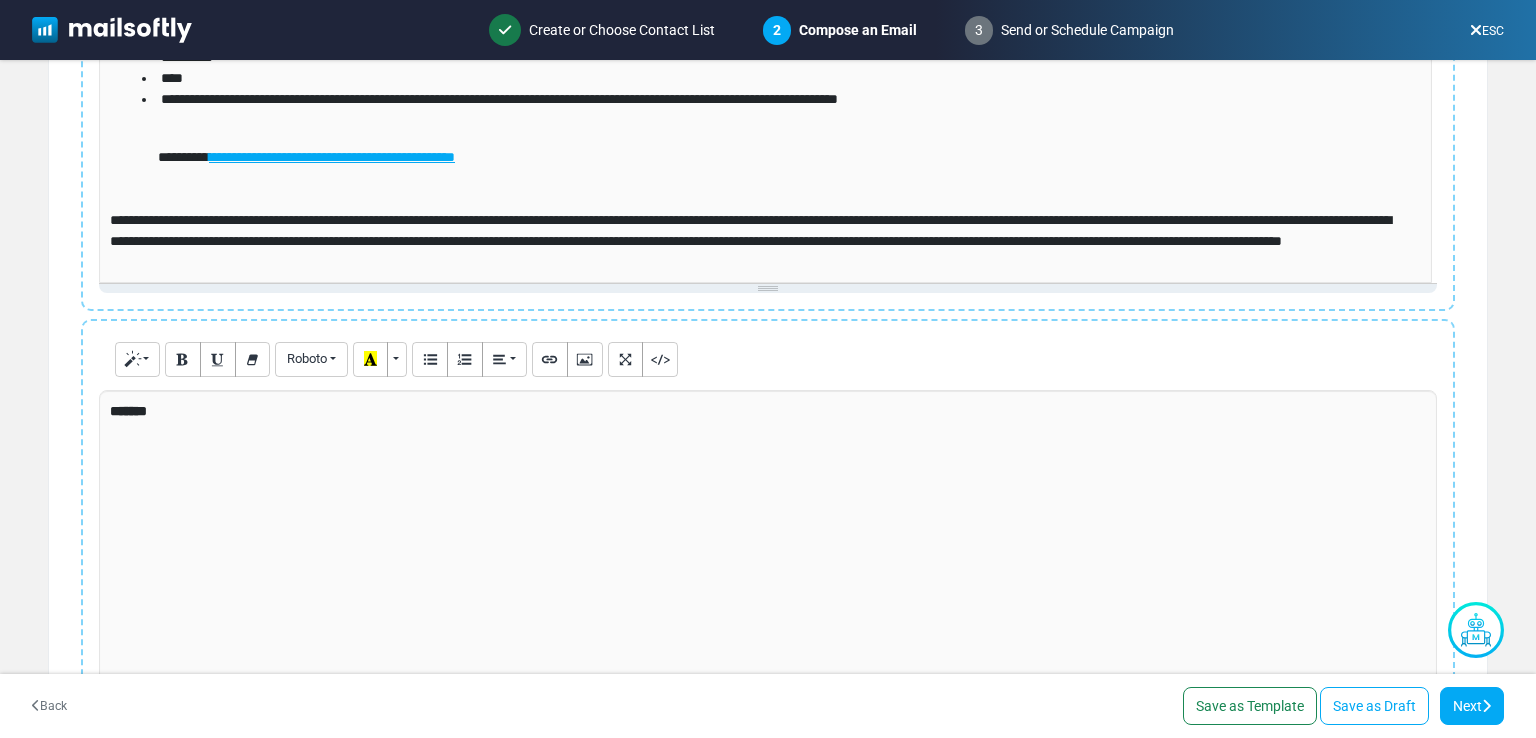 scroll, scrollTop: 541, scrollLeft: 0, axis: vertical 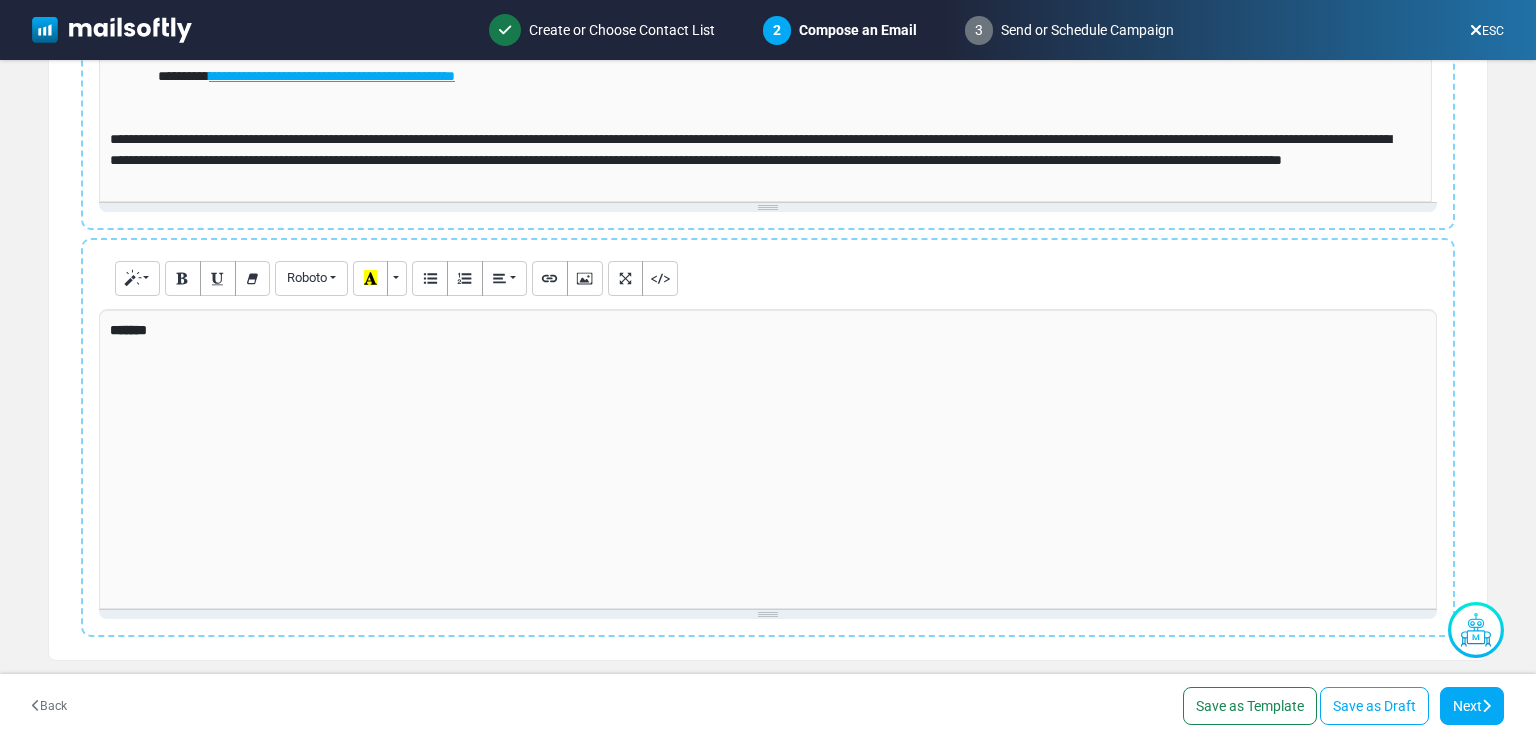 click on "**********" at bounding box center [768, 438] 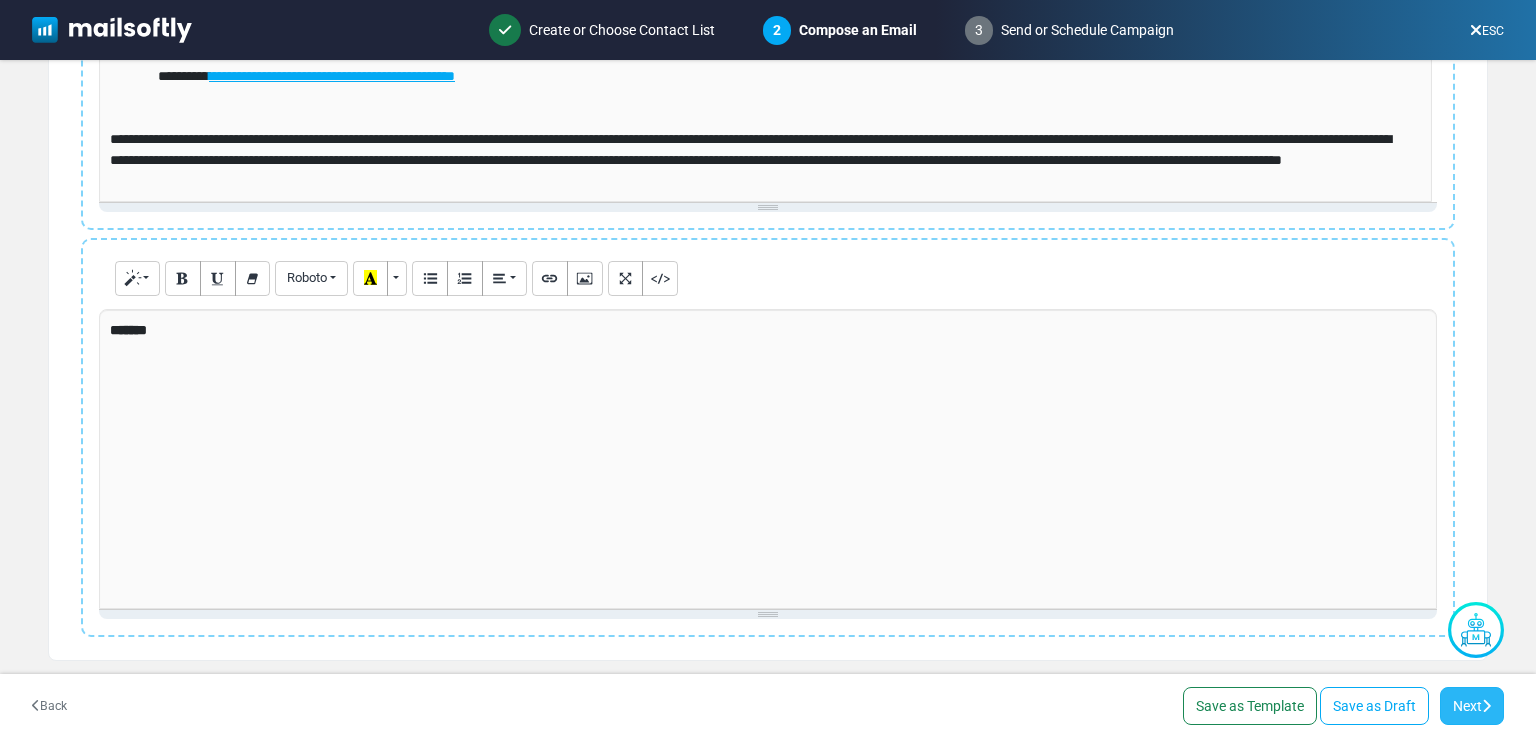 click on "Next" at bounding box center (1472, 706) 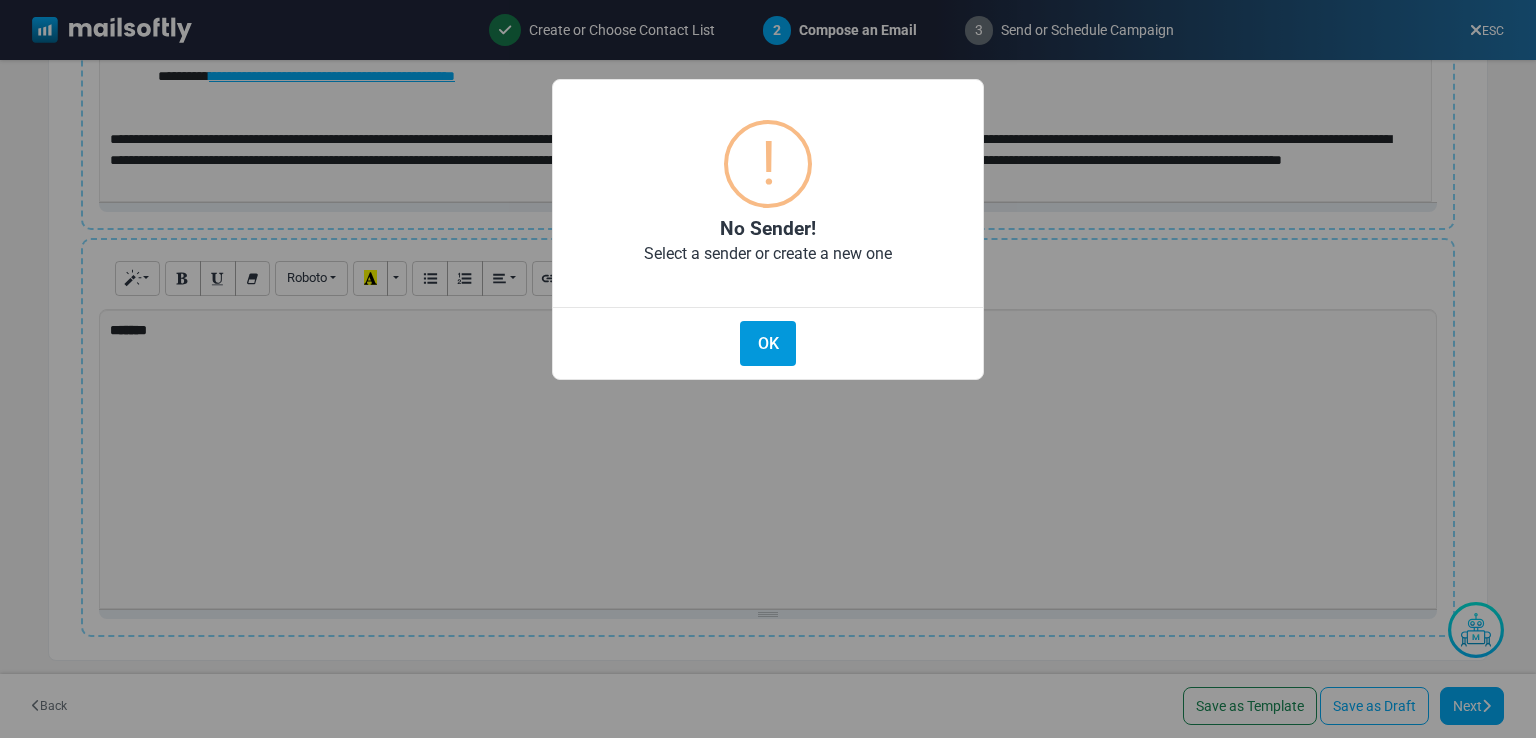drag, startPoint x: 784, startPoint y: 341, endPoint x: 757, endPoint y: 353, distance: 29.546574 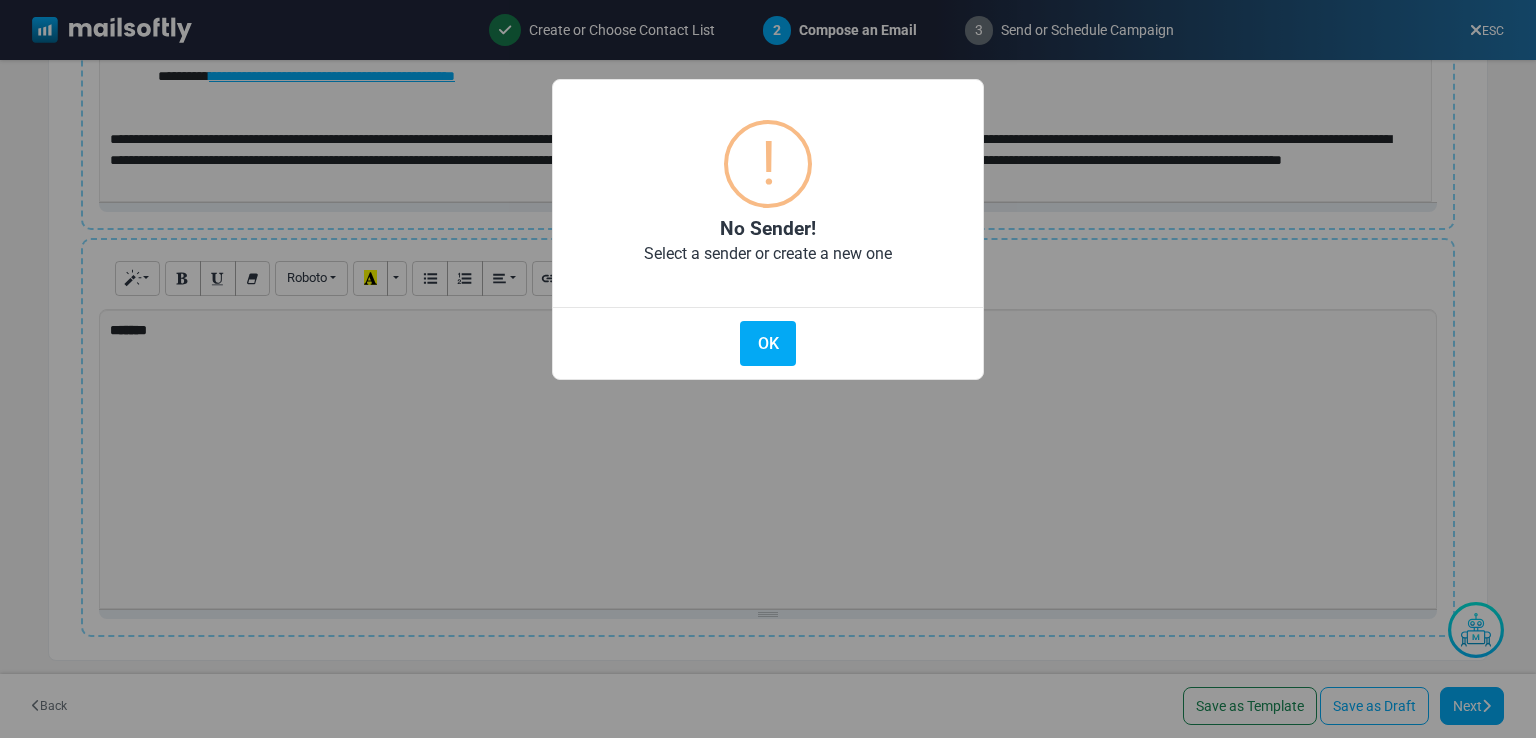 click on "OK" at bounding box center [768, 343] 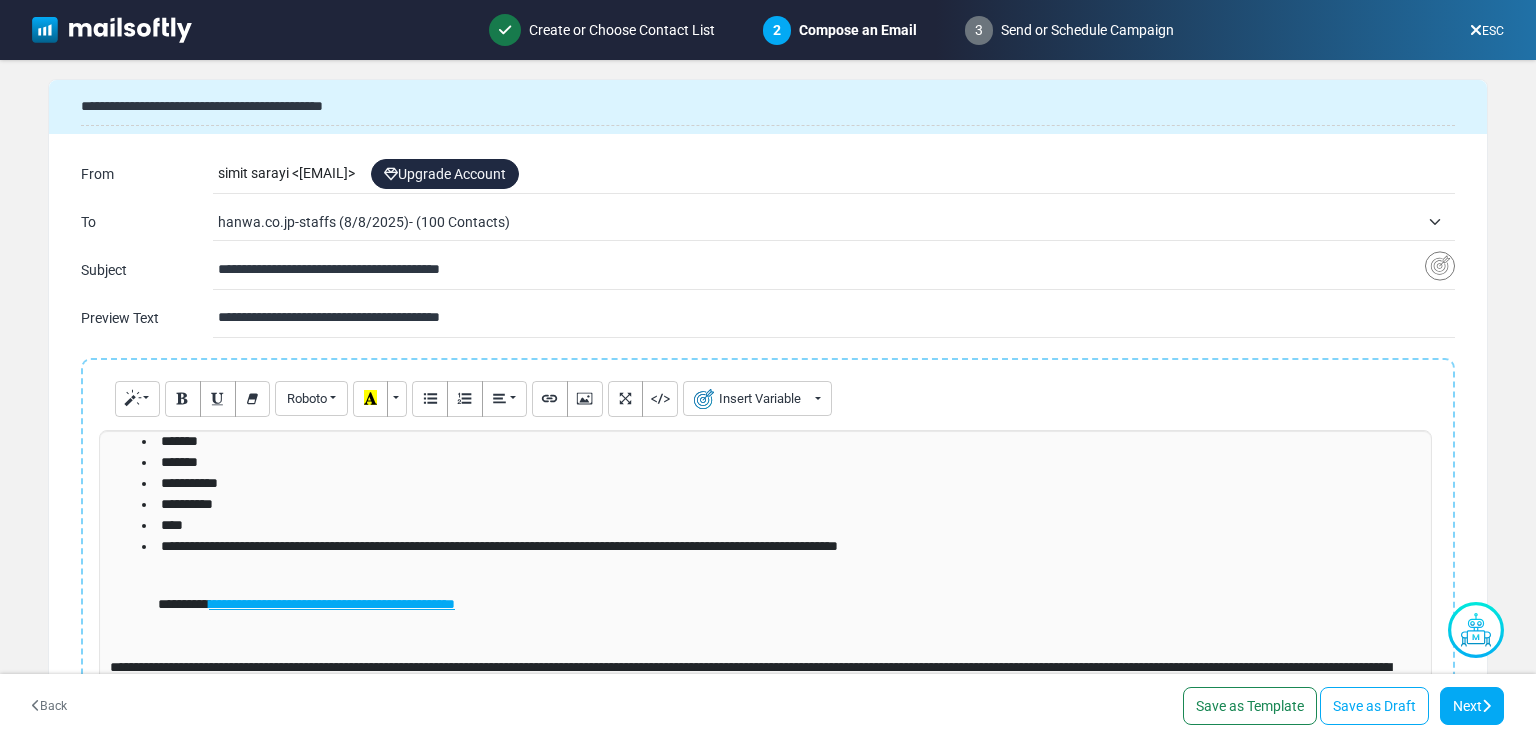 scroll, scrollTop: 0, scrollLeft: 0, axis: both 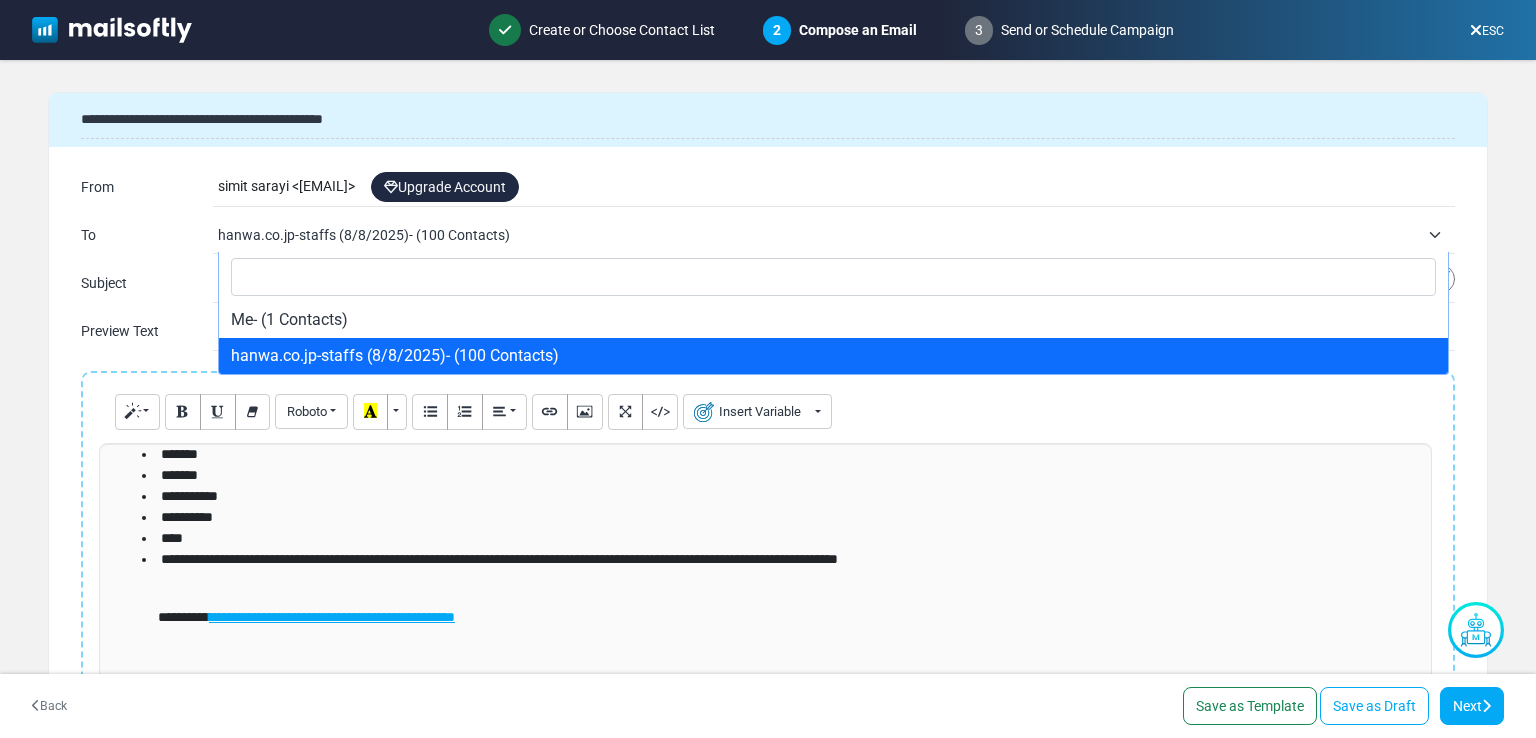click on "hanwa.co.jp-staffs (8/8/2025)- (100 Contacts)" at bounding box center [818, 235] 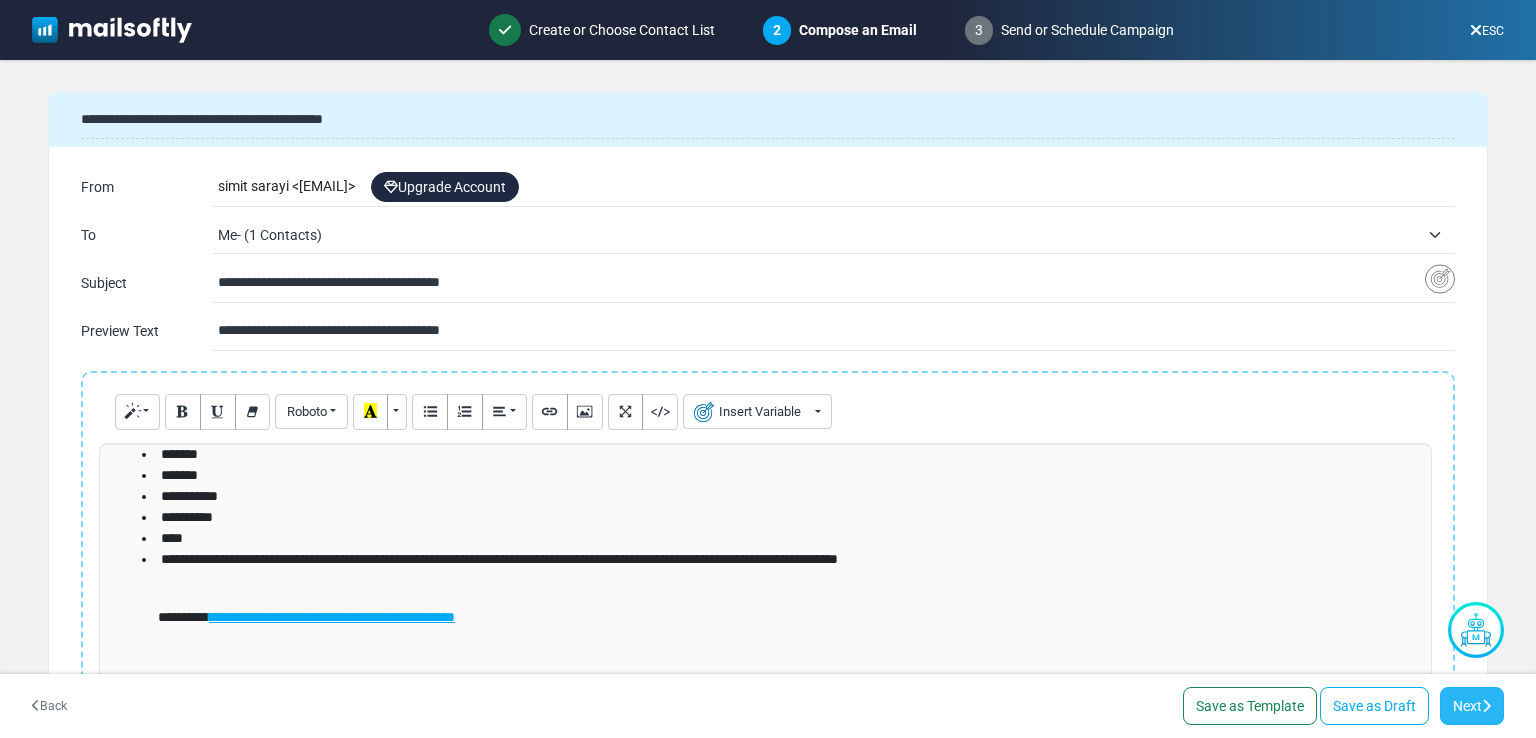 click on "Next" at bounding box center [1472, 706] 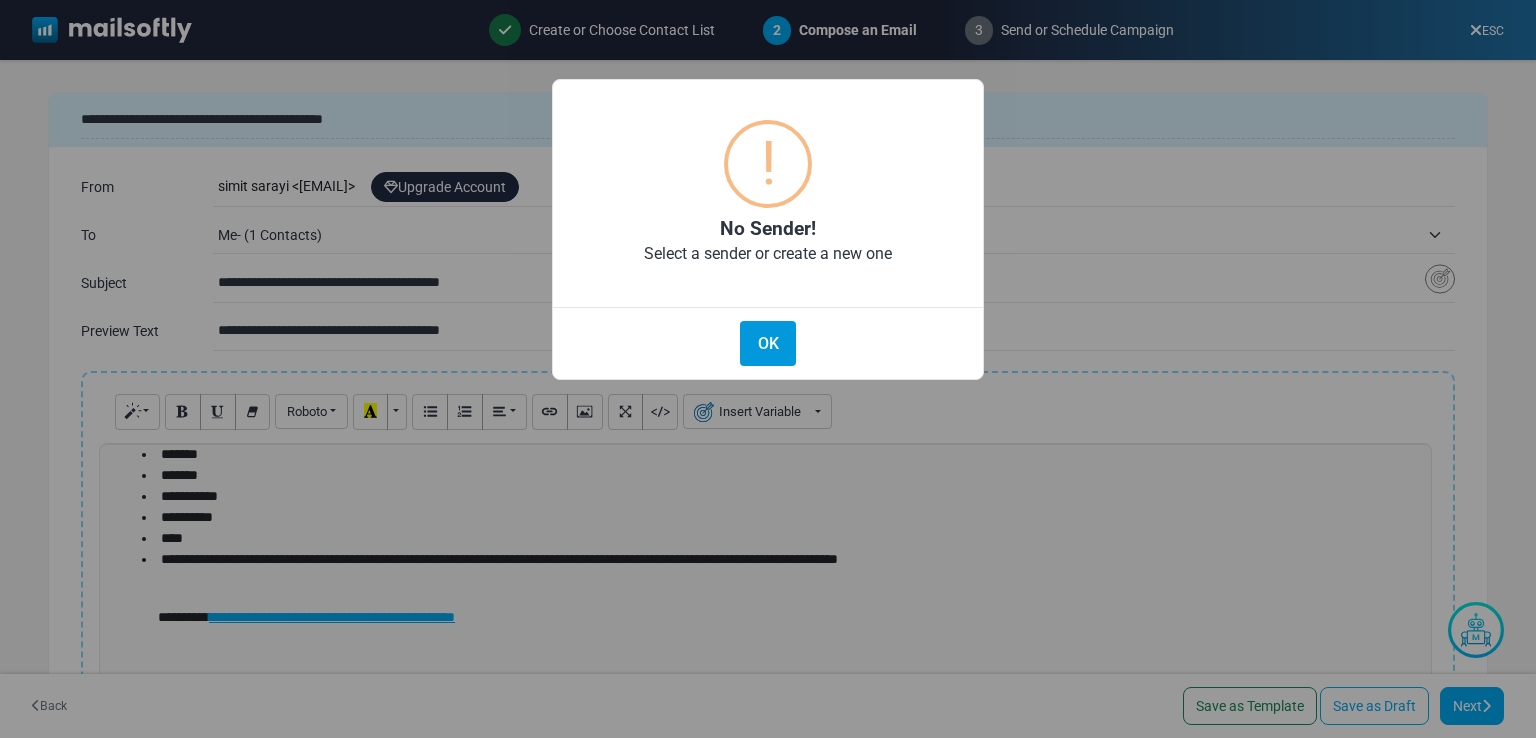 click on "OK" at bounding box center (768, 343) 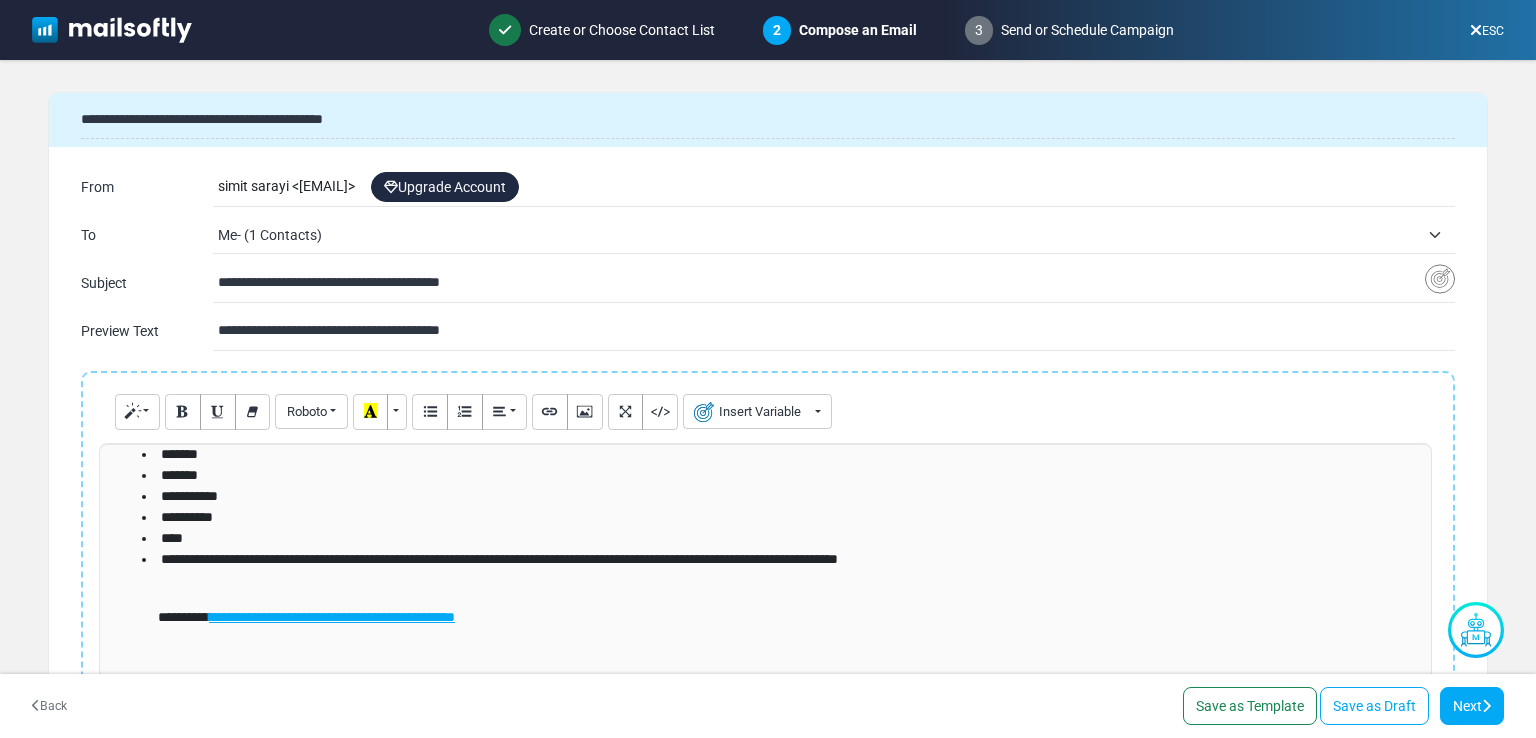 click on "**********" at bounding box center [821, 283] 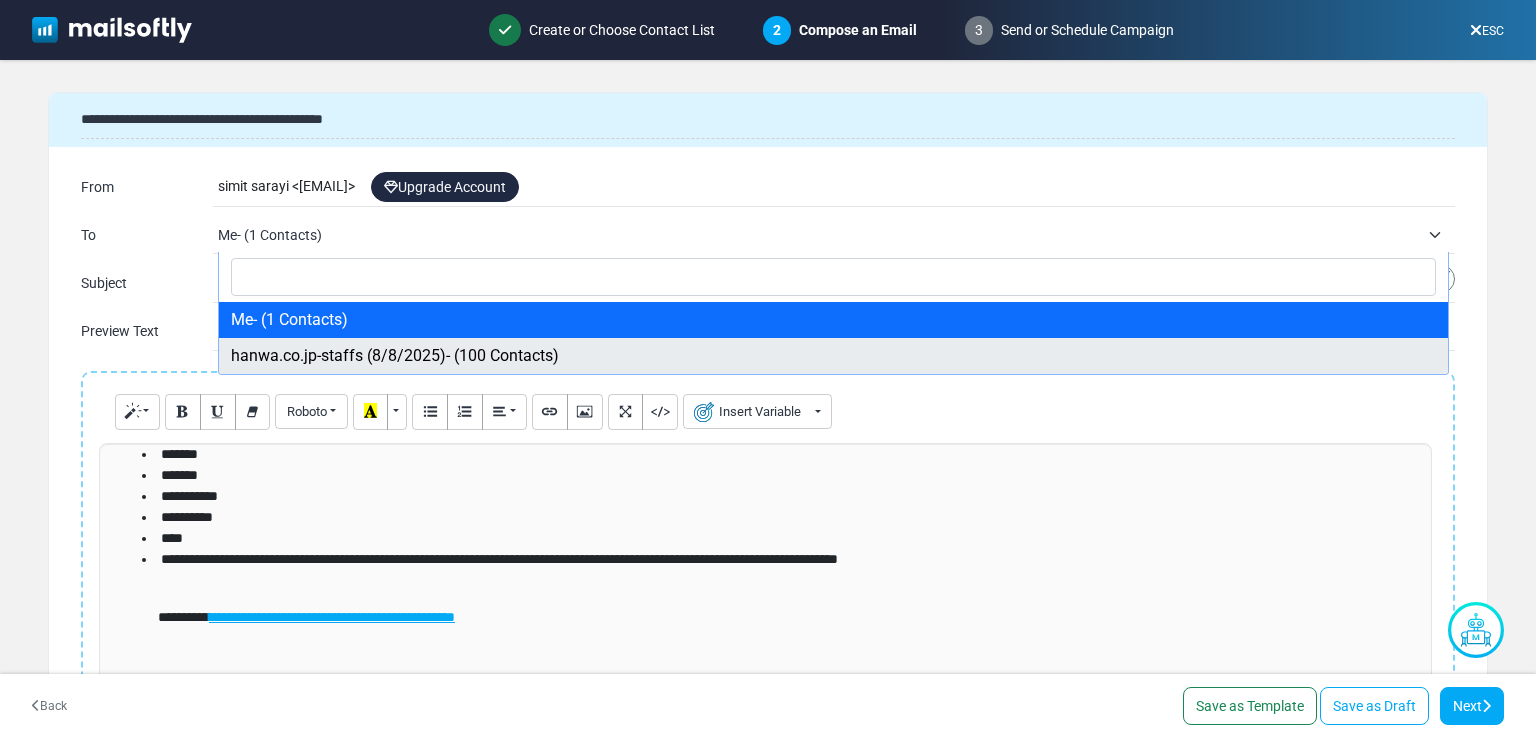 select on "*****" 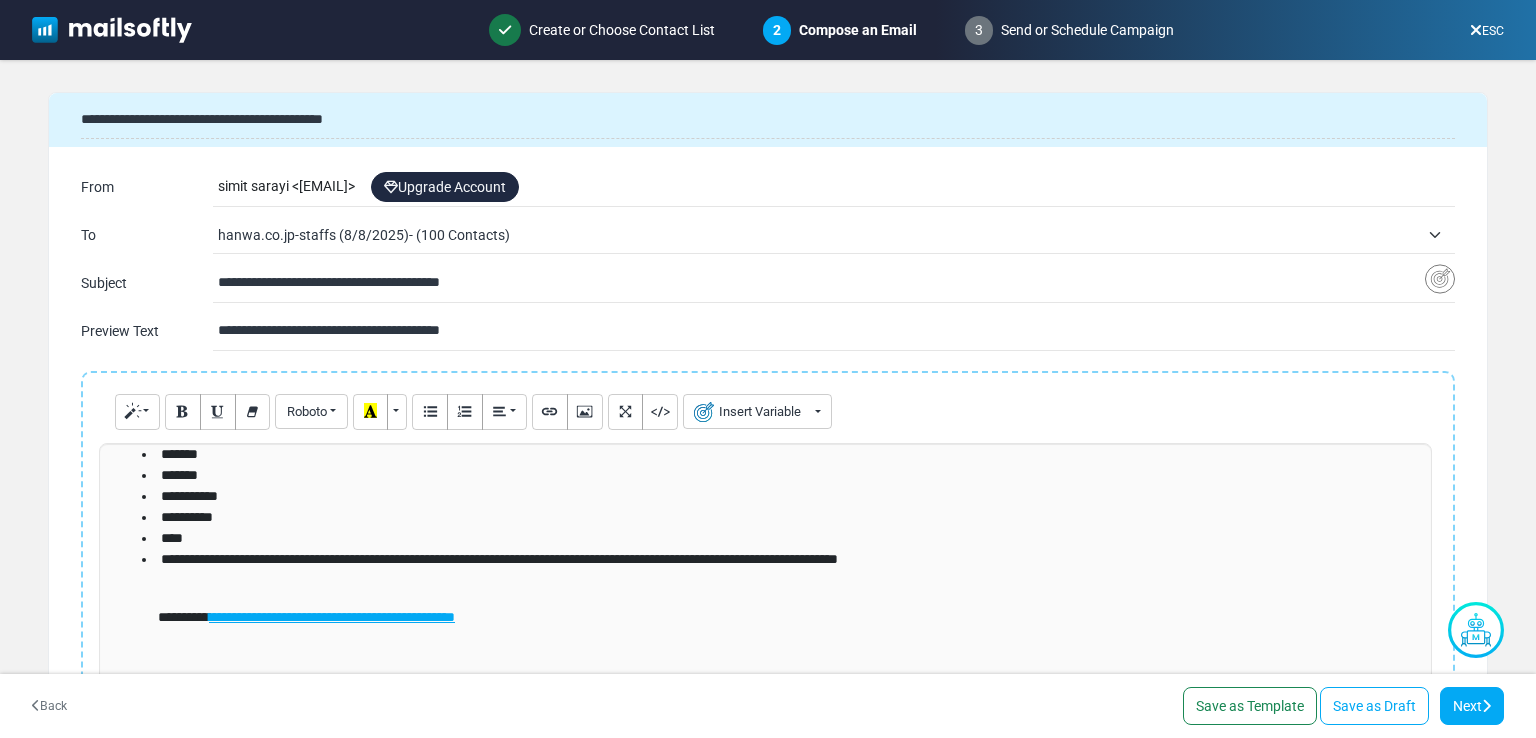 click on "**********" at bounding box center [768, 120] 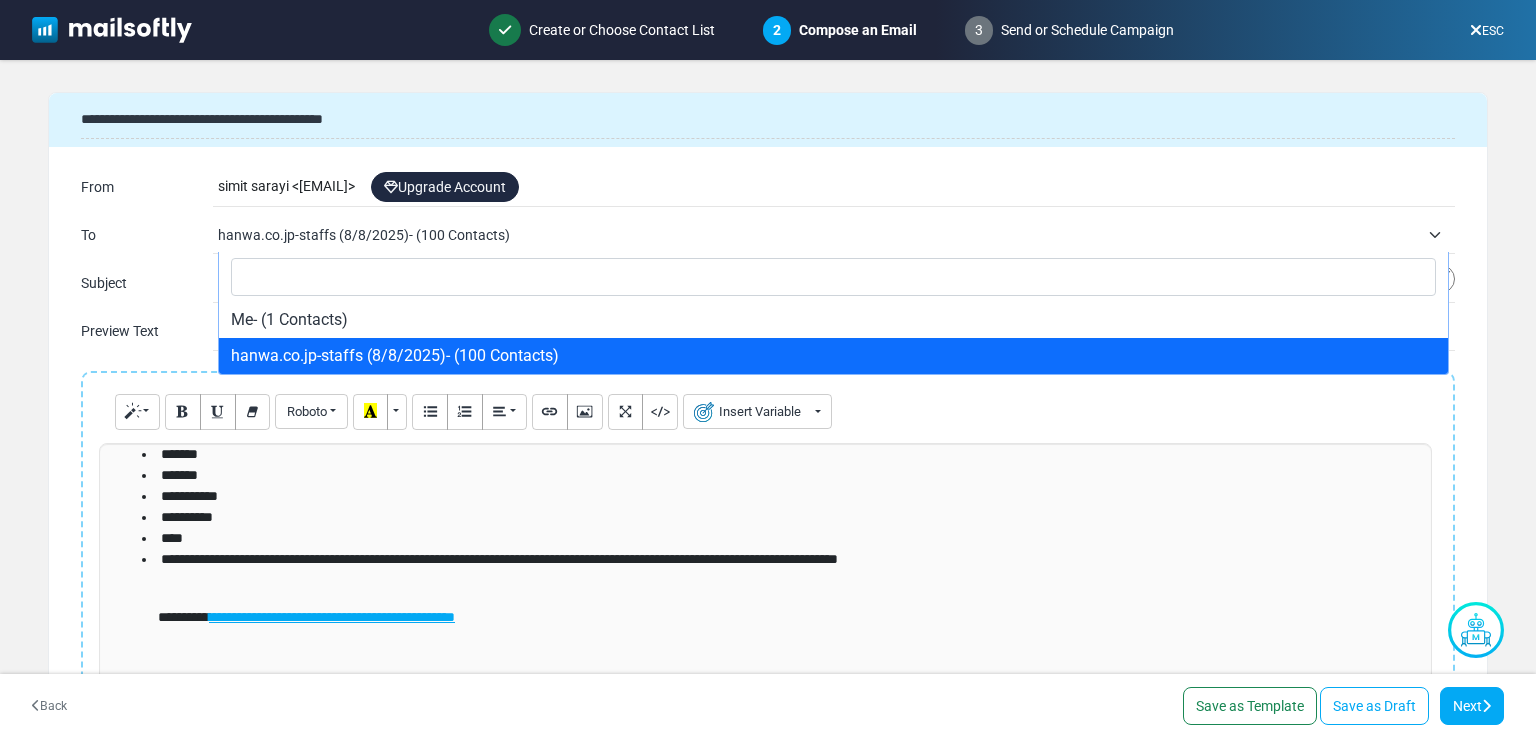 click on "hanwa.co.jp-staffs (8/8/2025)- (100 Contacts)" at bounding box center (836, 235) 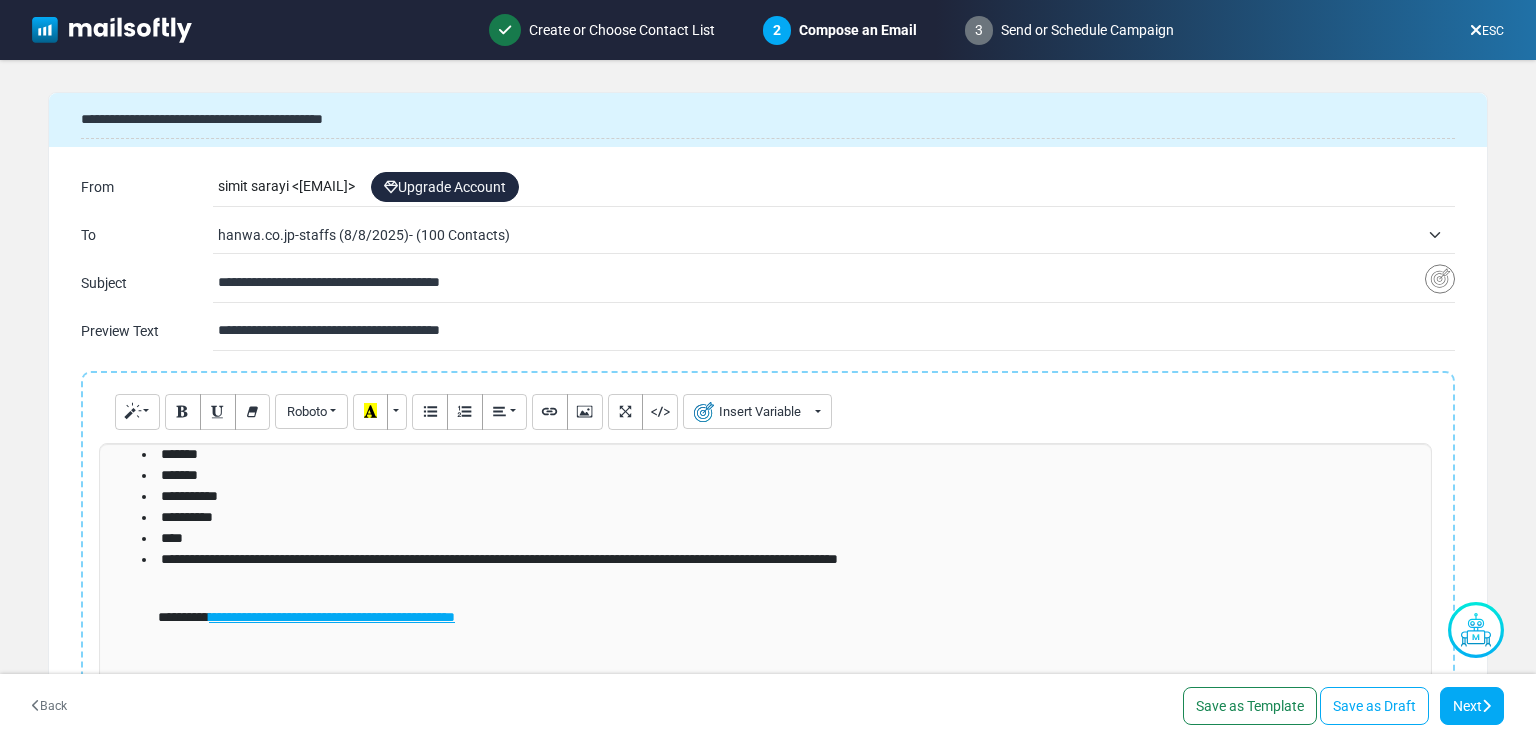 click on "hanwa.co.jp-staffs (8/8/2025)- (100 Contacts)" at bounding box center (836, 235) 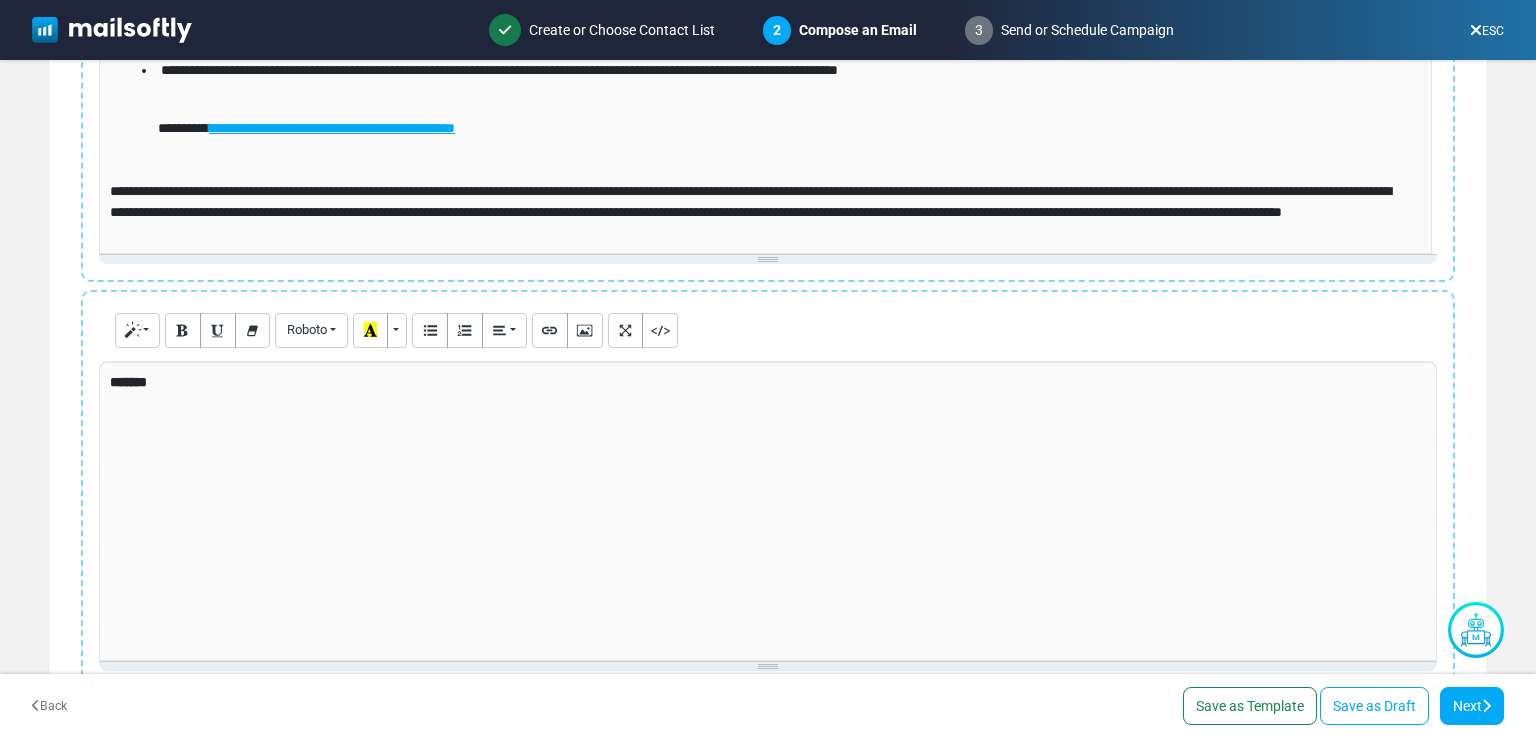 scroll, scrollTop: 500, scrollLeft: 0, axis: vertical 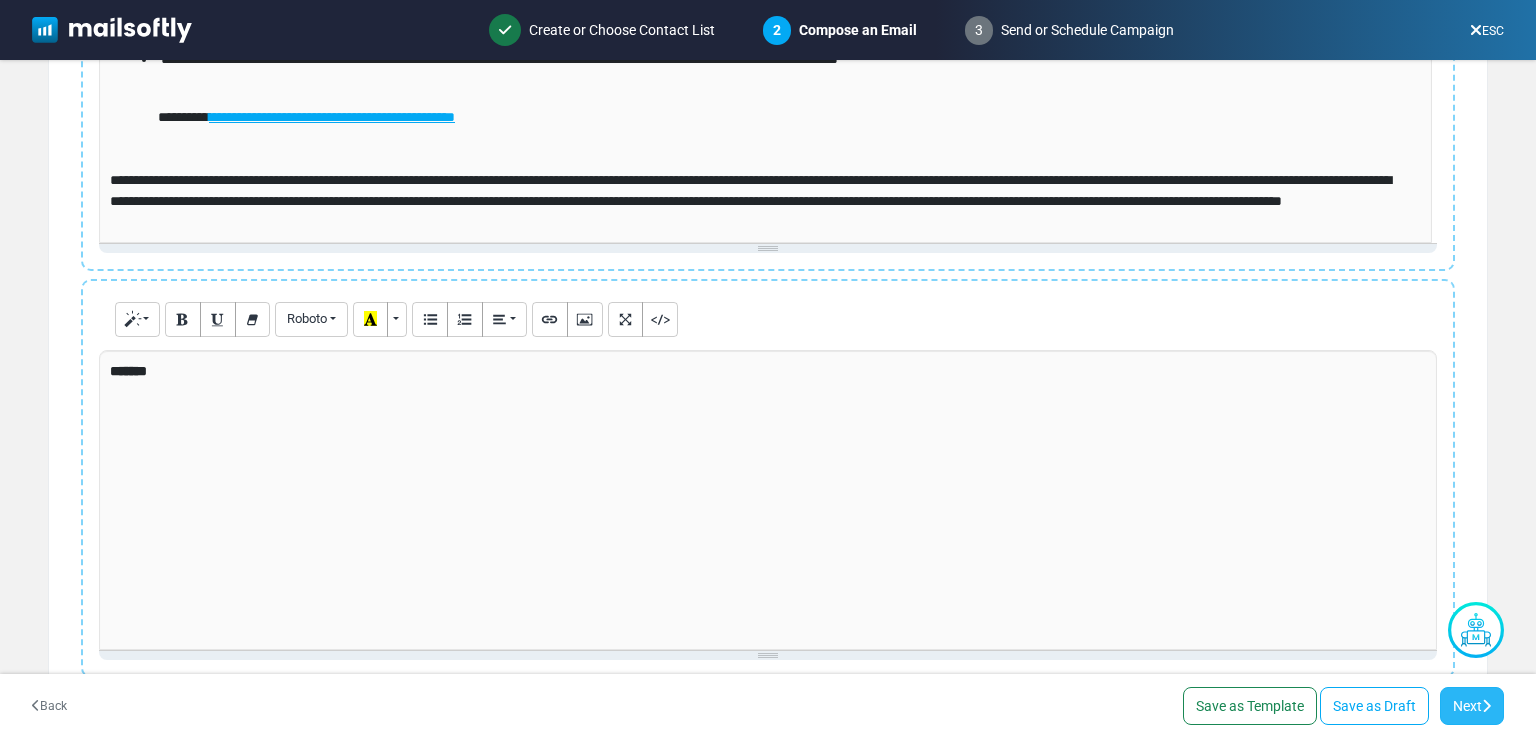 click at bounding box center [1486, 706] 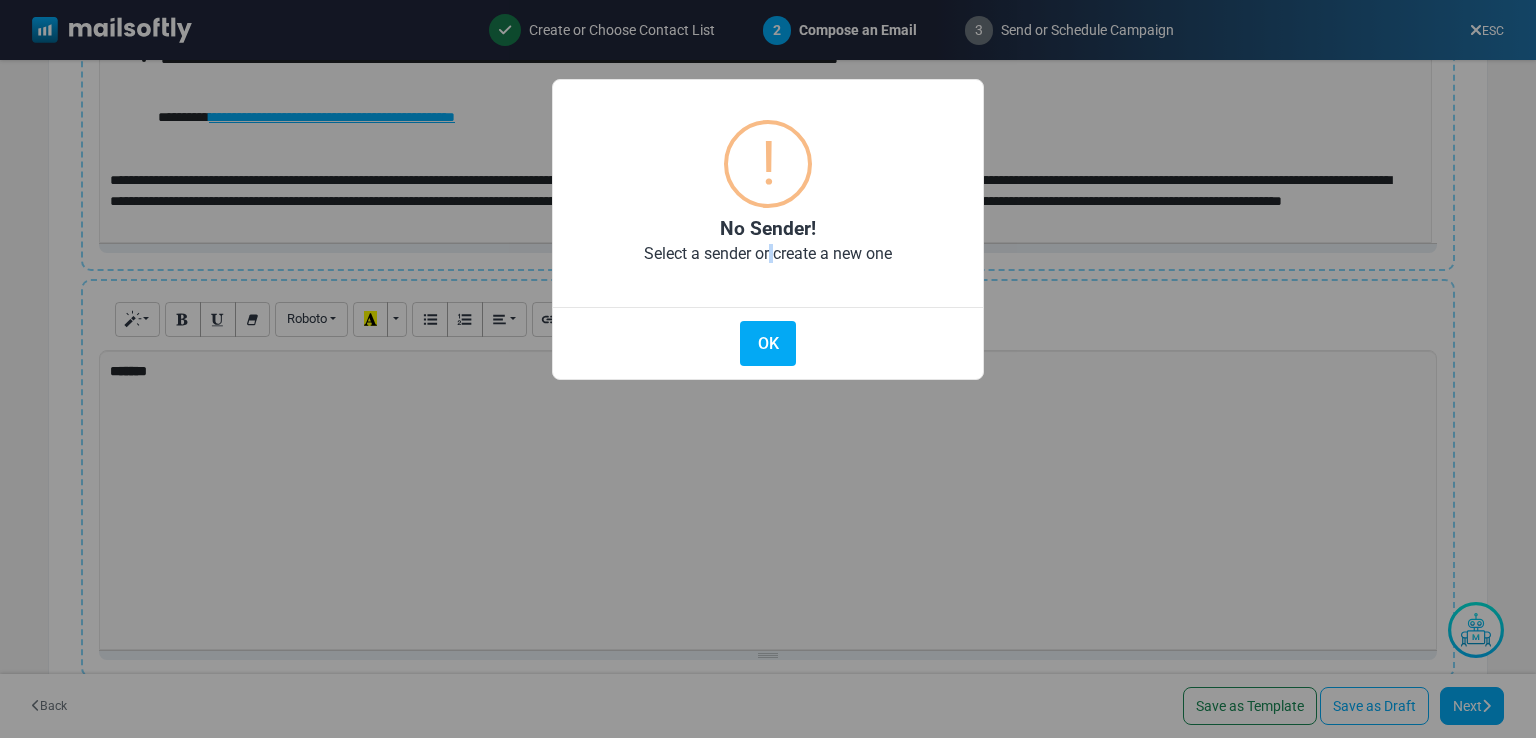 click on "Select a sender or create a new one" at bounding box center [768, 263] 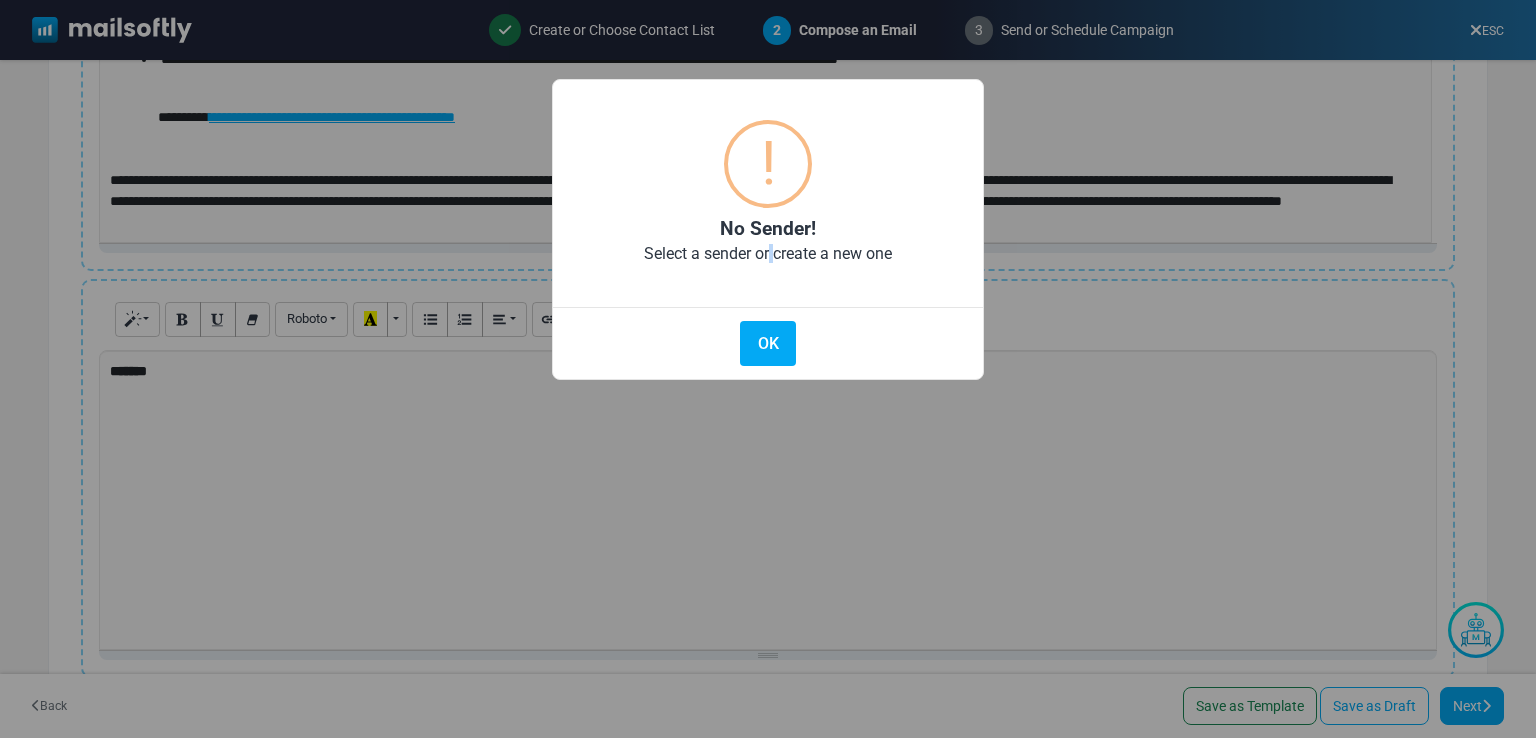 click on "OK" at bounding box center (768, 343) 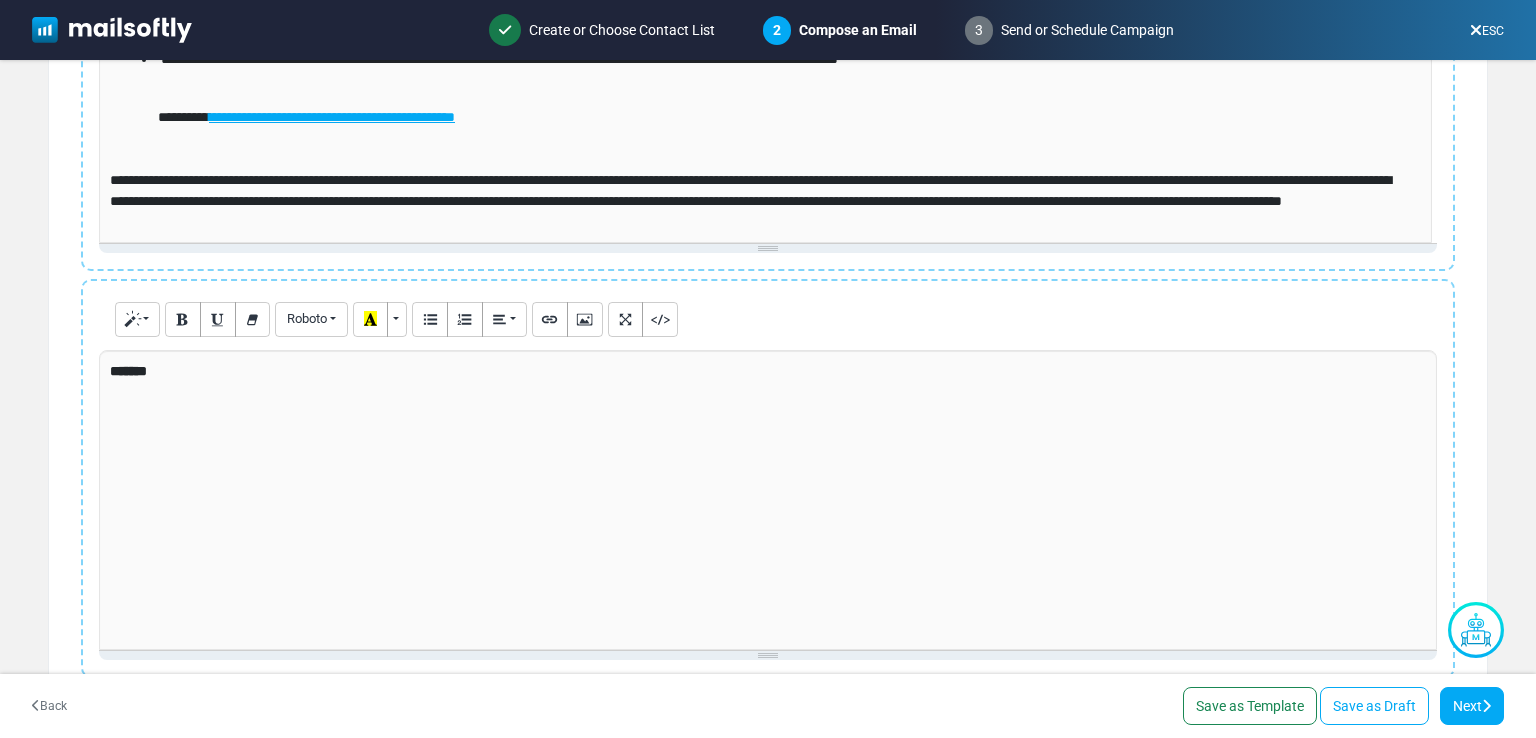 scroll, scrollTop: 541, scrollLeft: 0, axis: vertical 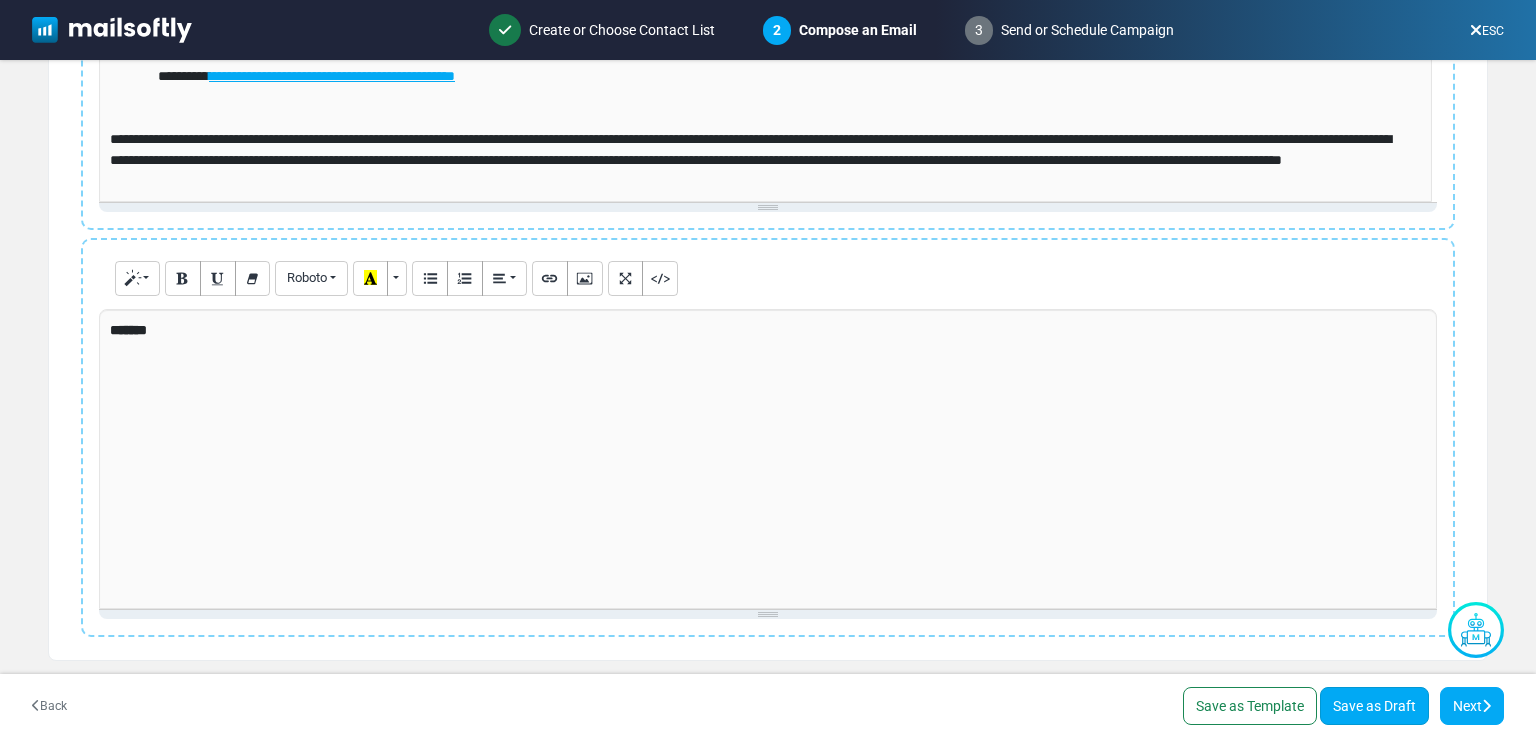 click on "Save as Draft" at bounding box center [1374, 706] 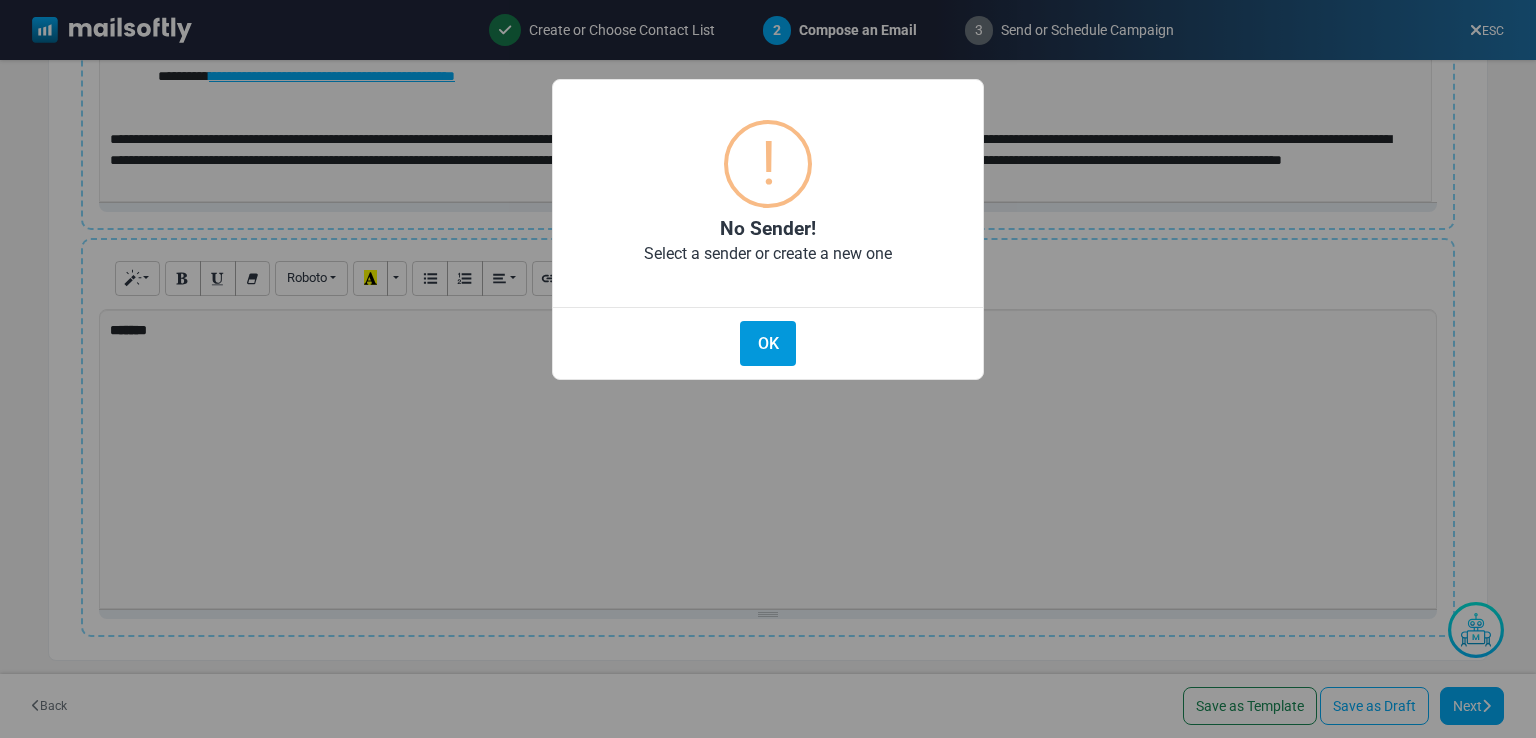 click on "OK" at bounding box center [768, 343] 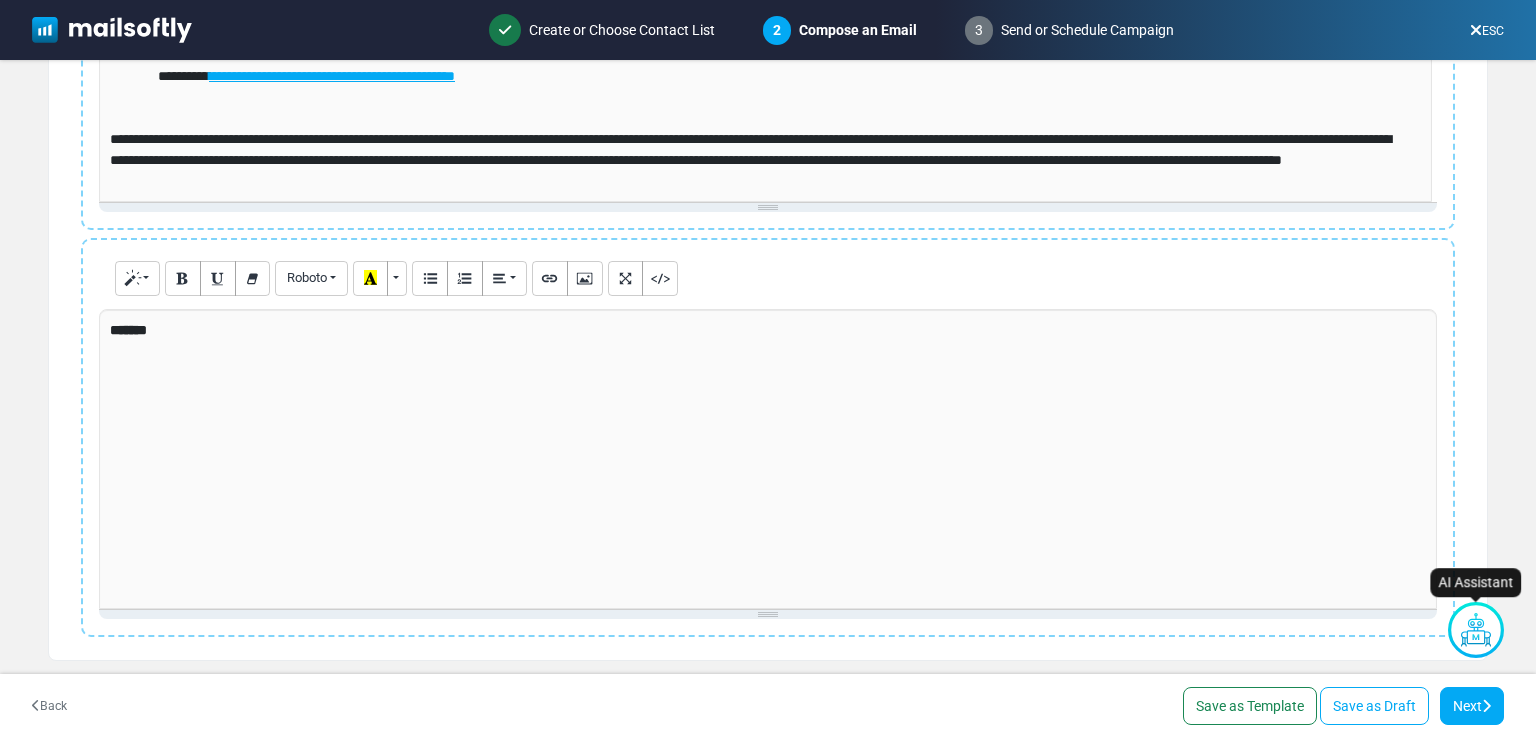 click at bounding box center [1476, 630] 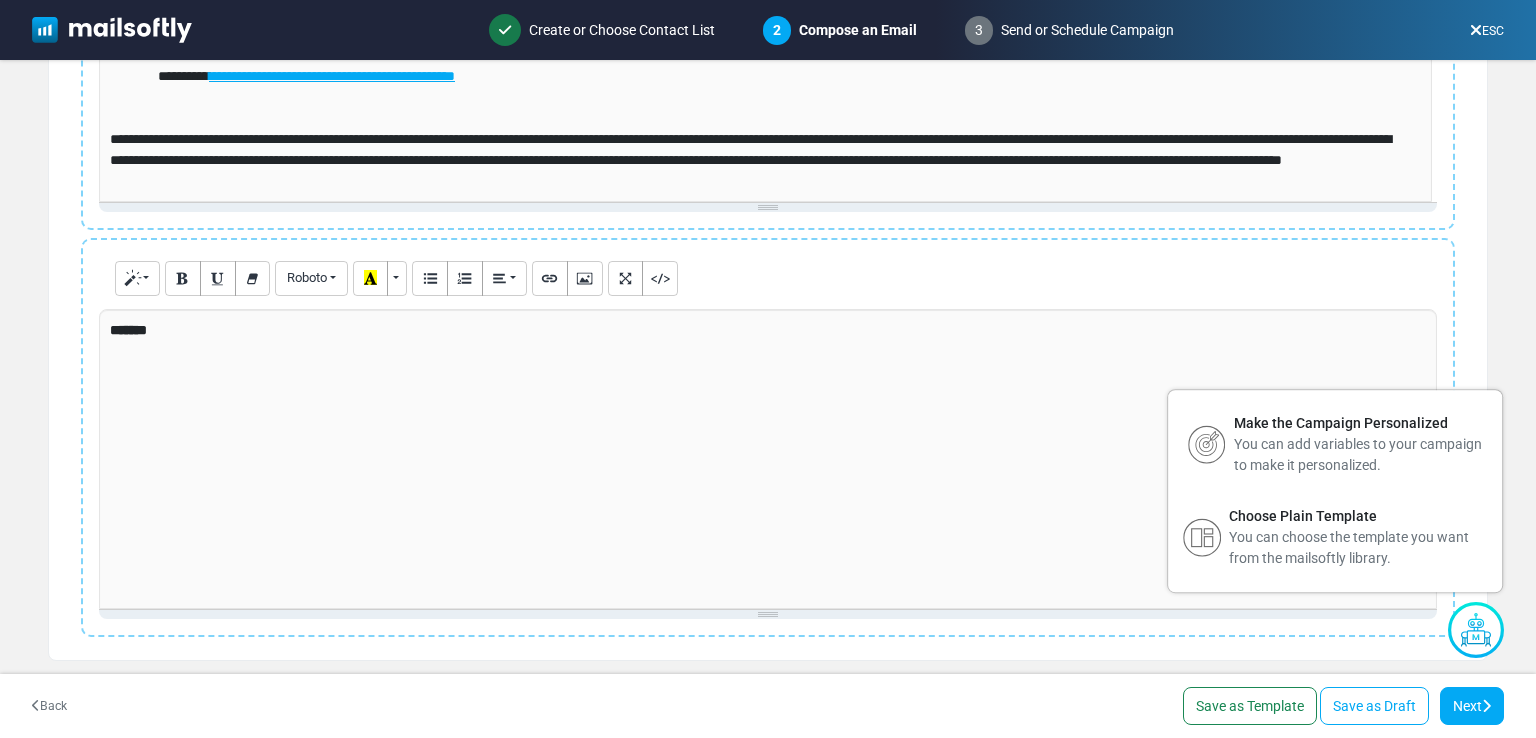 click on "*******" at bounding box center [768, 459] 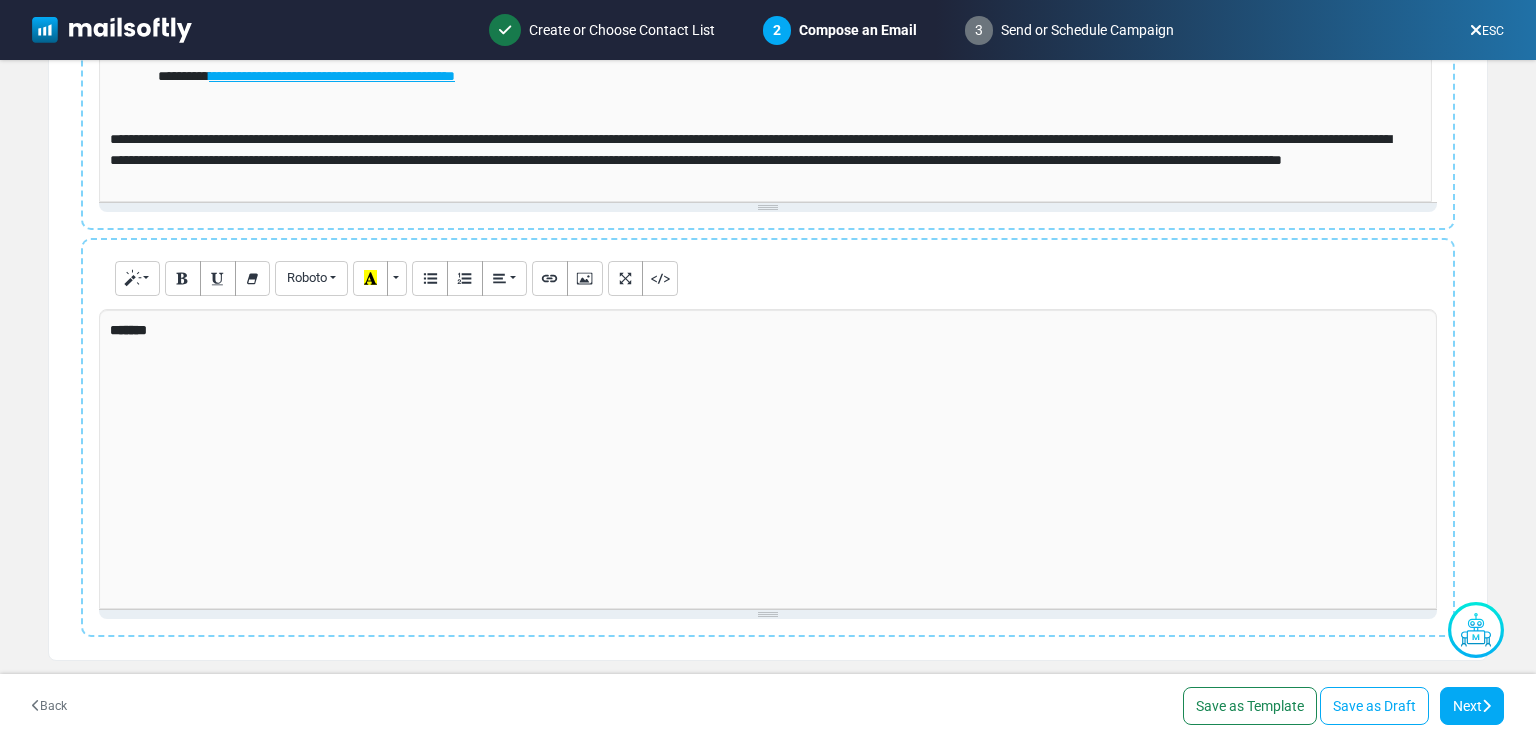 scroll, scrollTop: 141, scrollLeft: 0, axis: vertical 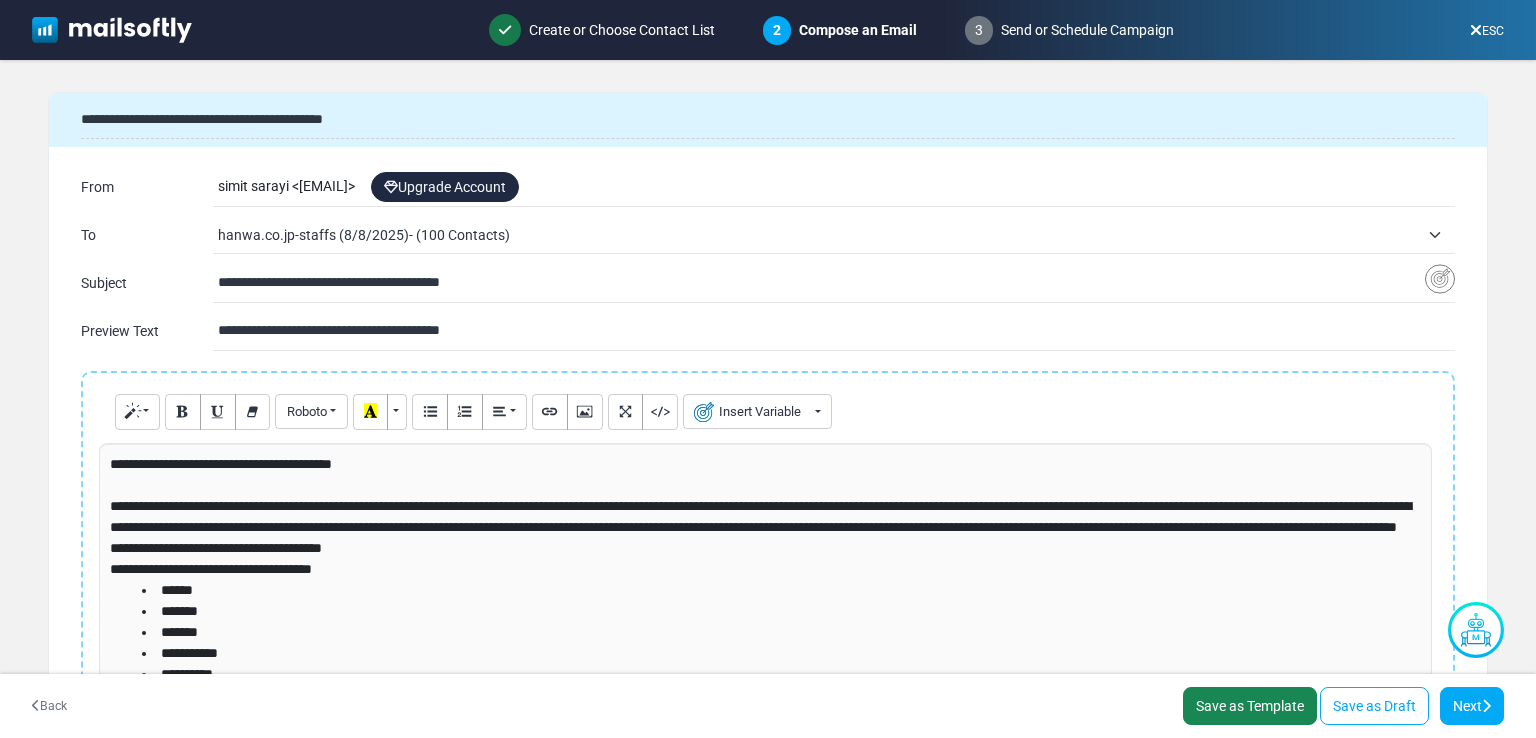 click on "Save as Template" at bounding box center (1250, 706) 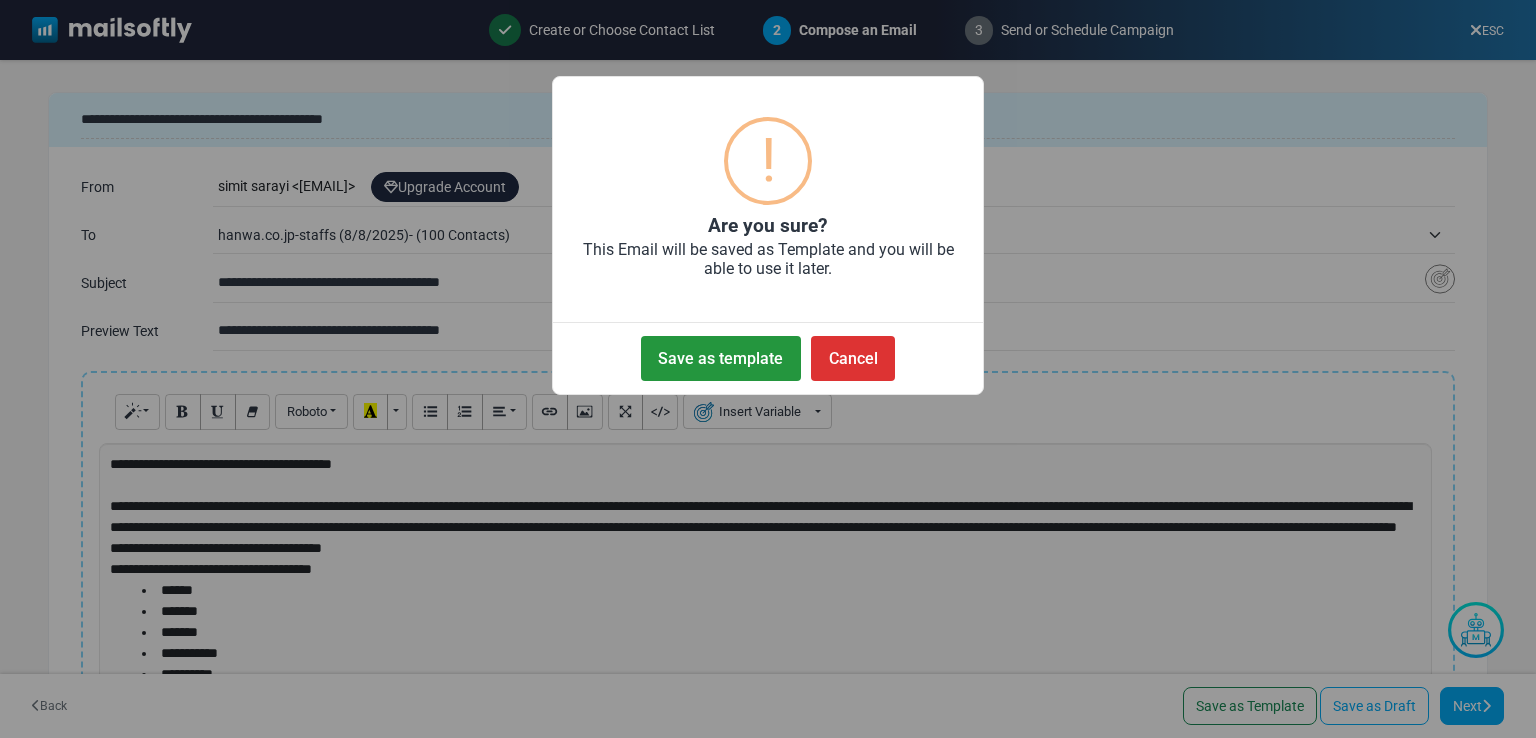 click on "Save as template" at bounding box center [721, 358] 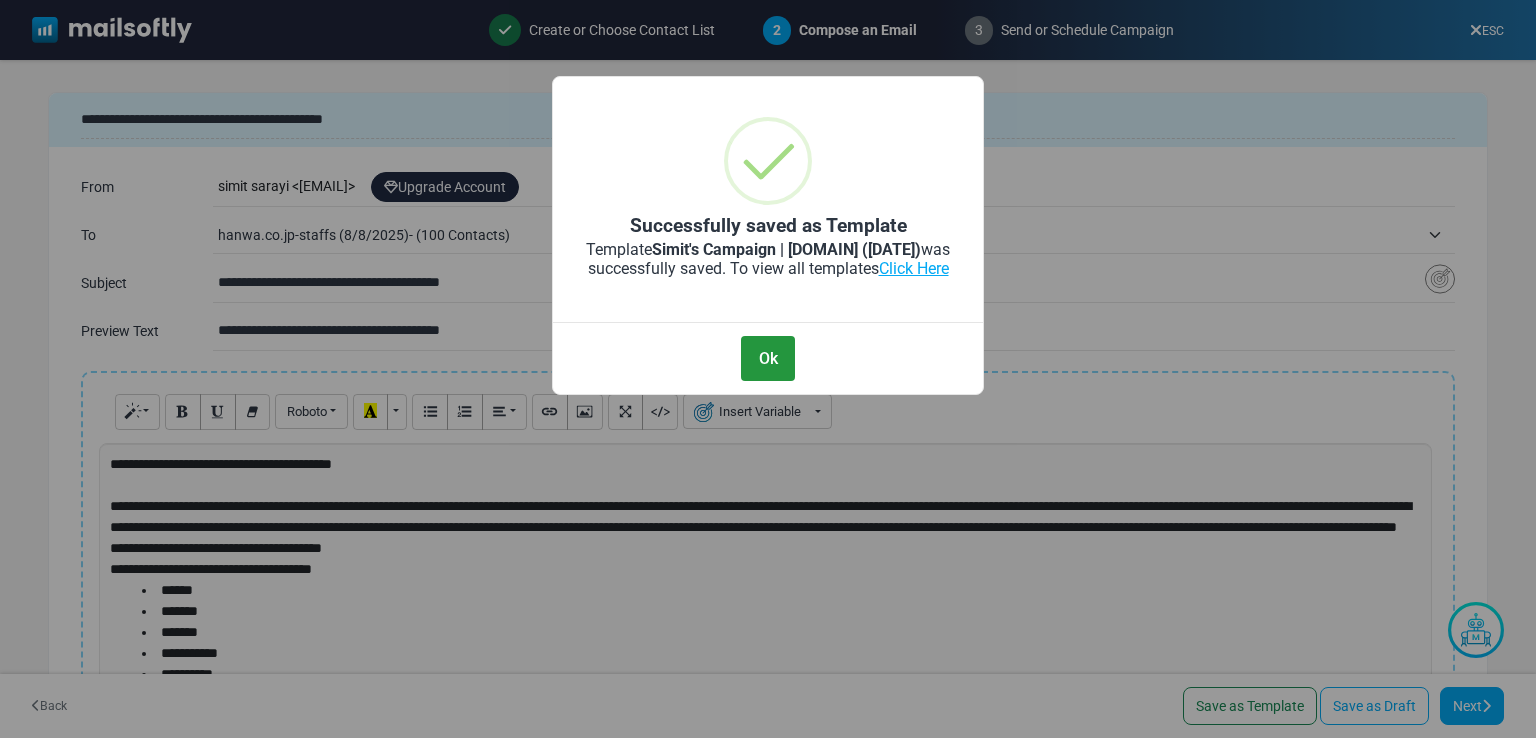 click on "Ok" at bounding box center (768, 358) 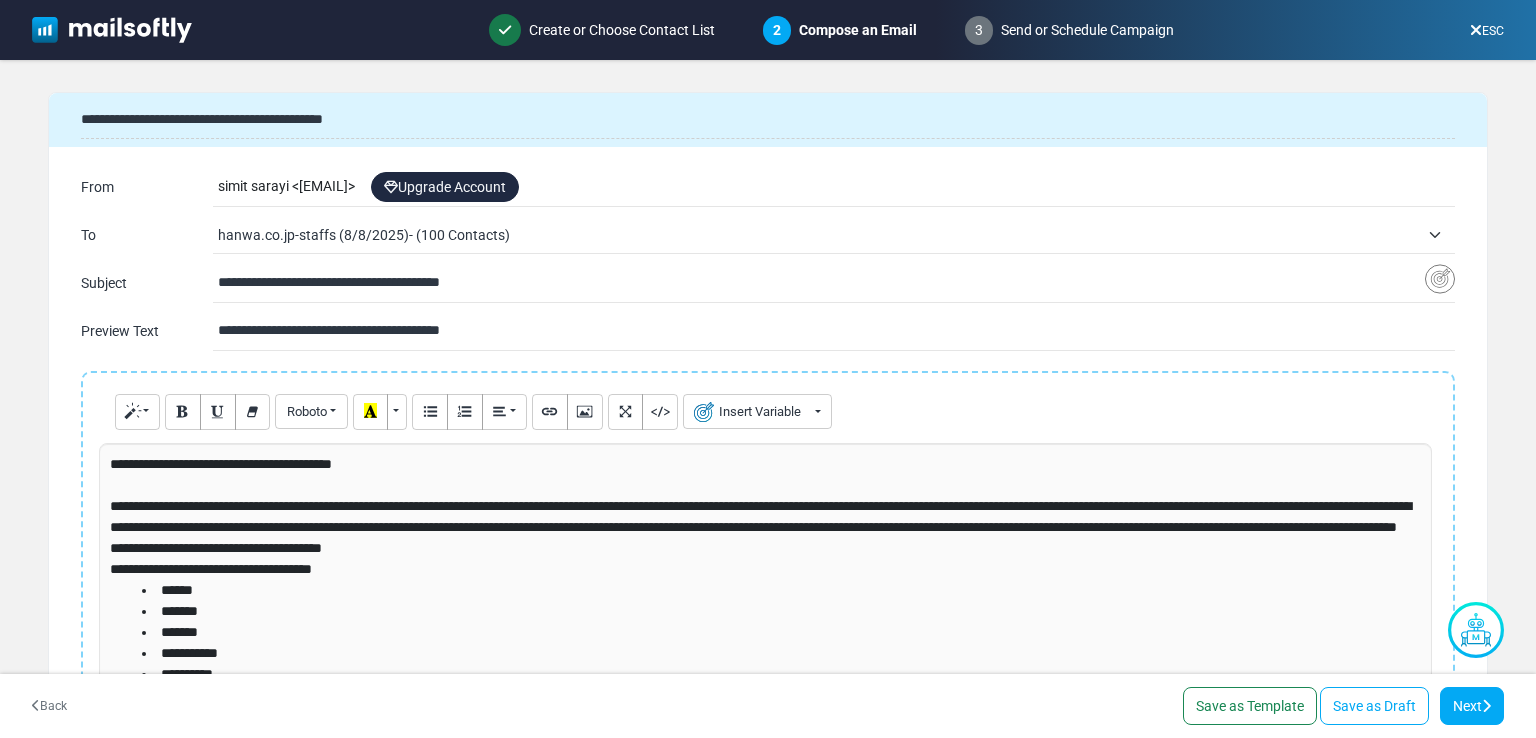 click on "ESC" at bounding box center (1487, 31) 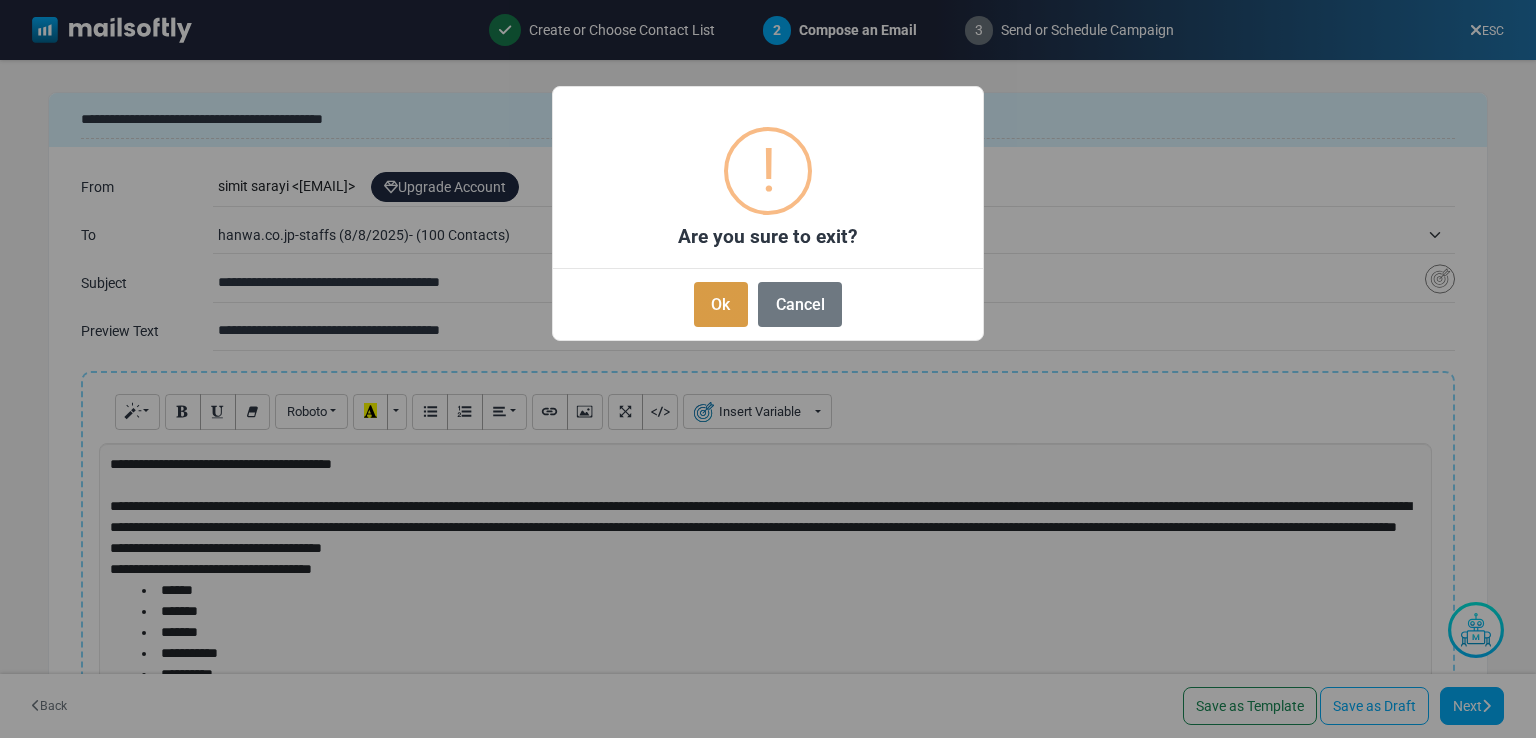 click on "Ok" at bounding box center (721, 304) 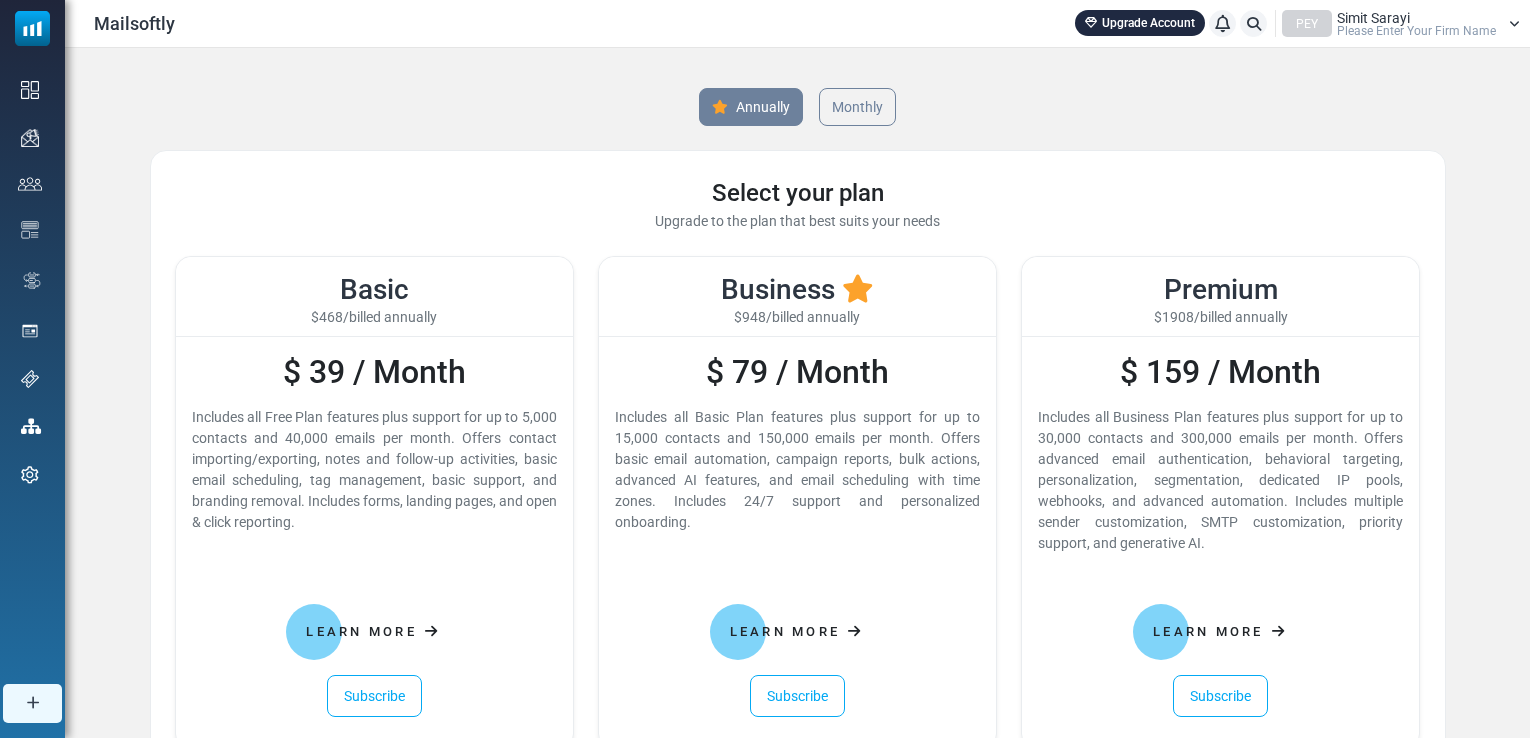 scroll, scrollTop: 0, scrollLeft: 0, axis: both 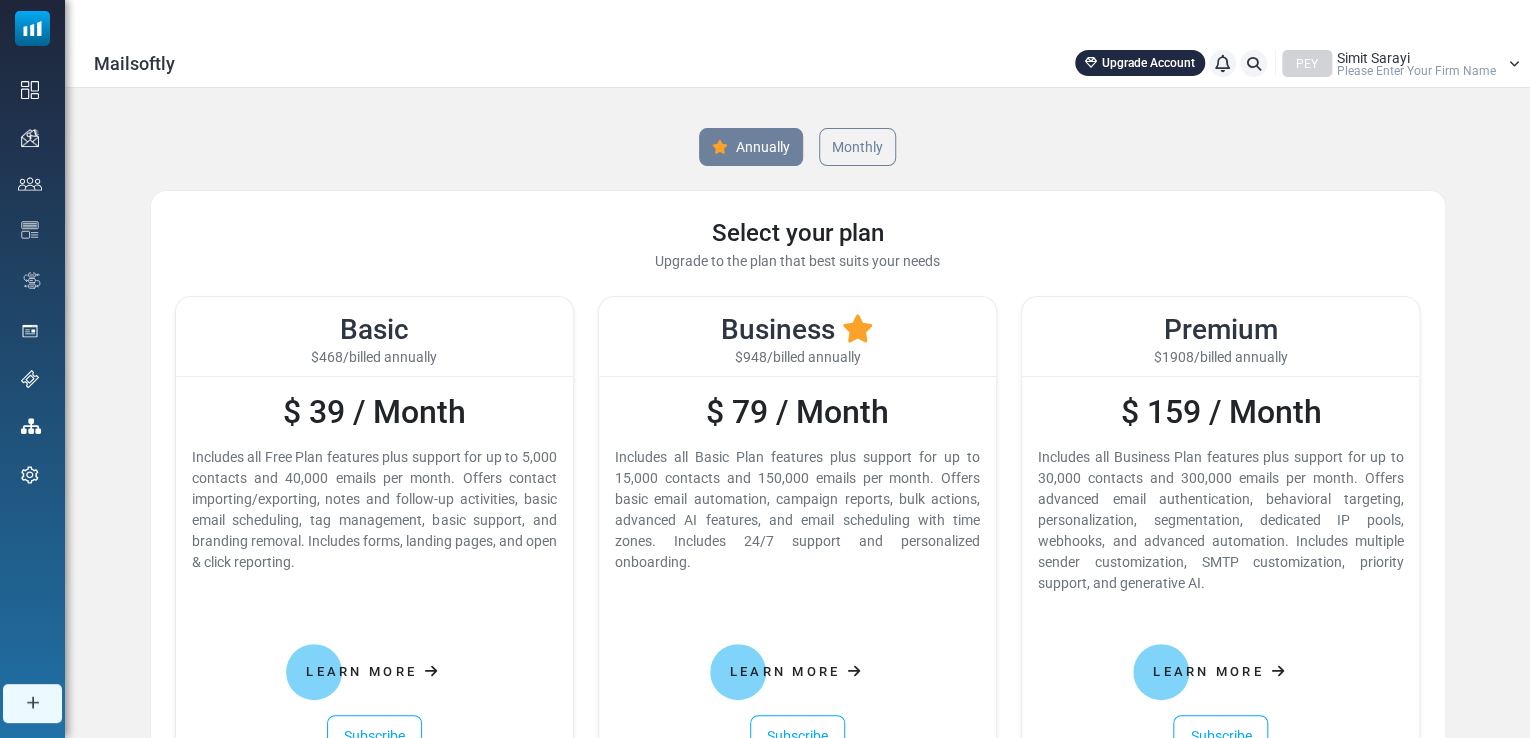 click on "Please Enter Your Firm Name" at bounding box center [1416, 71] 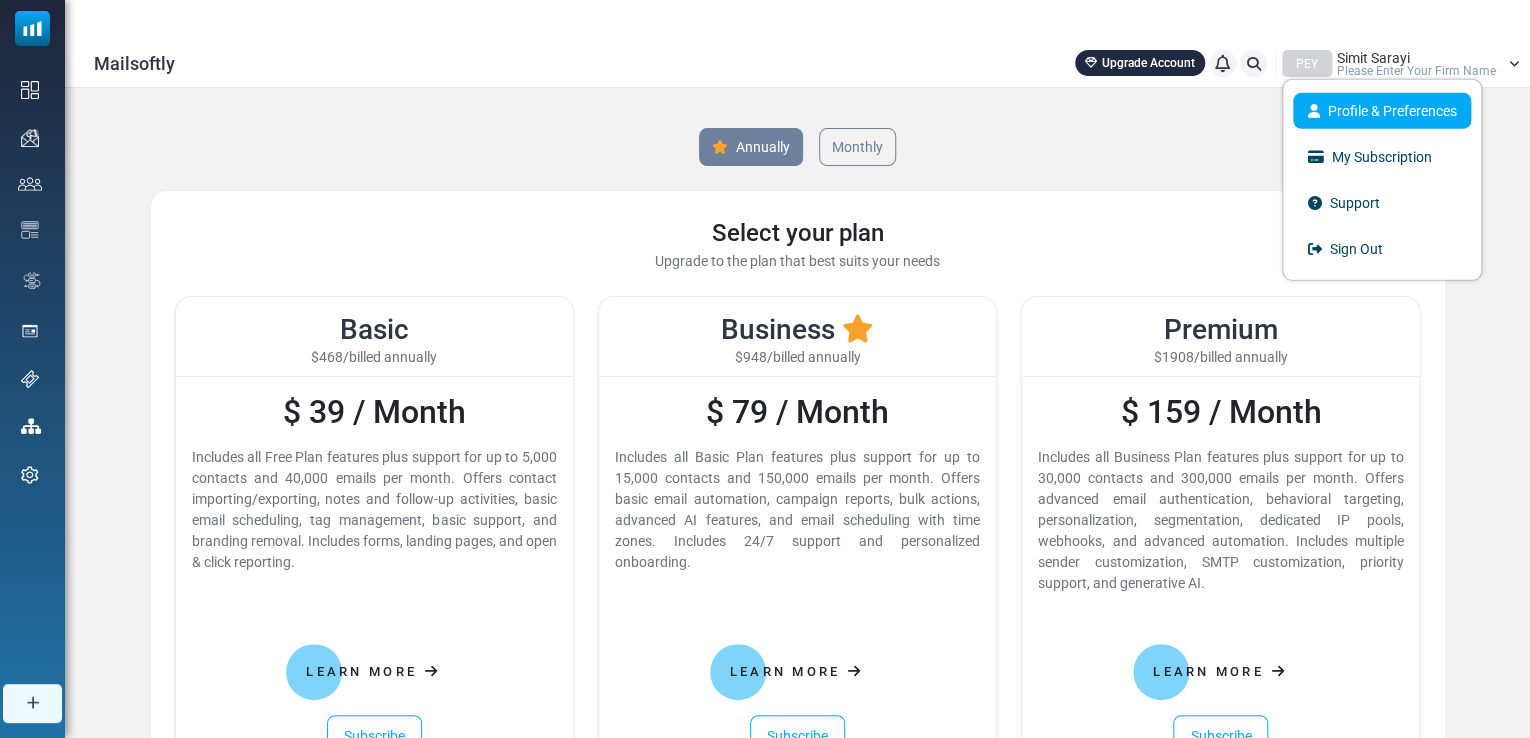 click on "Profile & Preferences" at bounding box center (1382, 111) 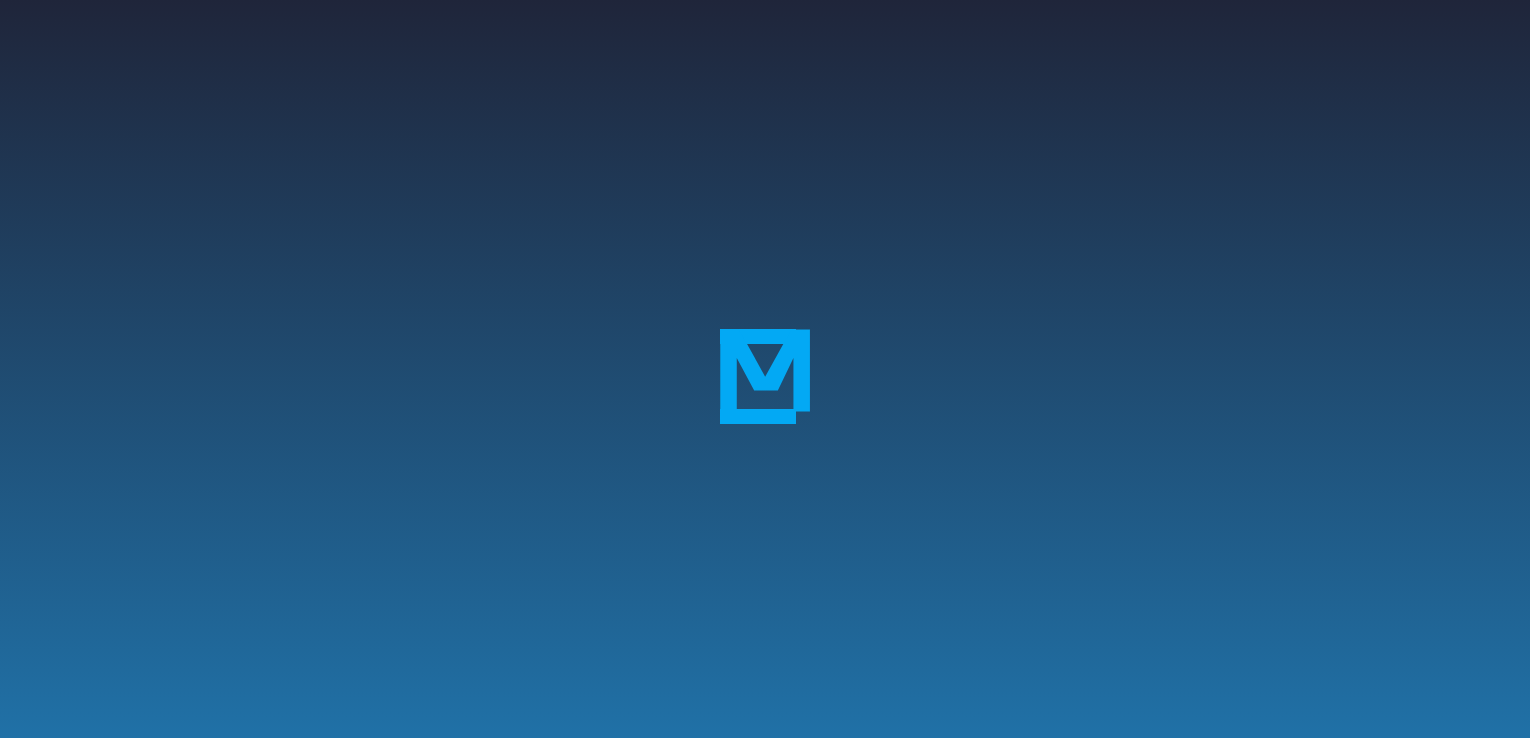 scroll, scrollTop: 0, scrollLeft: 0, axis: both 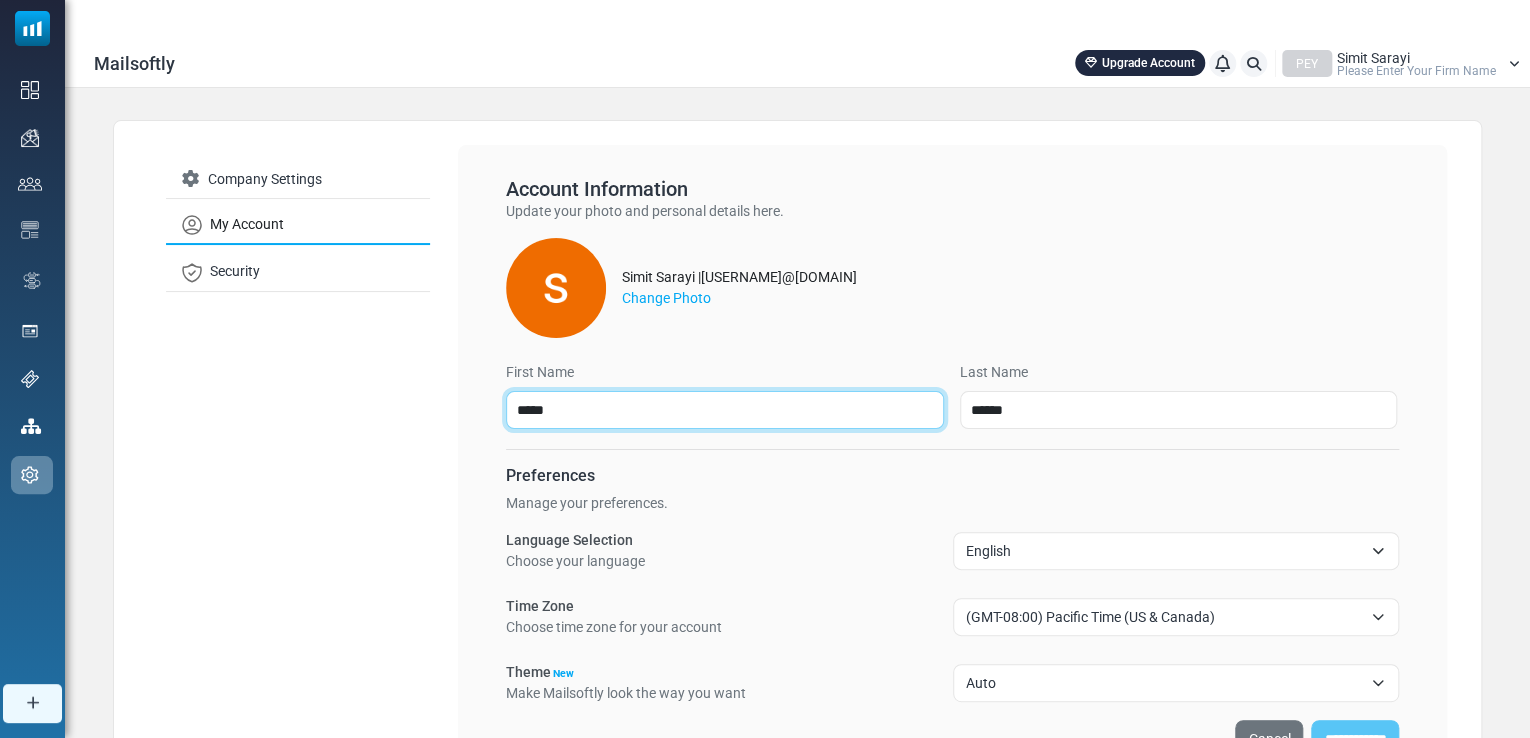 drag, startPoint x: 575, startPoint y: 364, endPoint x: 362, endPoint y: 349, distance: 213.52751 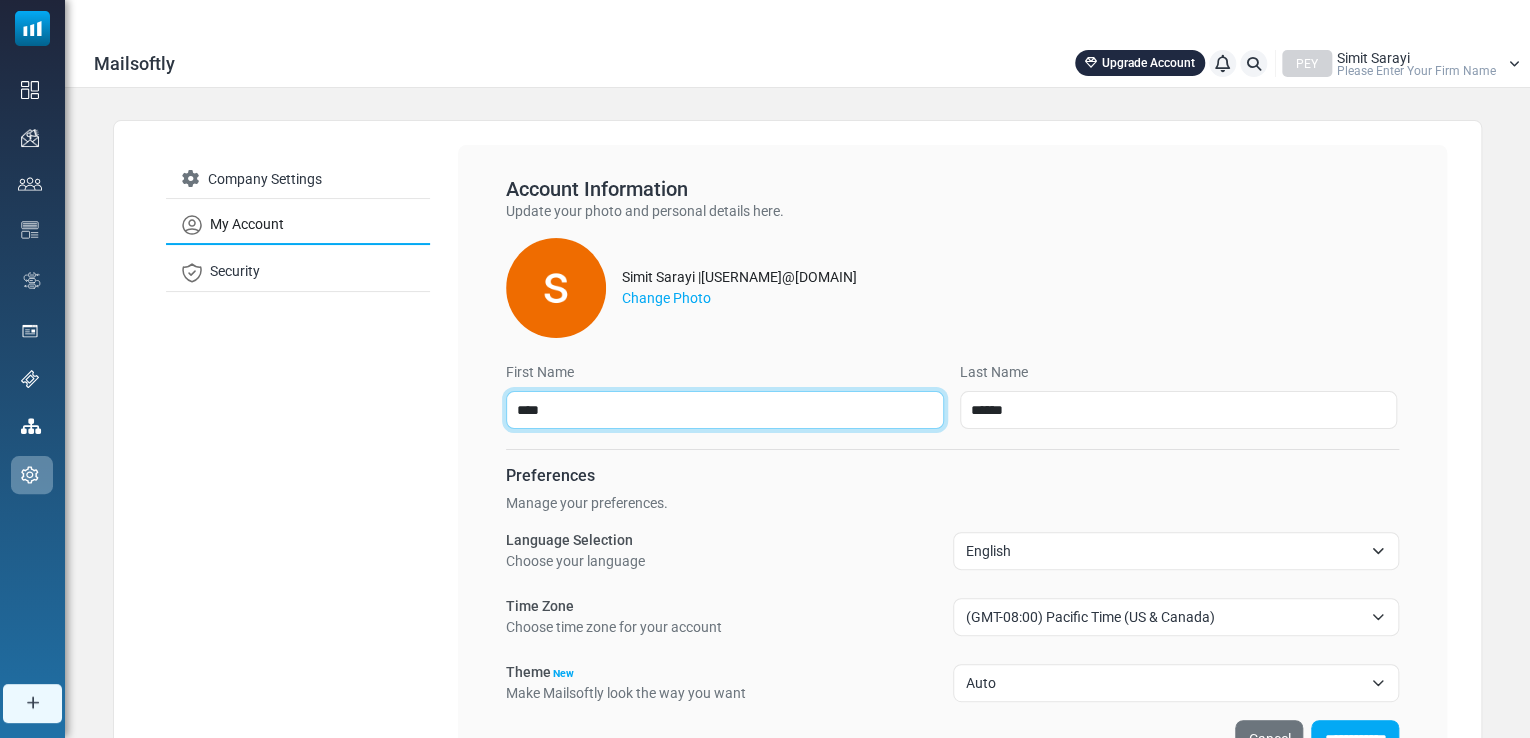 type on "****" 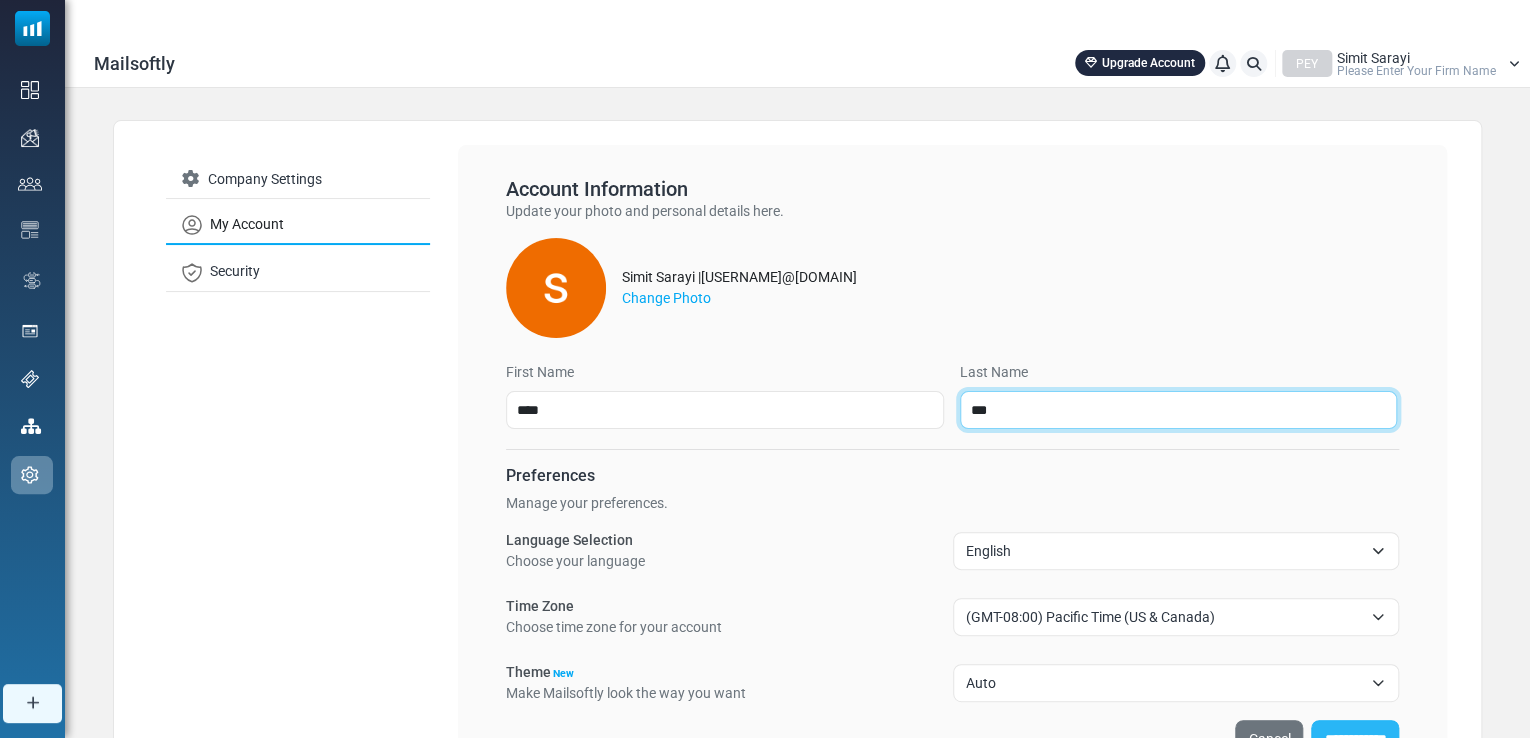 type on "***" 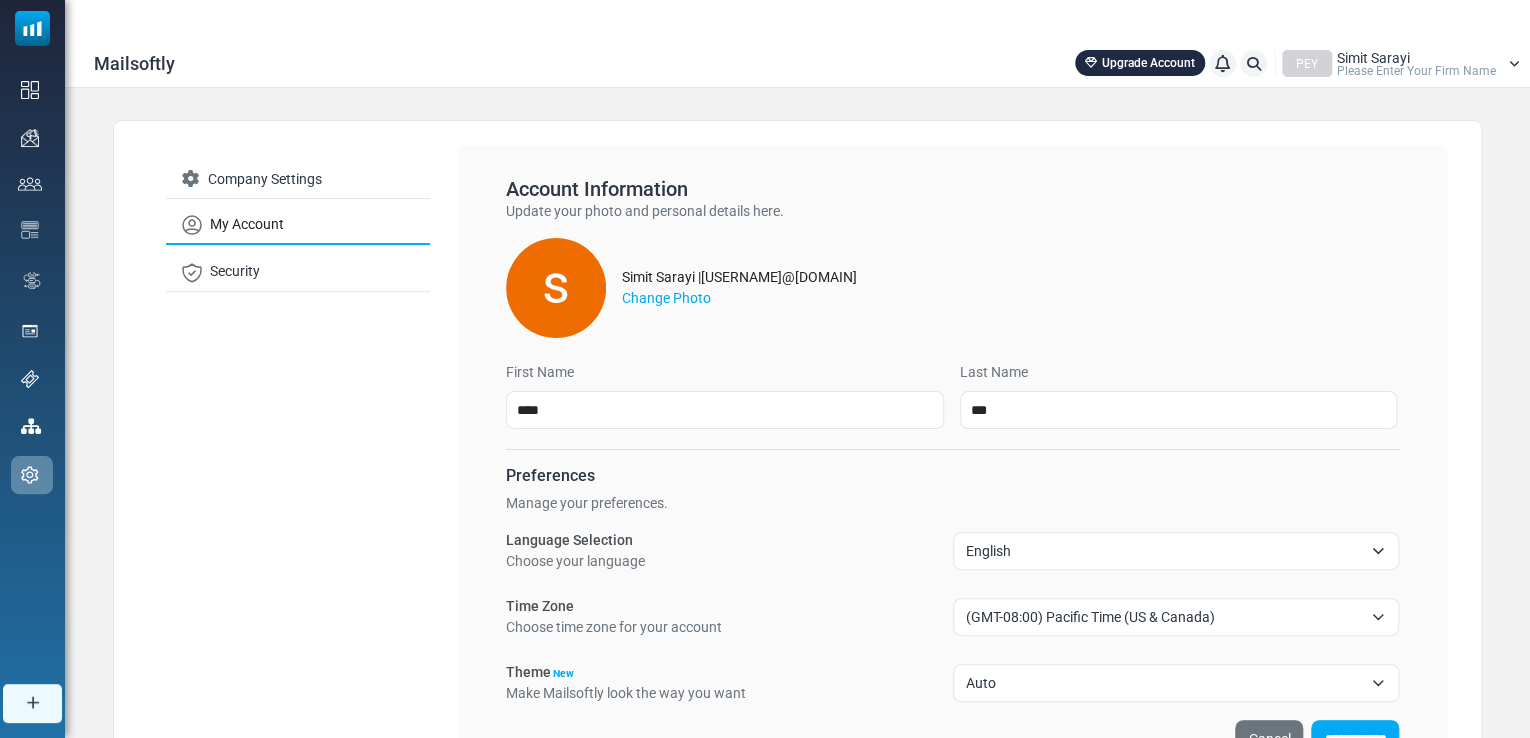 click on "**********" at bounding box center (1355, 739) 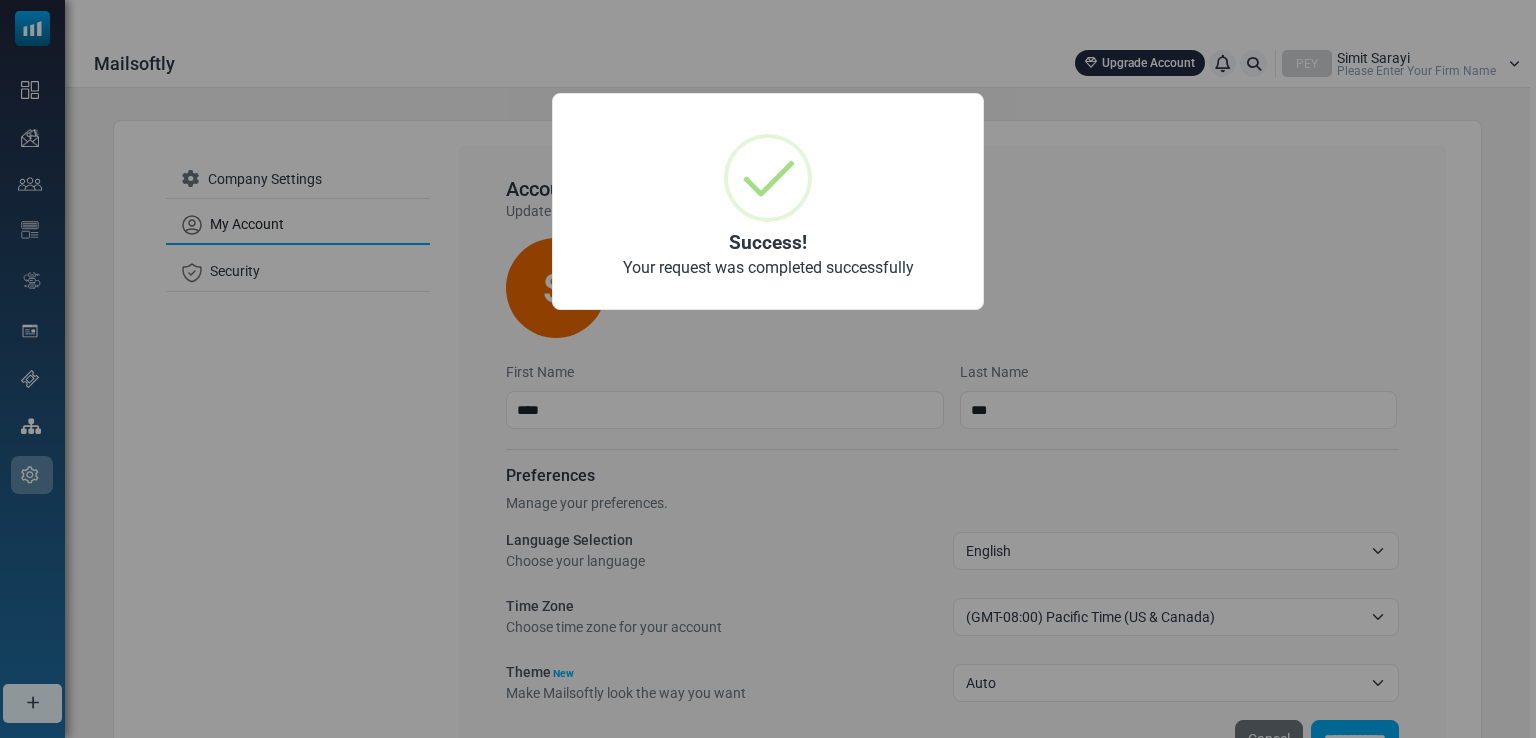 click on "×
Success! Your request was completed successfully OK No Cancel" at bounding box center (768, 369) 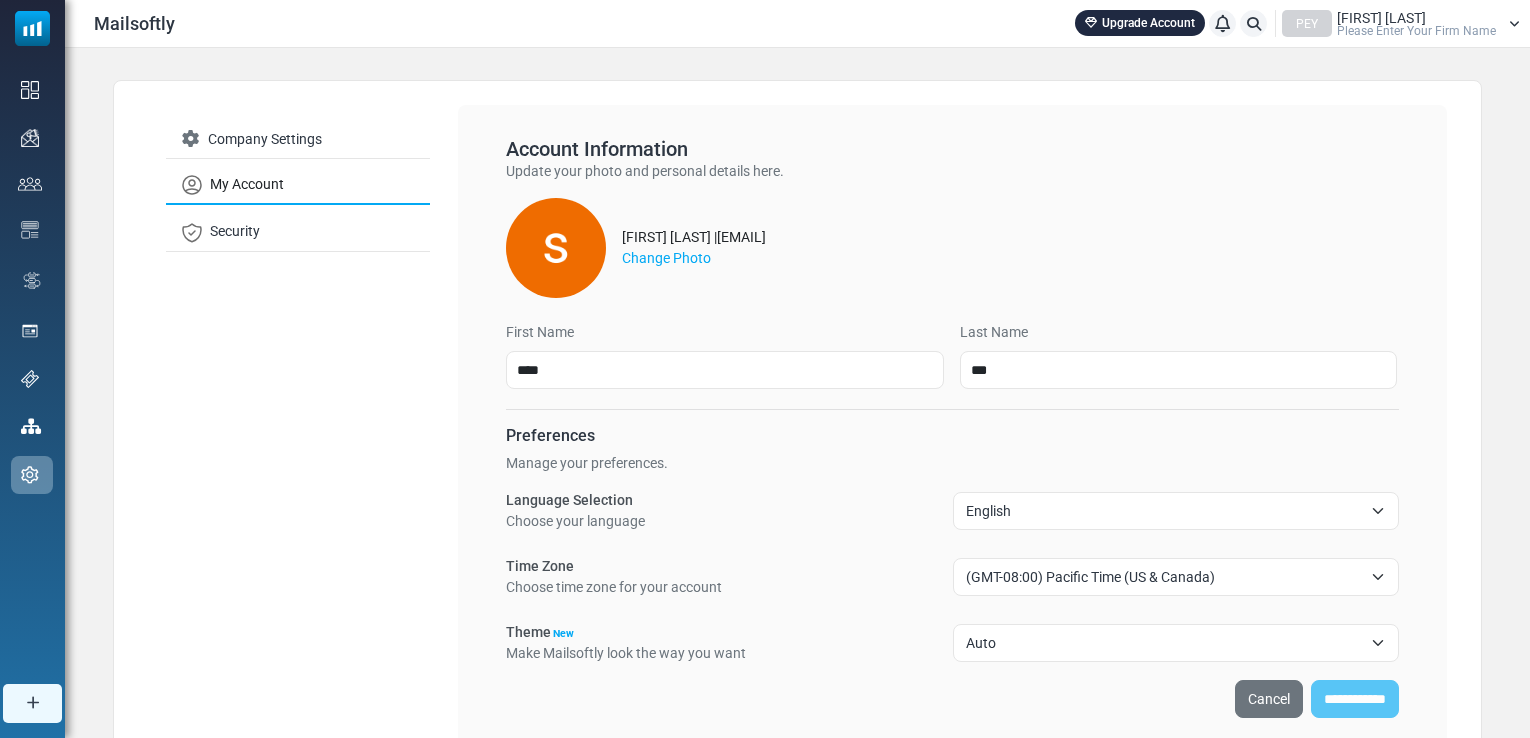 scroll, scrollTop: 0, scrollLeft: 0, axis: both 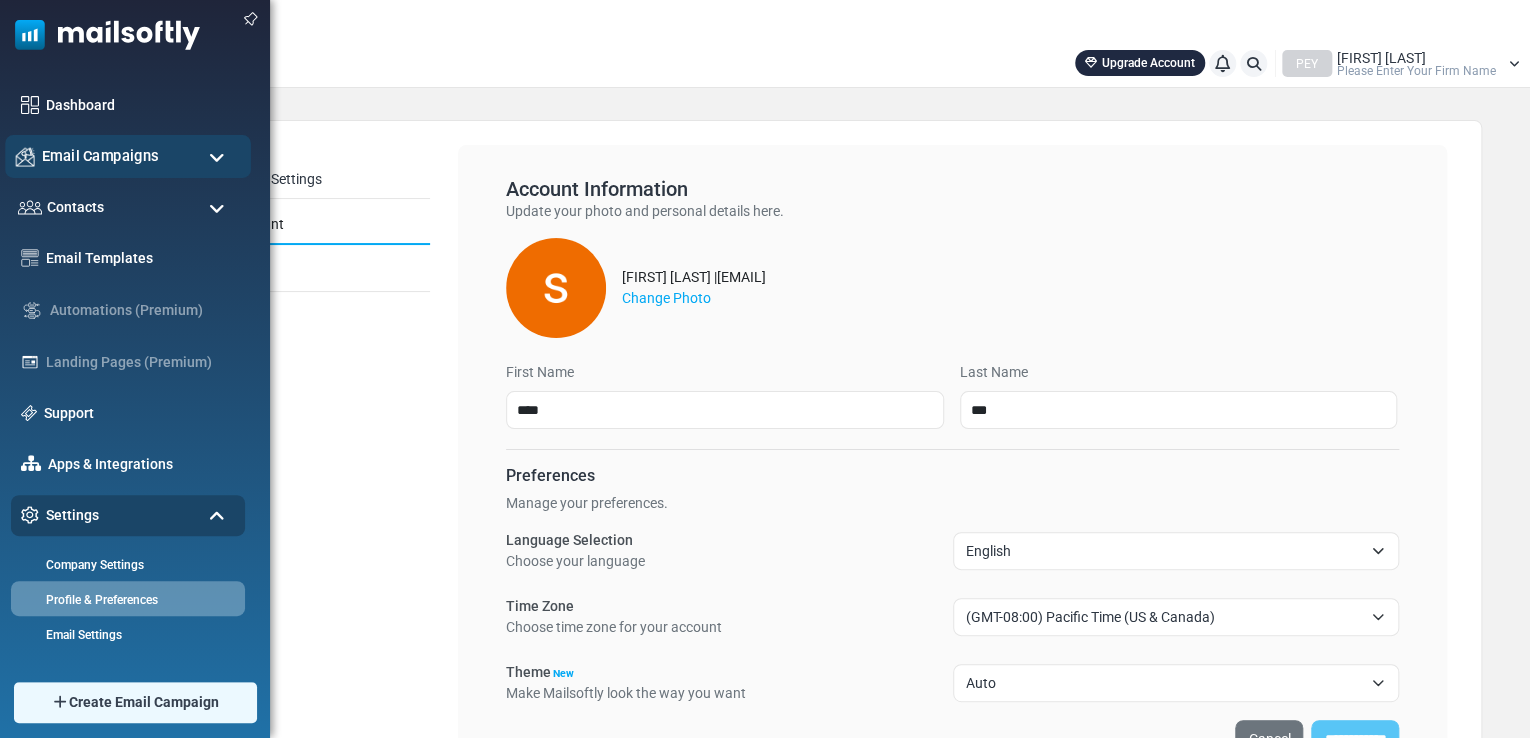 click on "Email Campaigns" at bounding box center (100, 156) 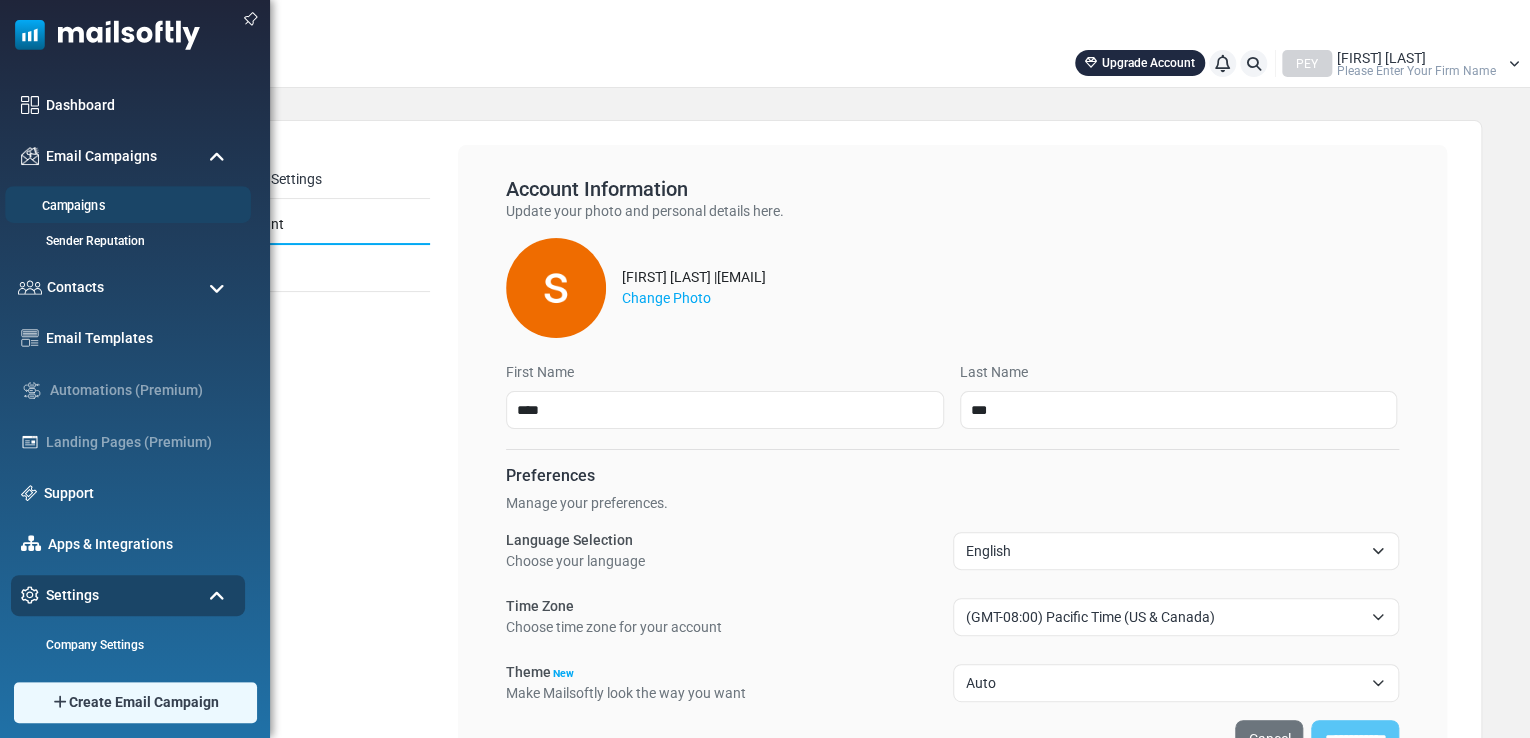 click on "Campaigns" at bounding box center [125, 206] 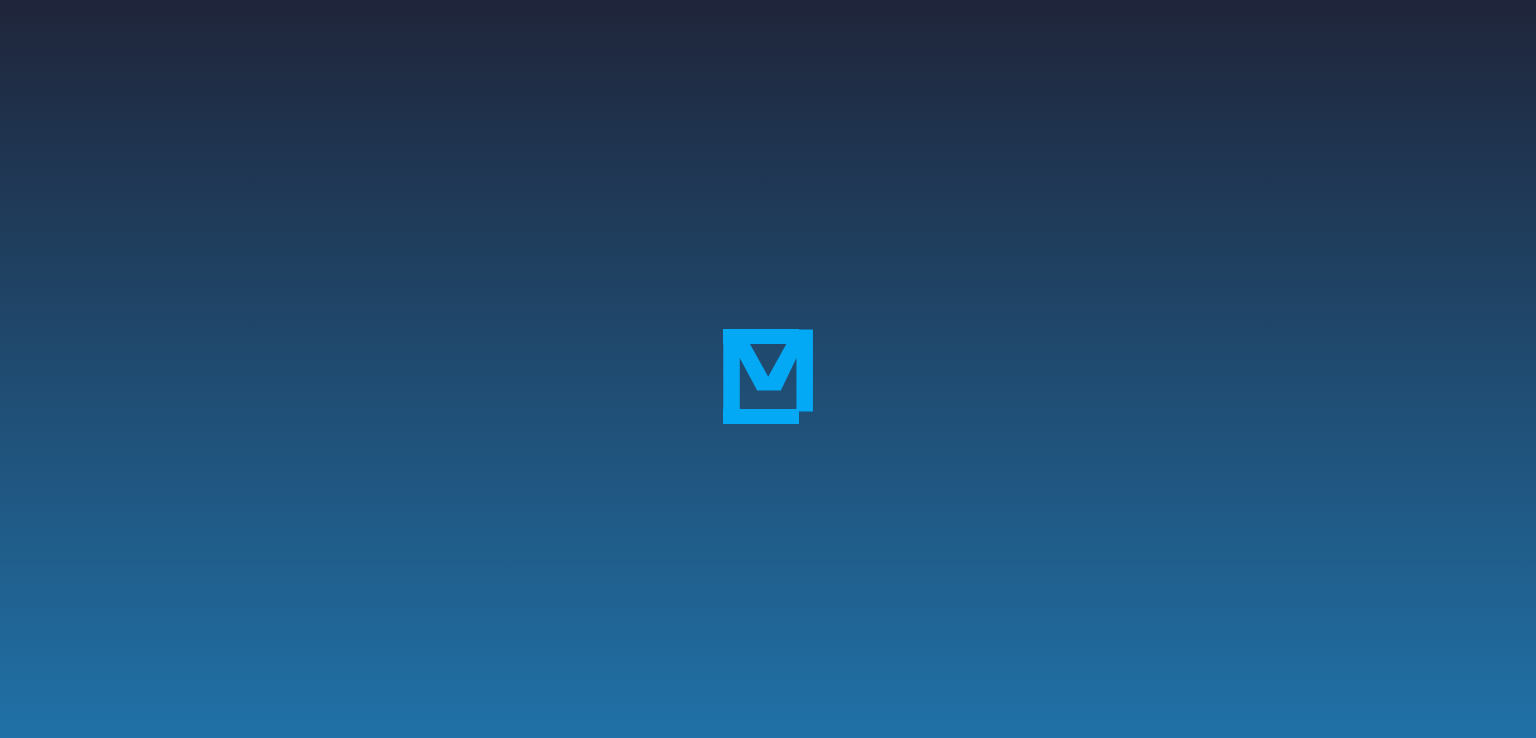 scroll, scrollTop: 0, scrollLeft: 0, axis: both 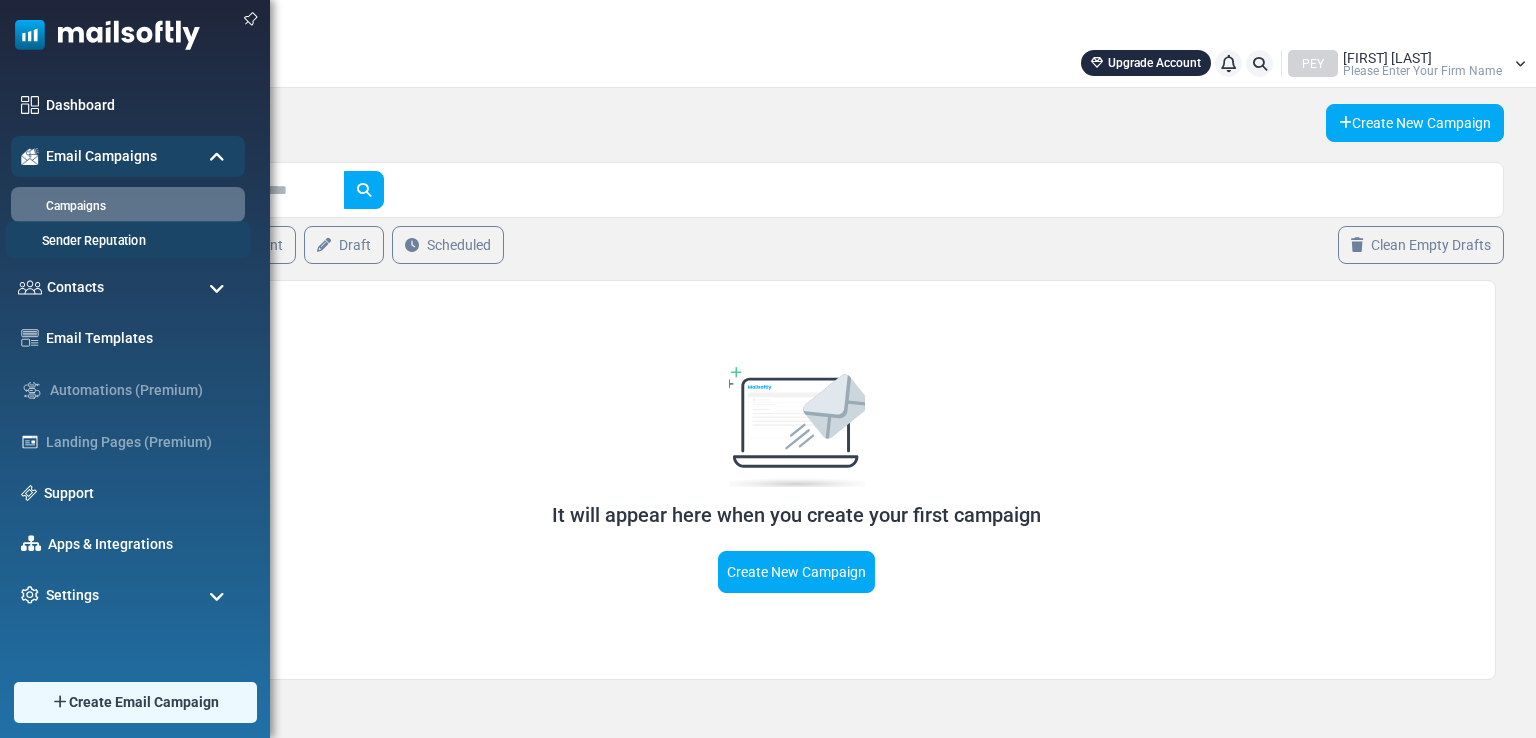 click on "Sender Reputation" at bounding box center (125, 241) 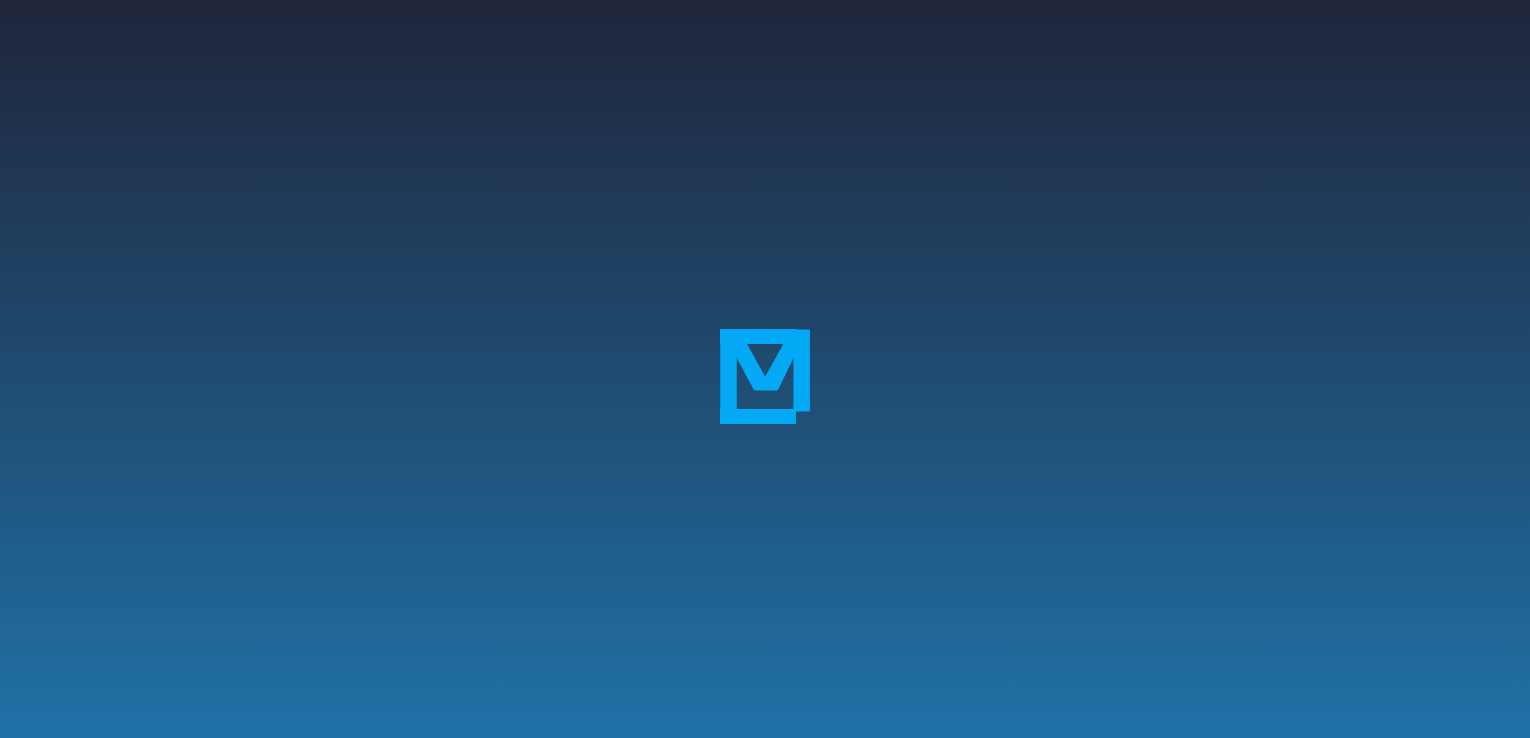 scroll, scrollTop: 0, scrollLeft: 0, axis: both 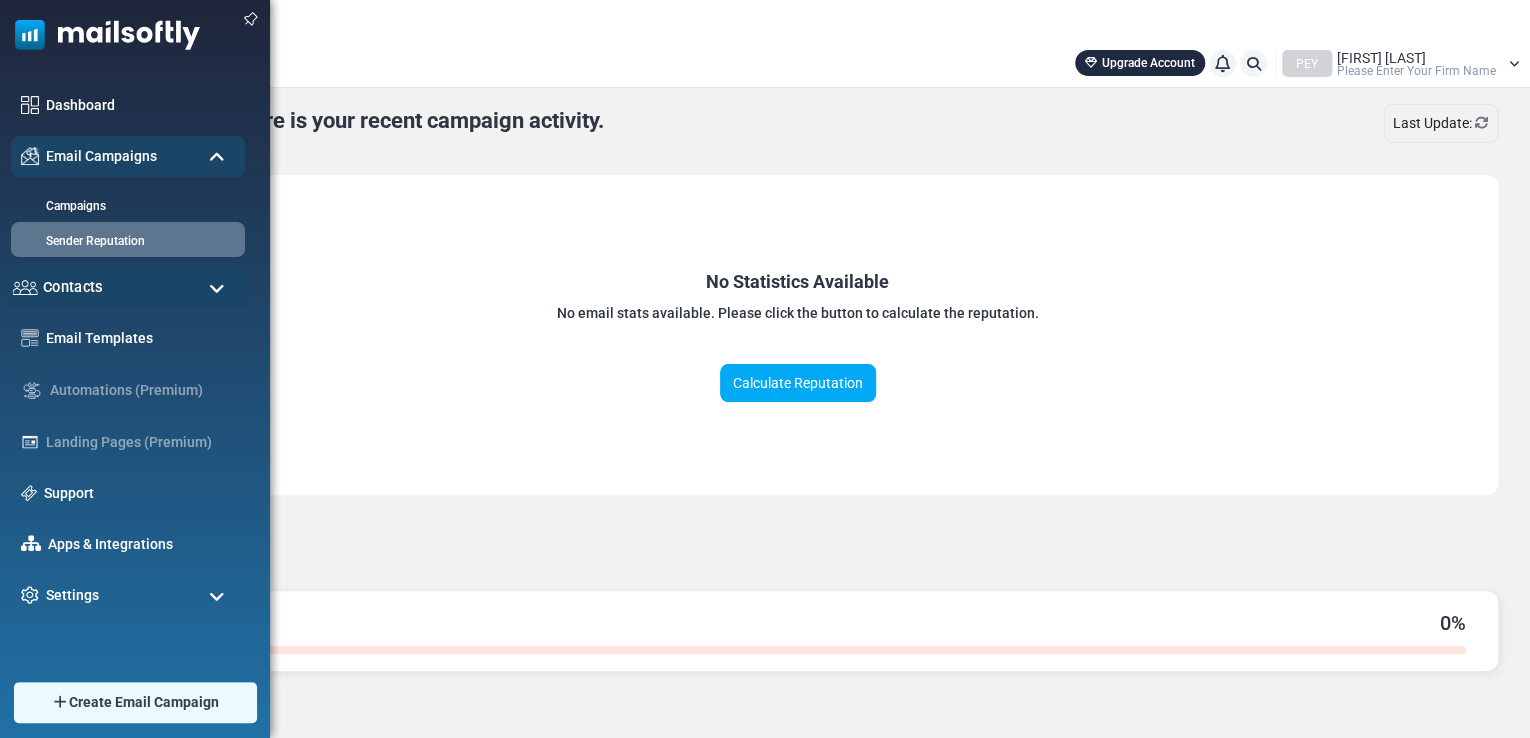 click on "Contacts" at bounding box center (73, 287) 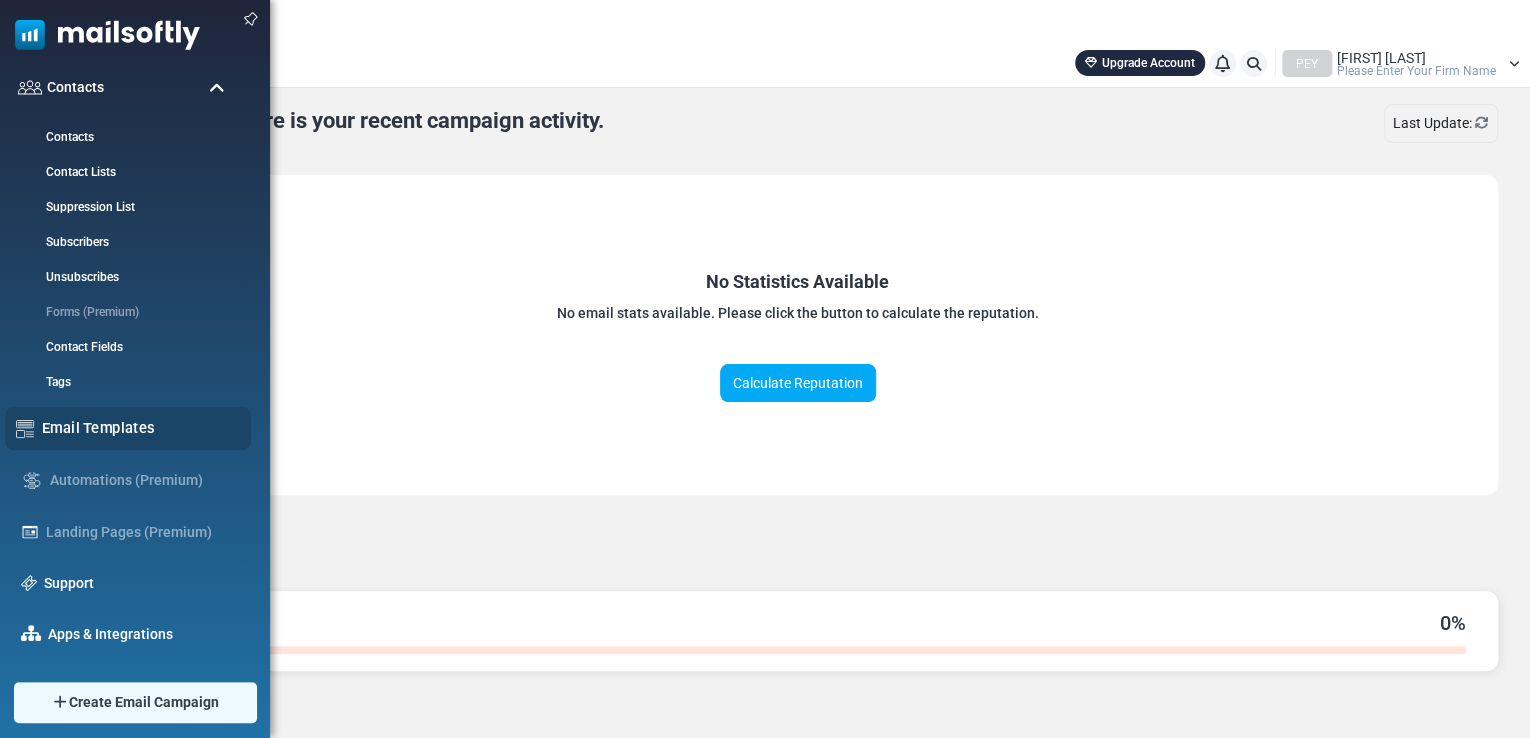 click on "Email Templates" at bounding box center (141, 428) 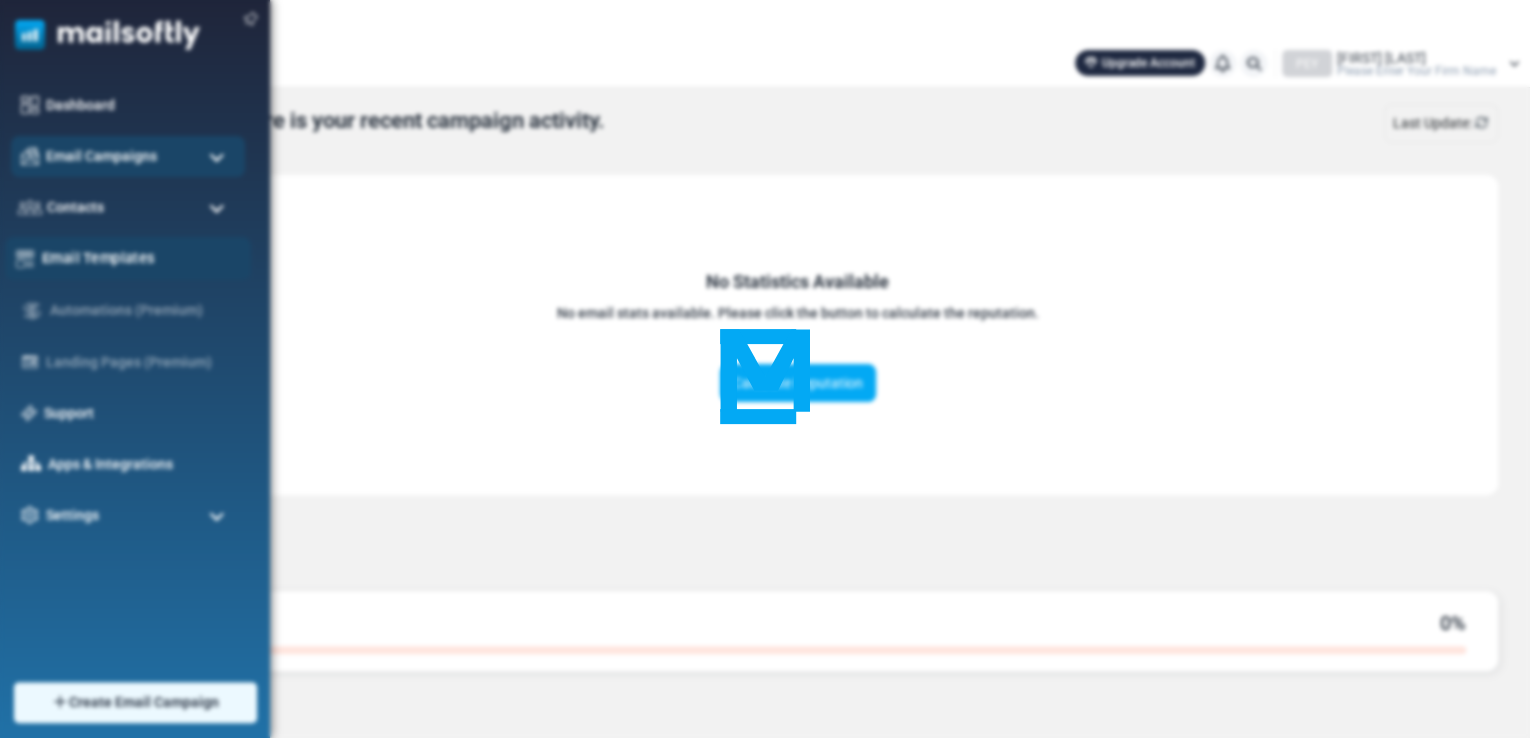 scroll, scrollTop: 0, scrollLeft: 0, axis: both 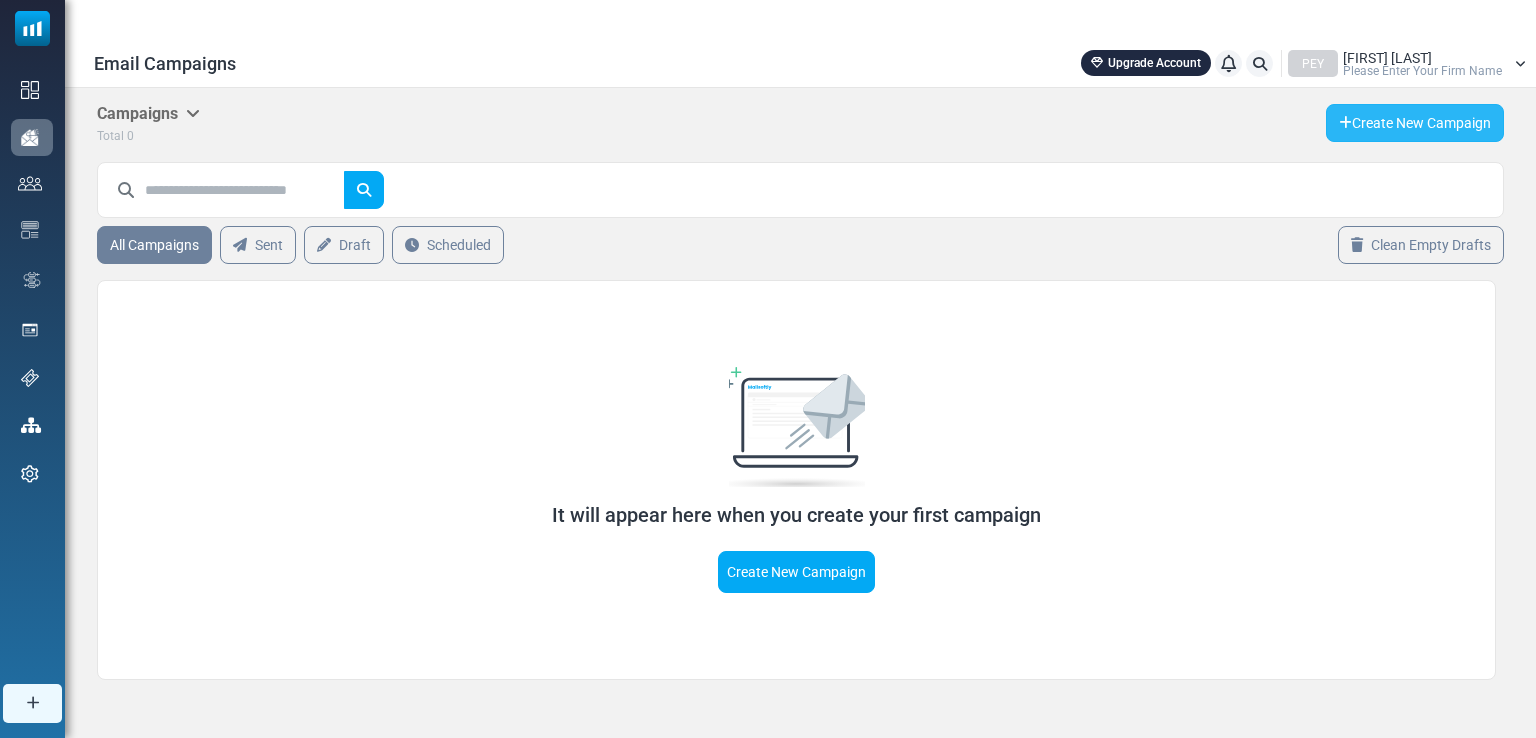 click on "Create New Campaign" at bounding box center (1415, 123) 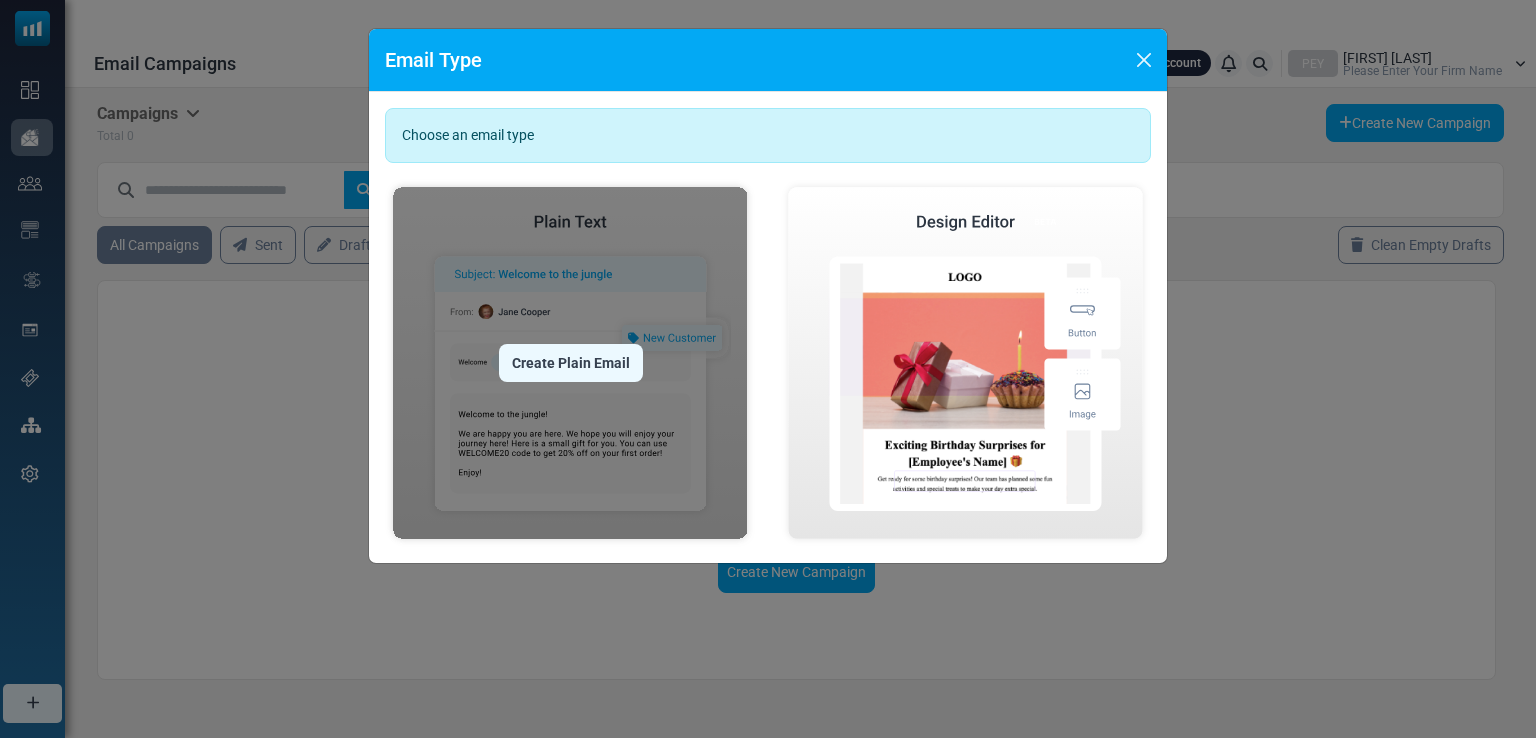 click on "Create Plain Email" at bounding box center [571, 363] 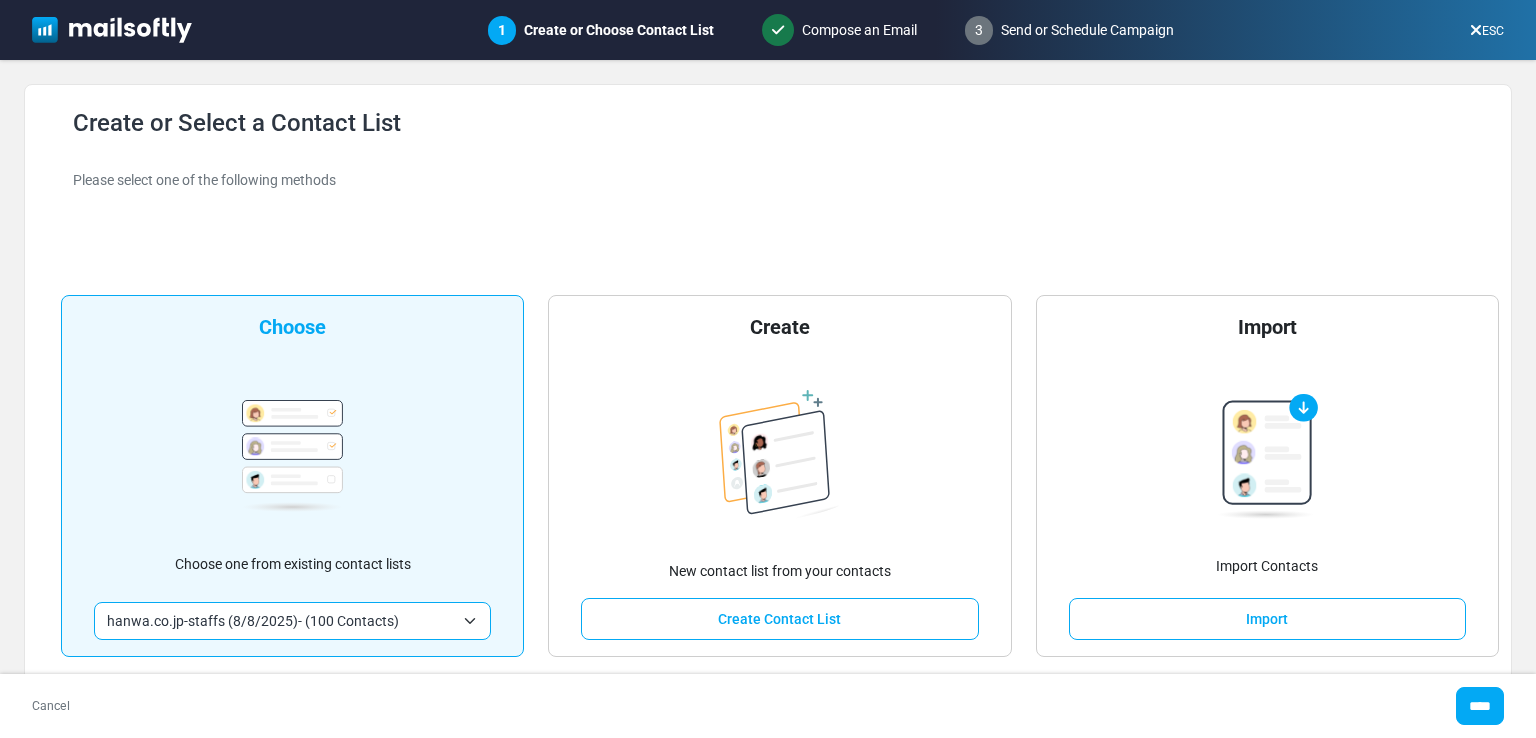 scroll, scrollTop: 0, scrollLeft: 0, axis: both 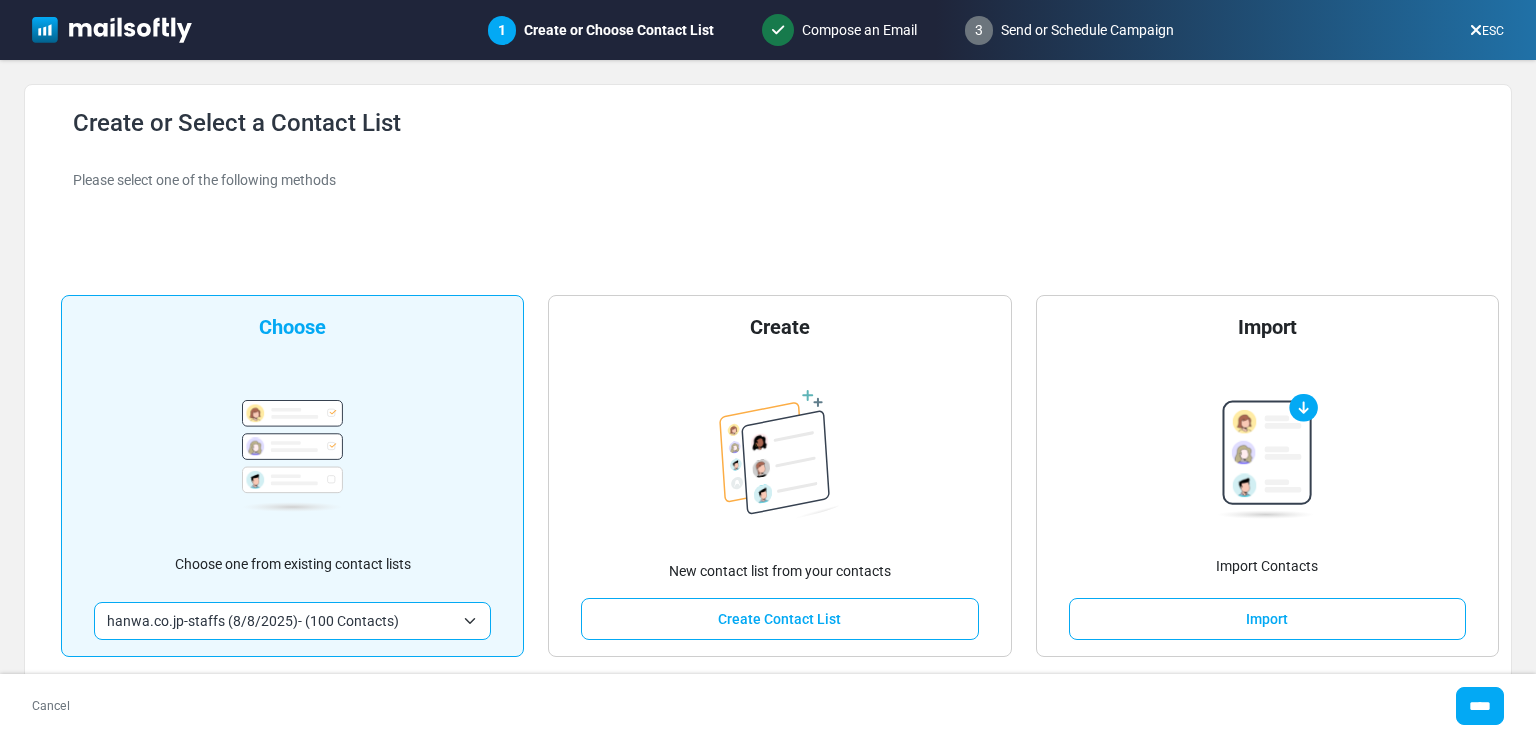 click on "Import" at bounding box center (1267, 619) 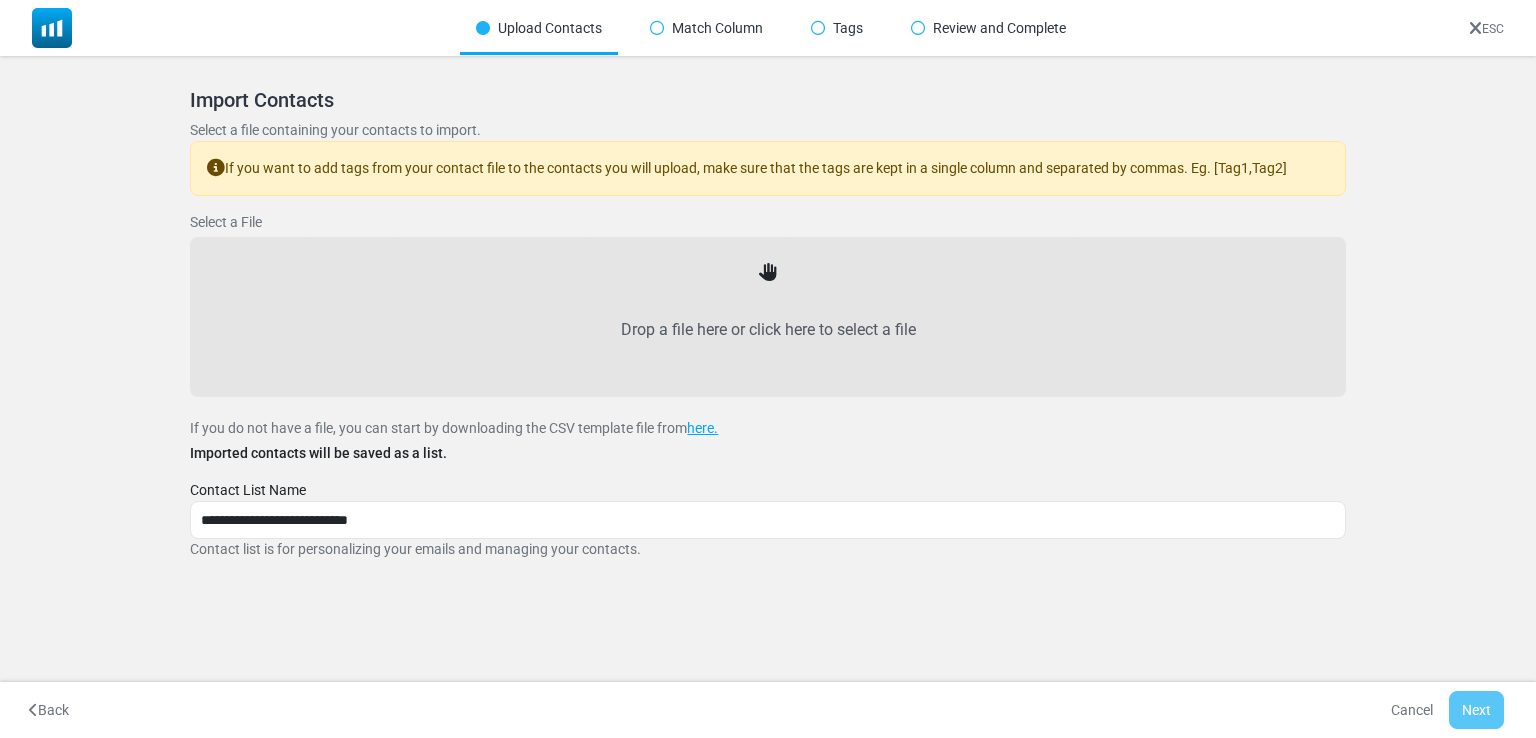 scroll, scrollTop: 0, scrollLeft: 0, axis: both 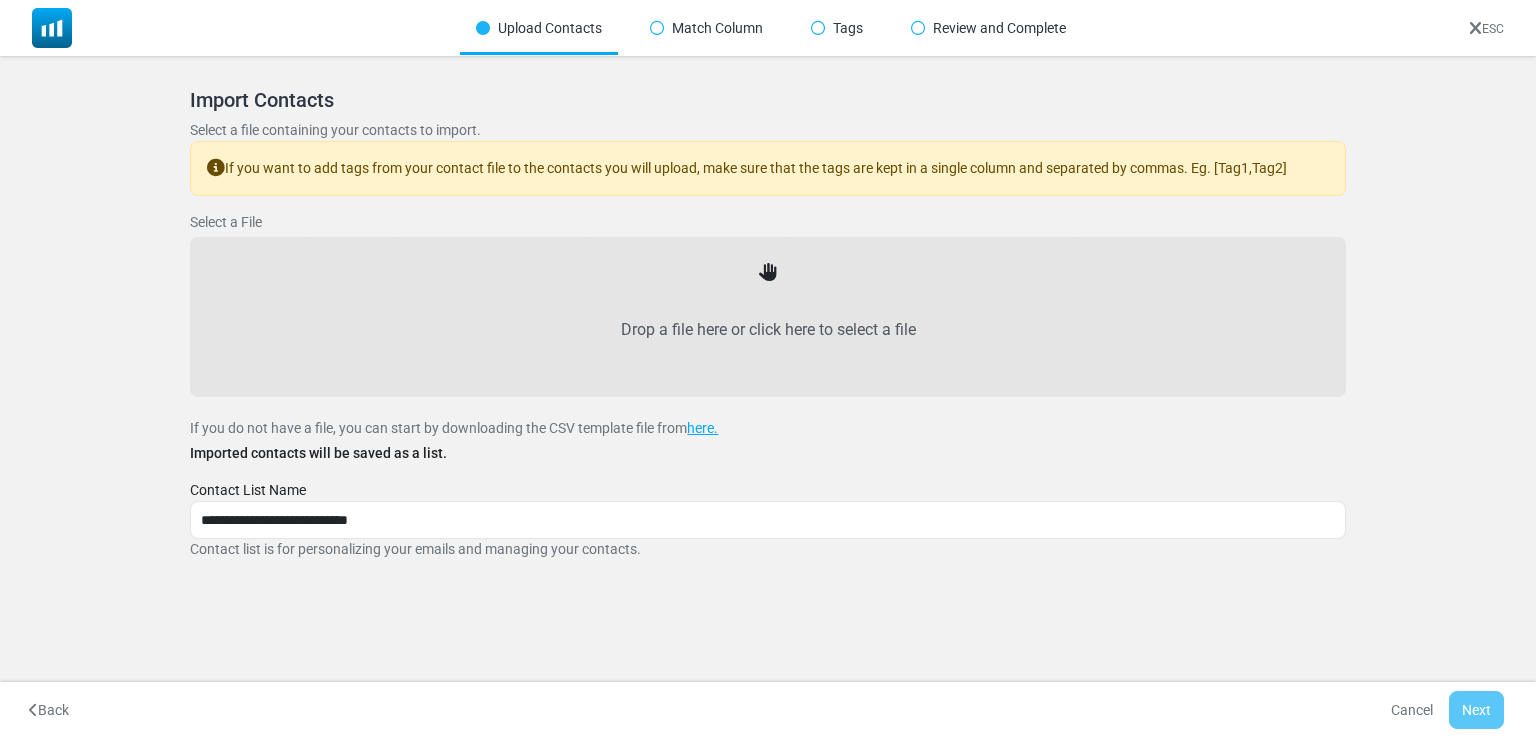 drag, startPoint x: 0, startPoint y: 0, endPoint x: 771, endPoint y: 289, distance: 823.38446 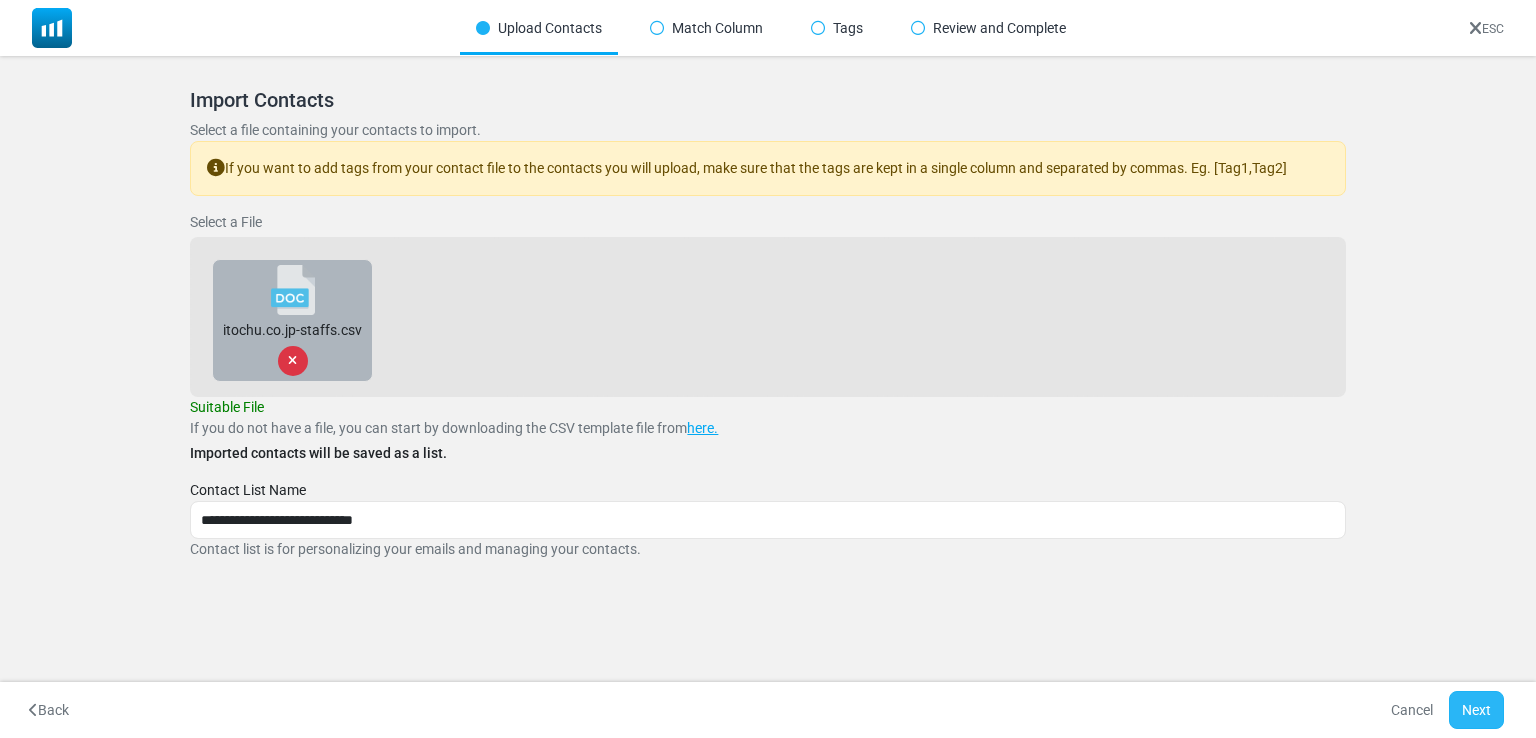 click on "Next" at bounding box center (1476, 710) 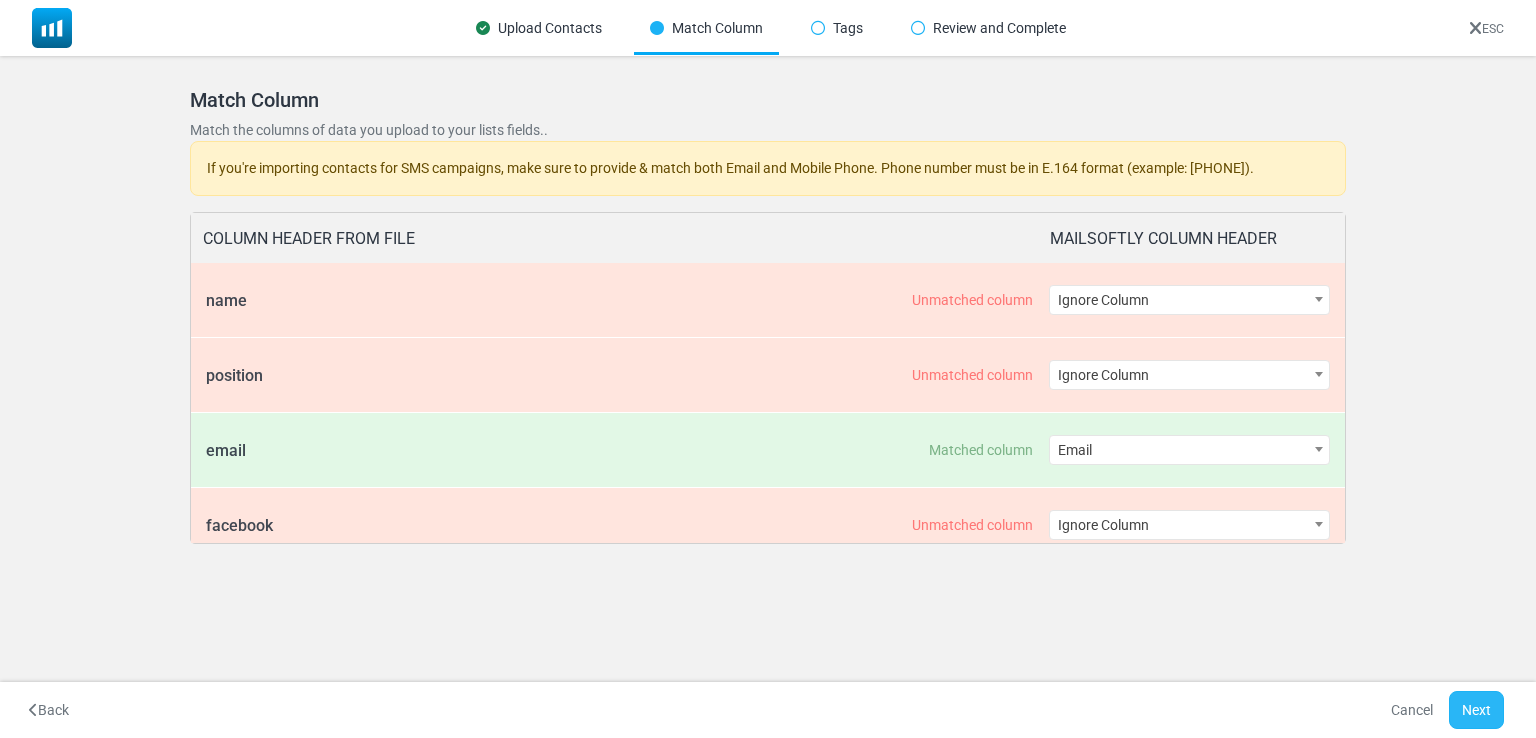 click on "Next" at bounding box center [1476, 710] 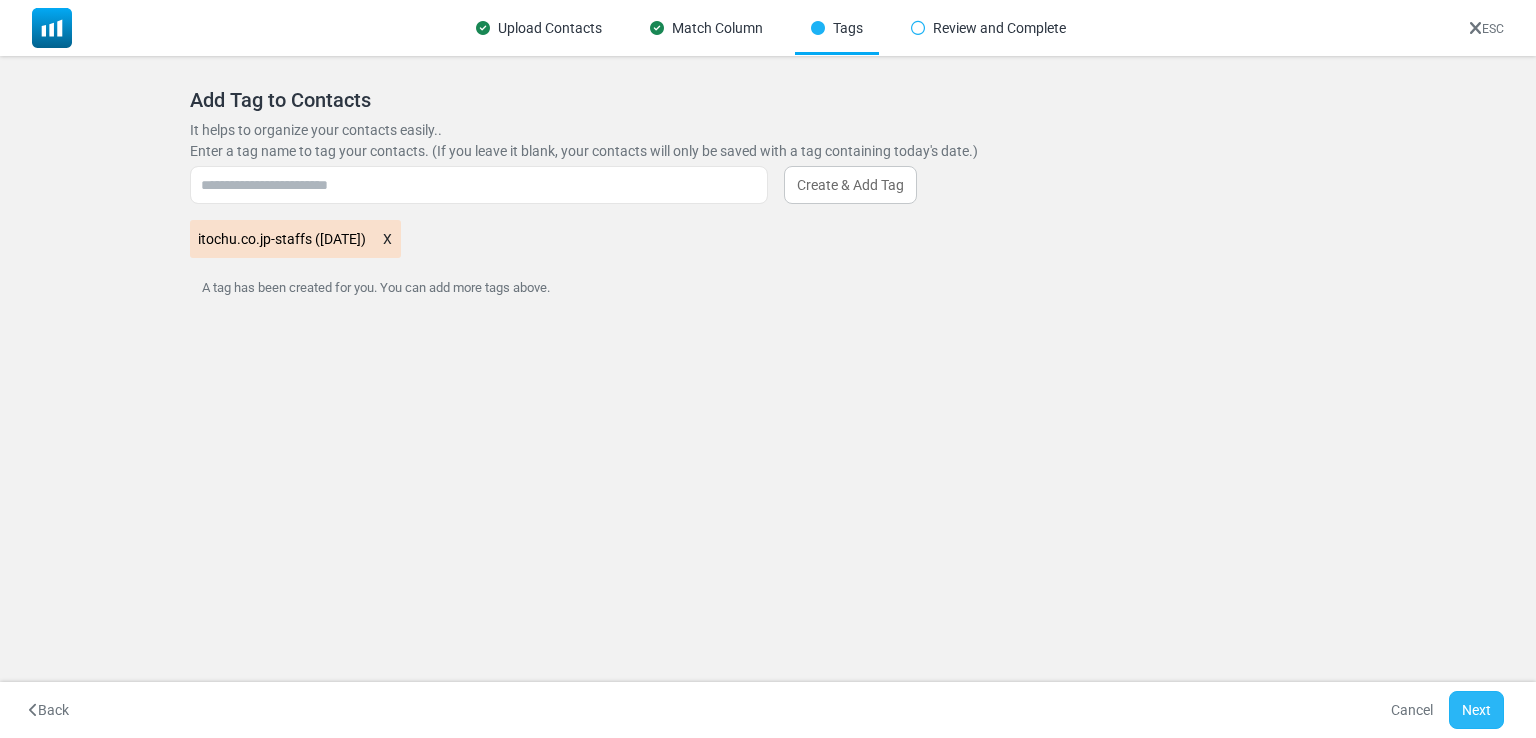 click on "Next" at bounding box center [1476, 710] 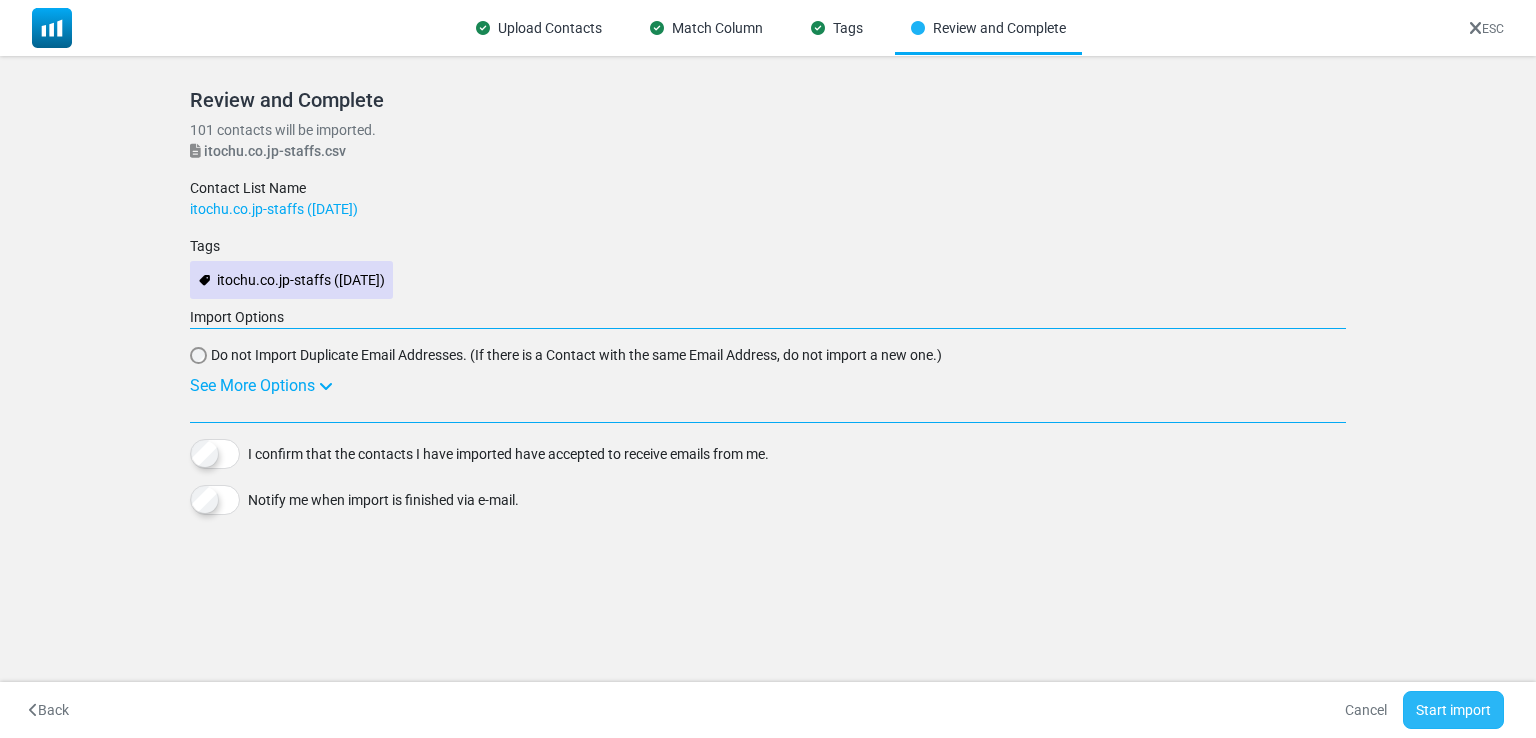 click on "Start import" at bounding box center [1453, 710] 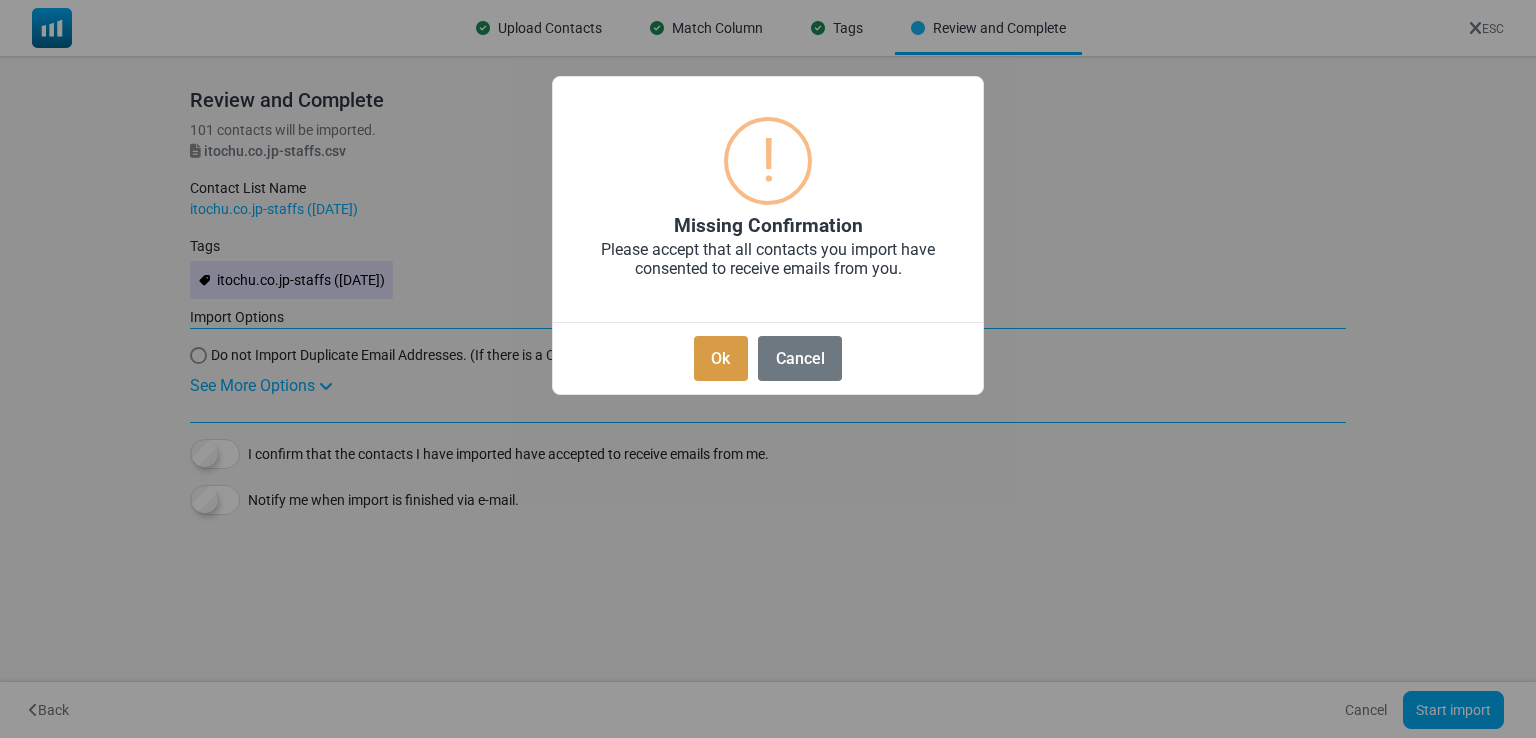 click on "Ok" at bounding box center (721, 358) 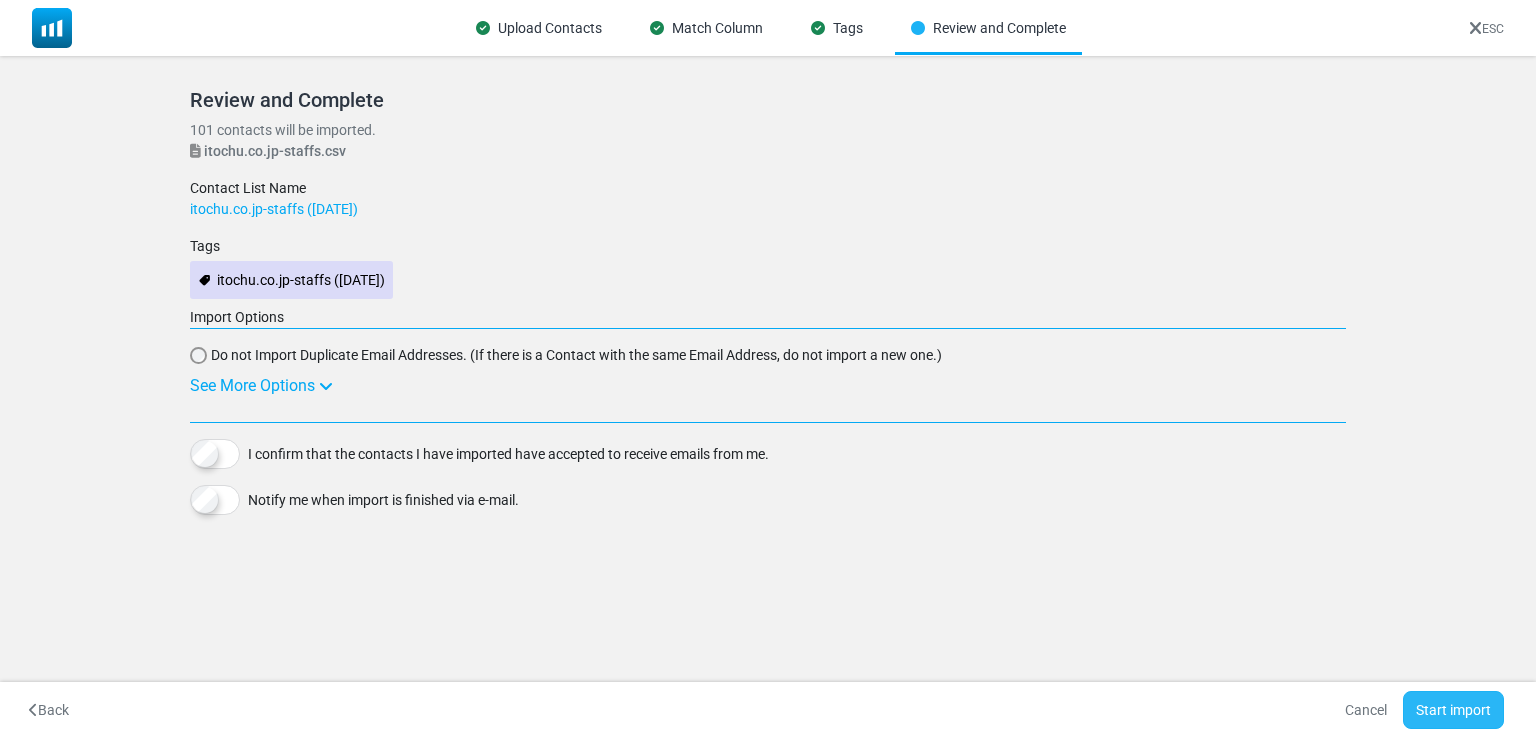 click on "Start import" at bounding box center (1453, 710) 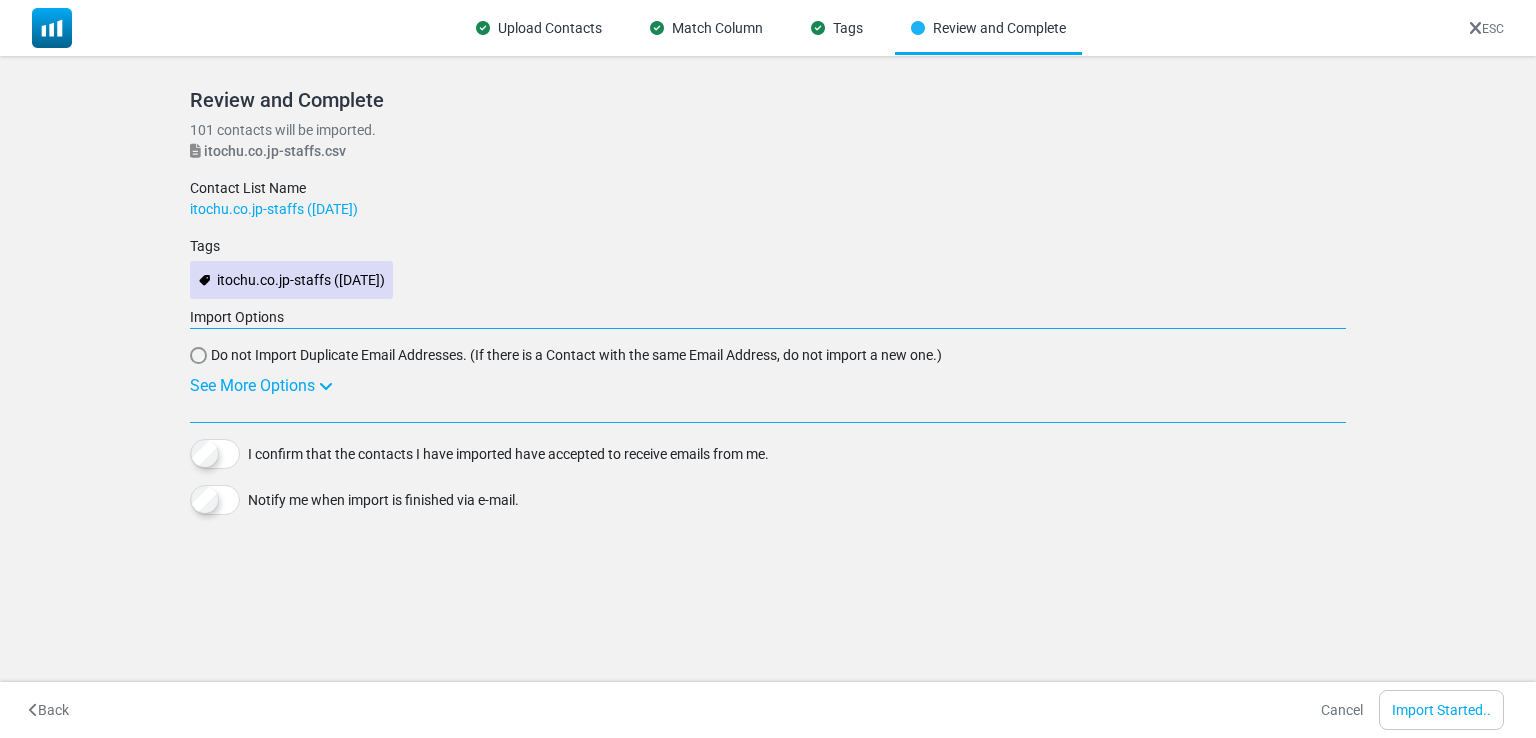 click on "Cancel
Import Started.." at bounding box center (1414, 710) 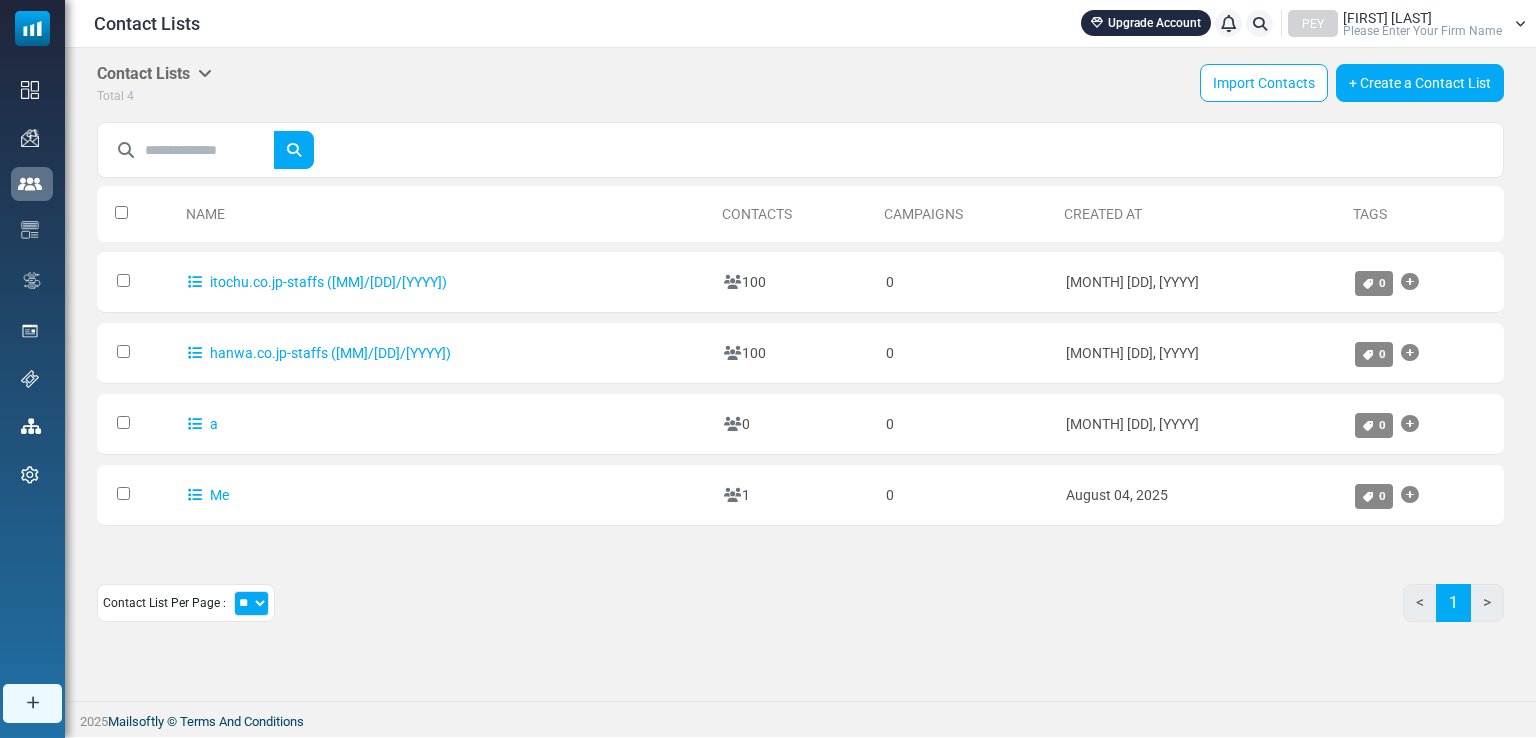 scroll, scrollTop: 0, scrollLeft: 0, axis: both 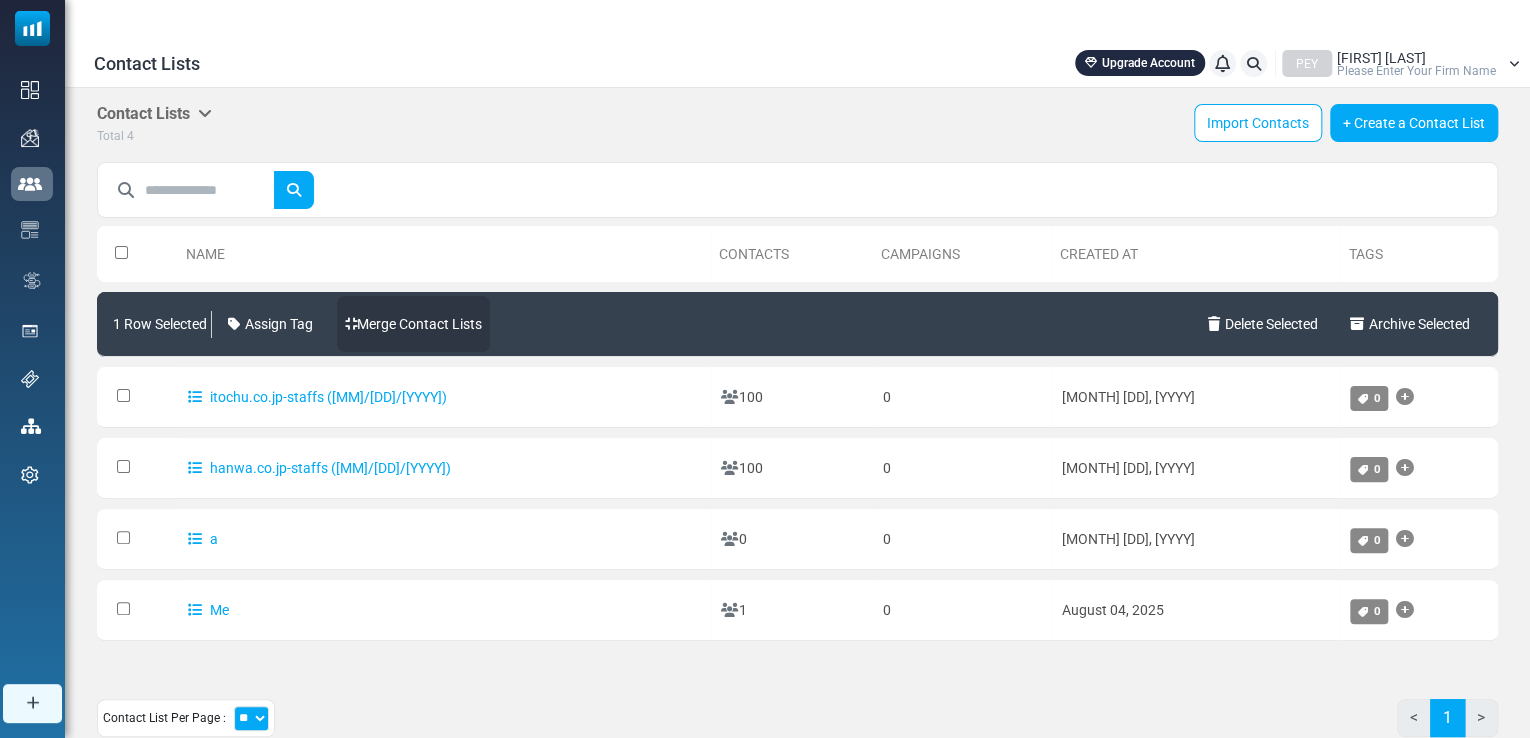 click on "Merge Contact Lists" at bounding box center [413, 324] 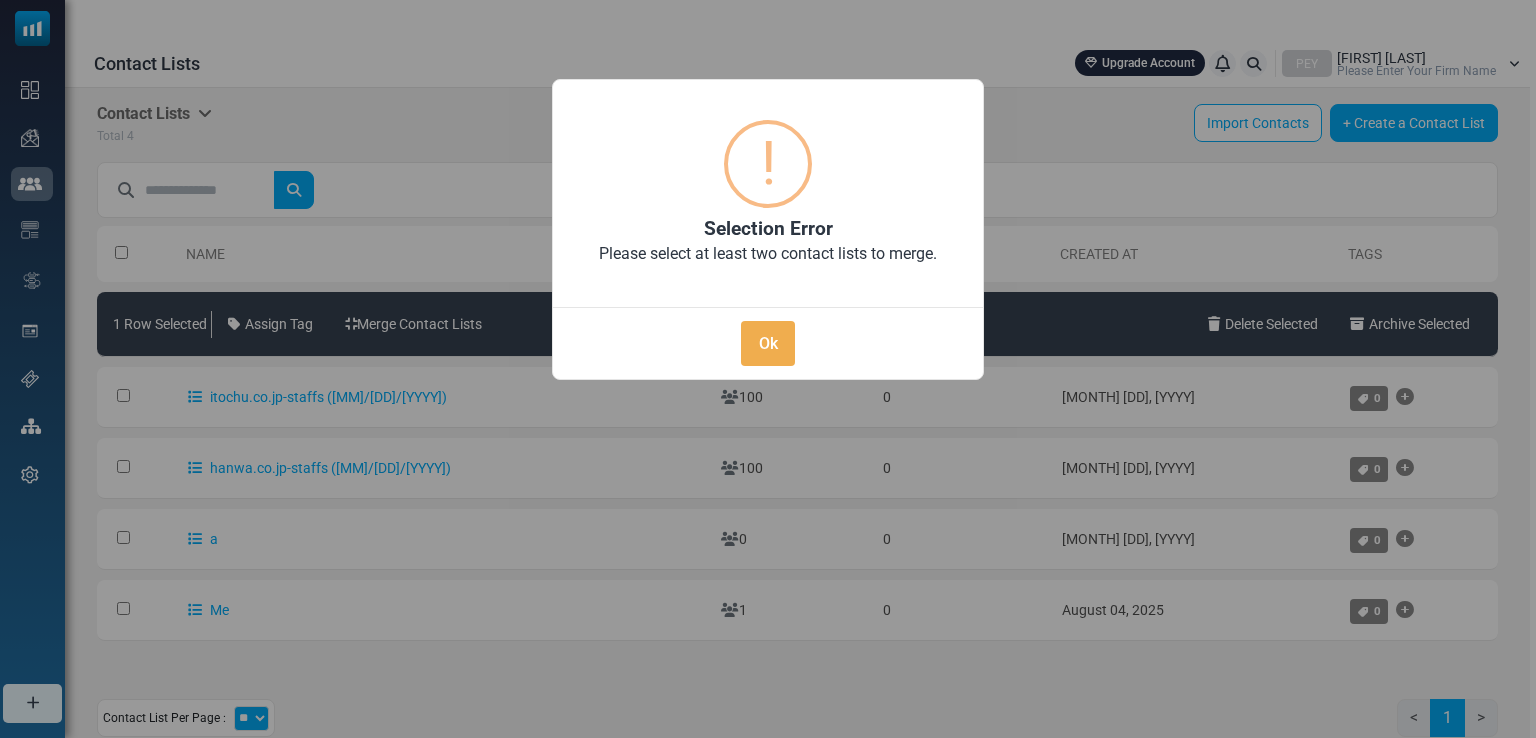 drag, startPoint x: 779, startPoint y: 333, endPoint x: 822, endPoint y: 314, distance: 47.010635 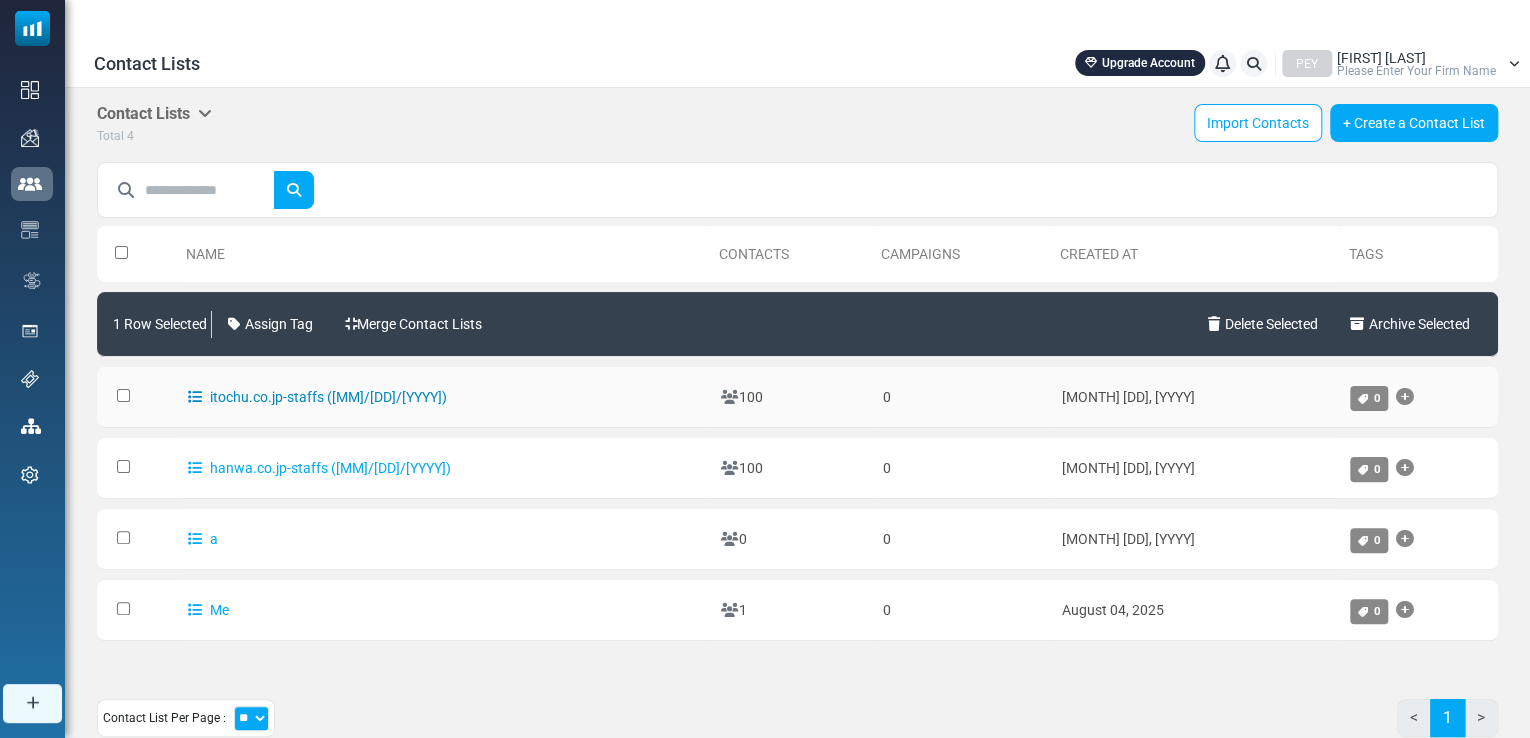 click on "itochu.co.jp-staffs ([DATE])" at bounding box center (317, 397) 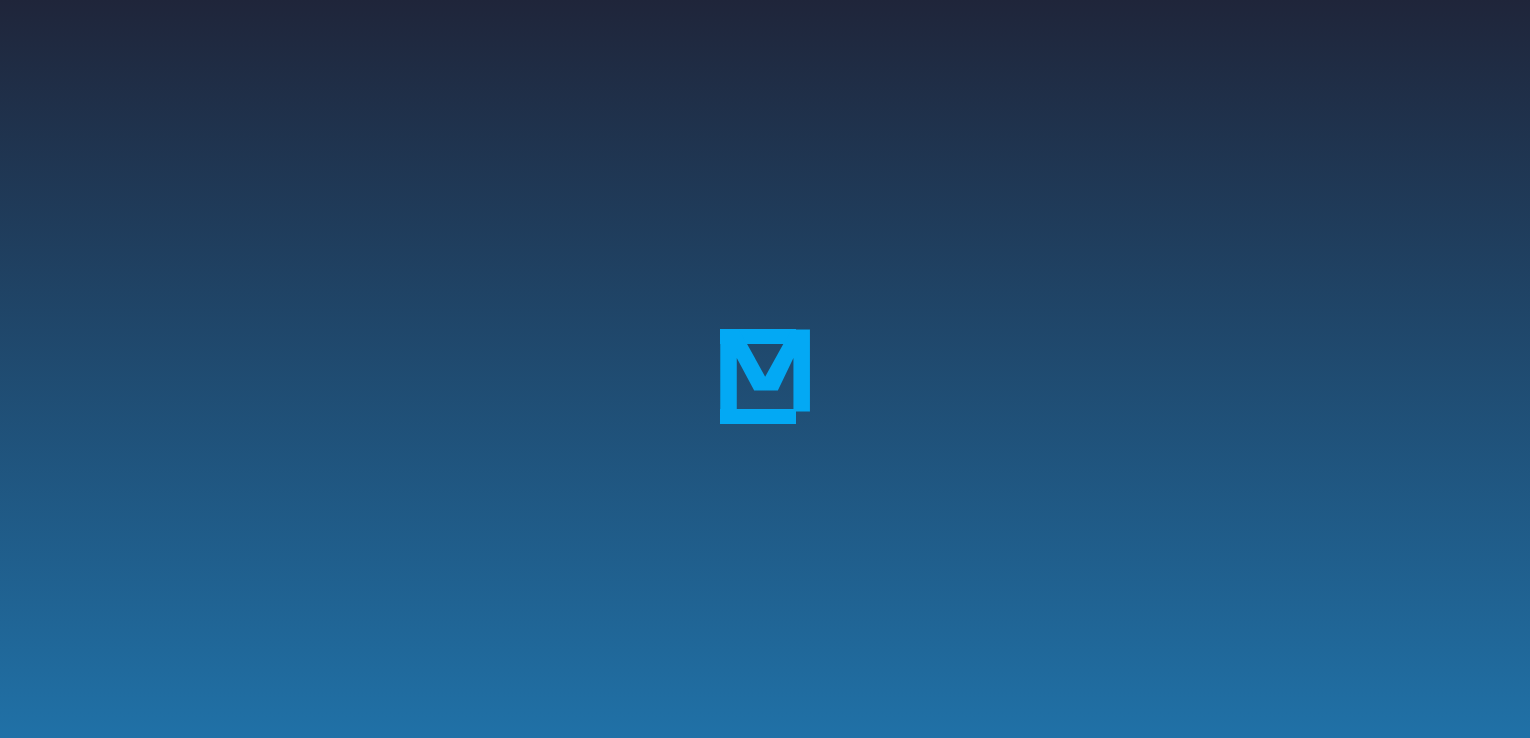 scroll, scrollTop: 0, scrollLeft: 0, axis: both 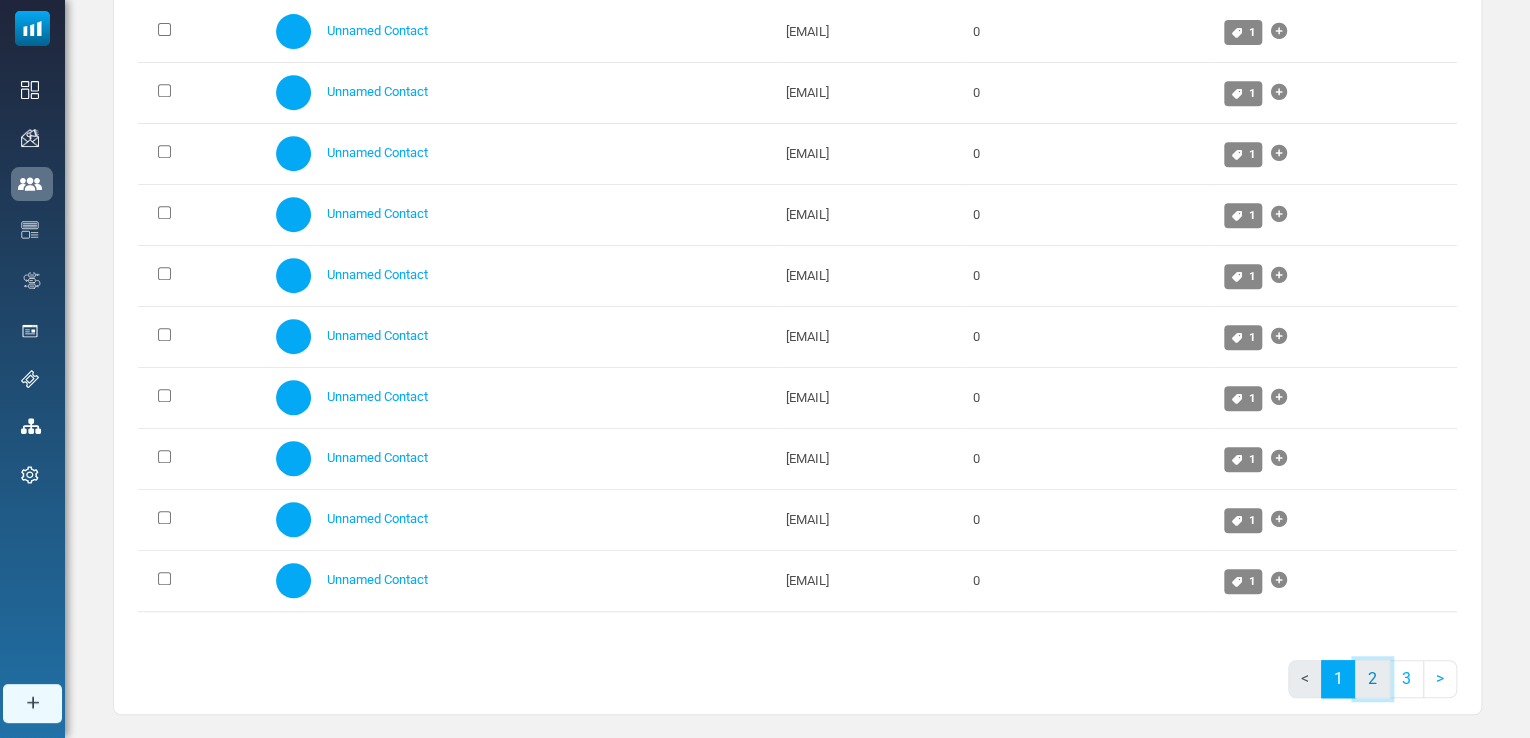 click on "2" at bounding box center (1372, 679) 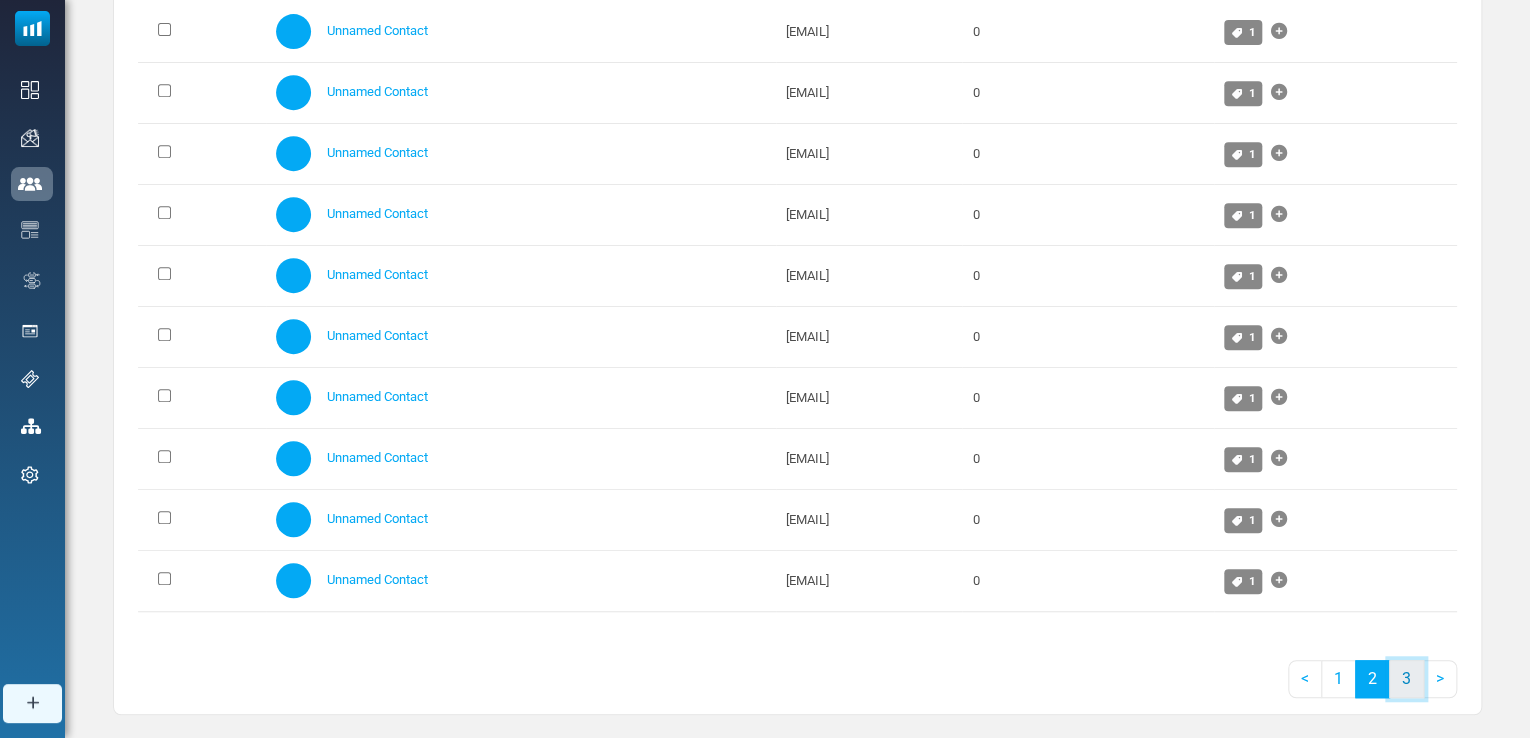 click on "3" at bounding box center [1406, 679] 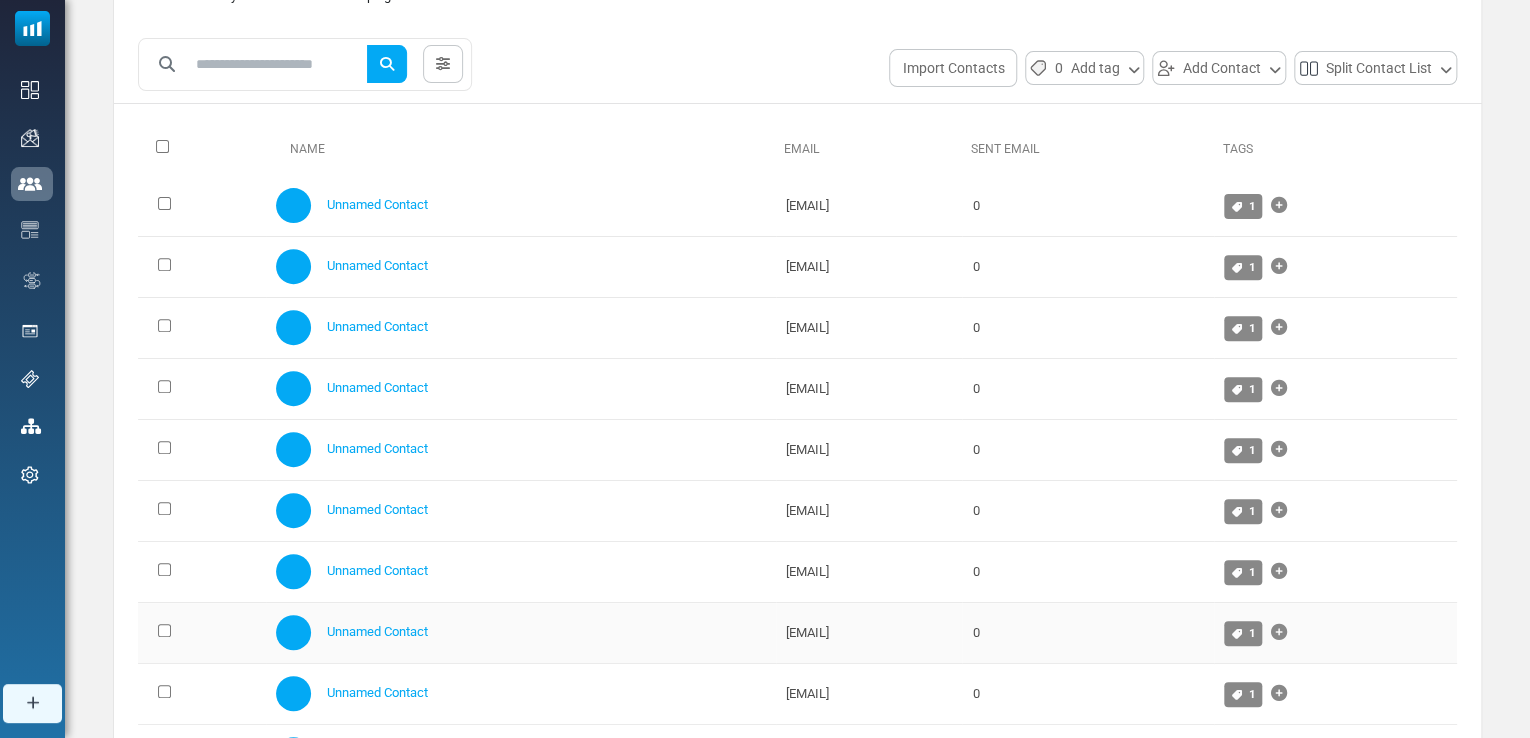 scroll, scrollTop: 8, scrollLeft: 0, axis: vertical 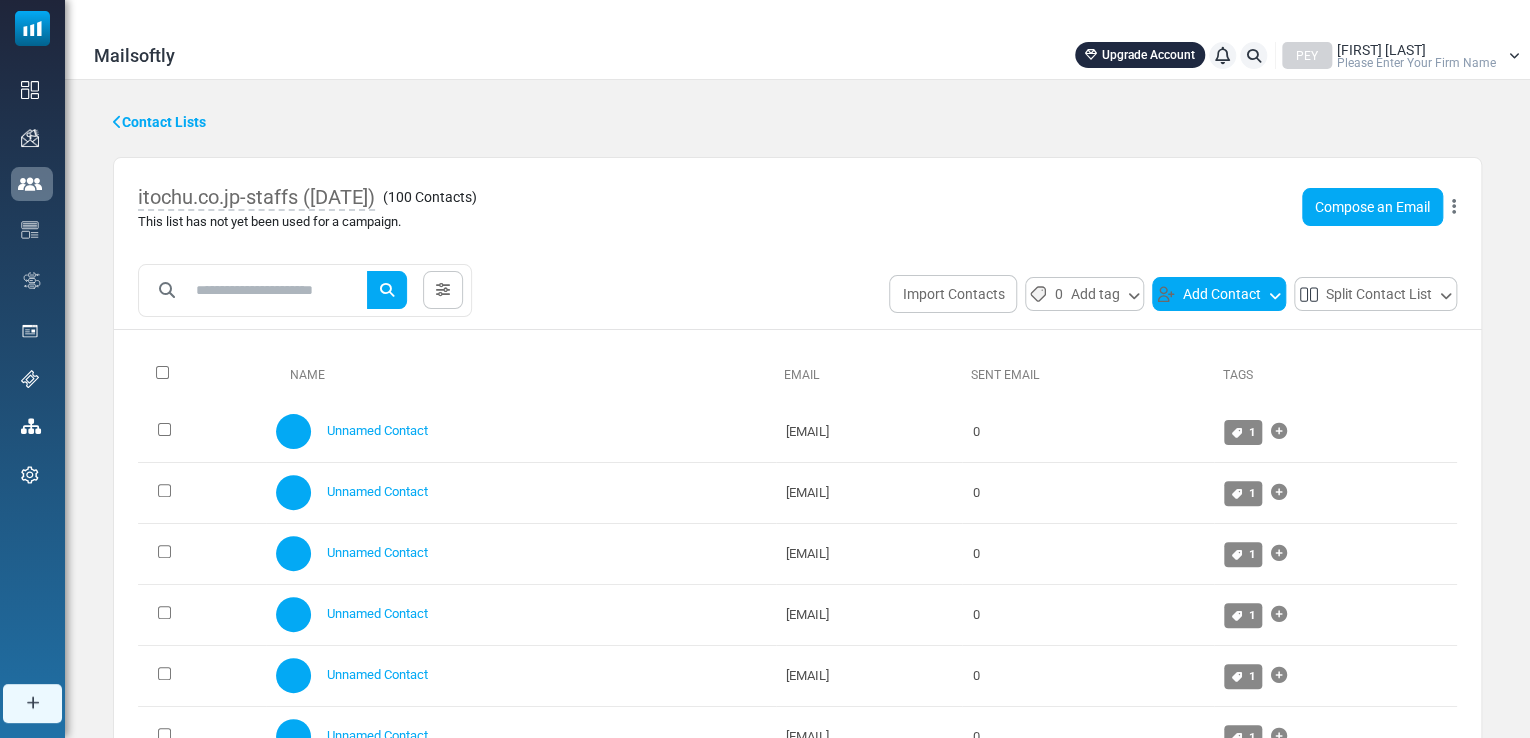 click on "Add Contact" at bounding box center [1219, 294] 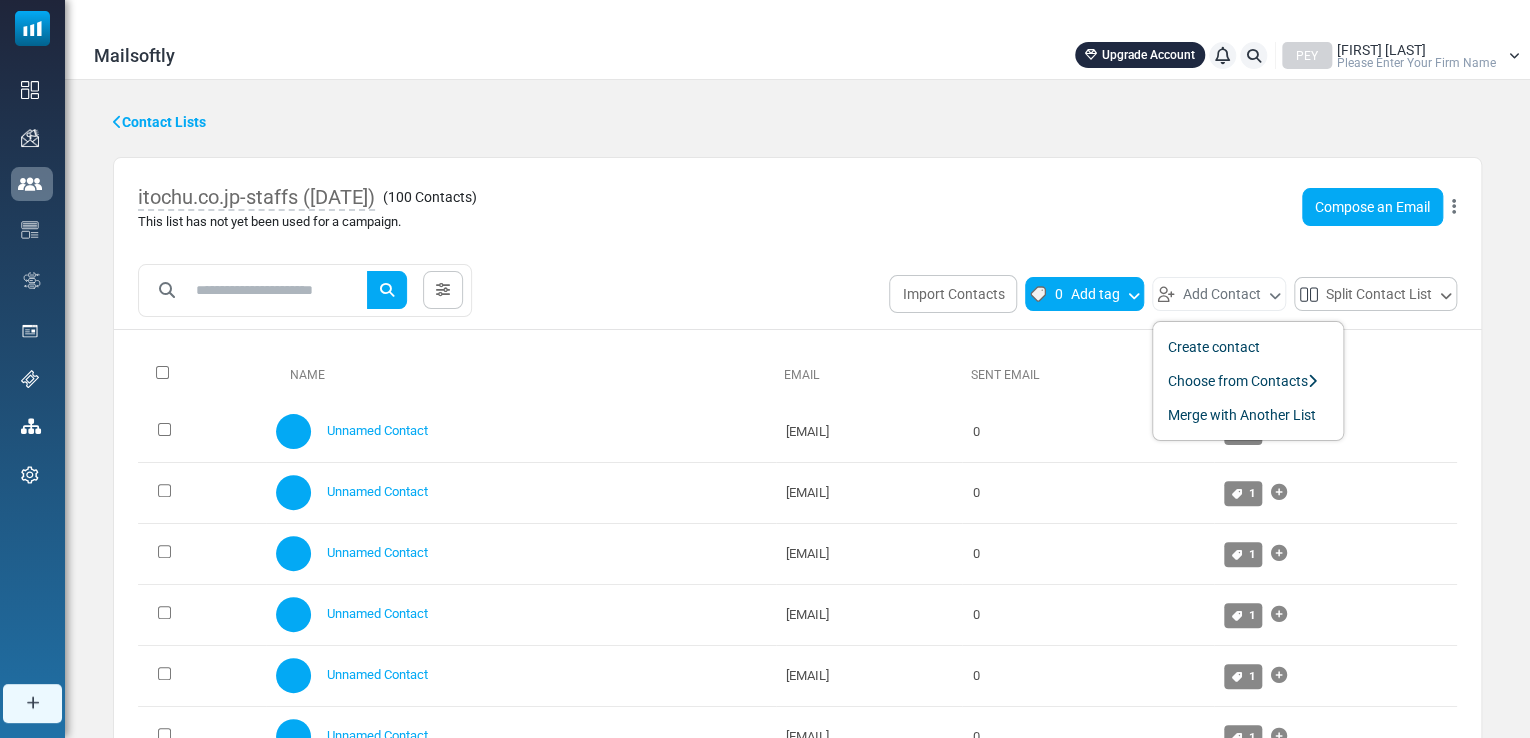 click at bounding box center [1133, 294] 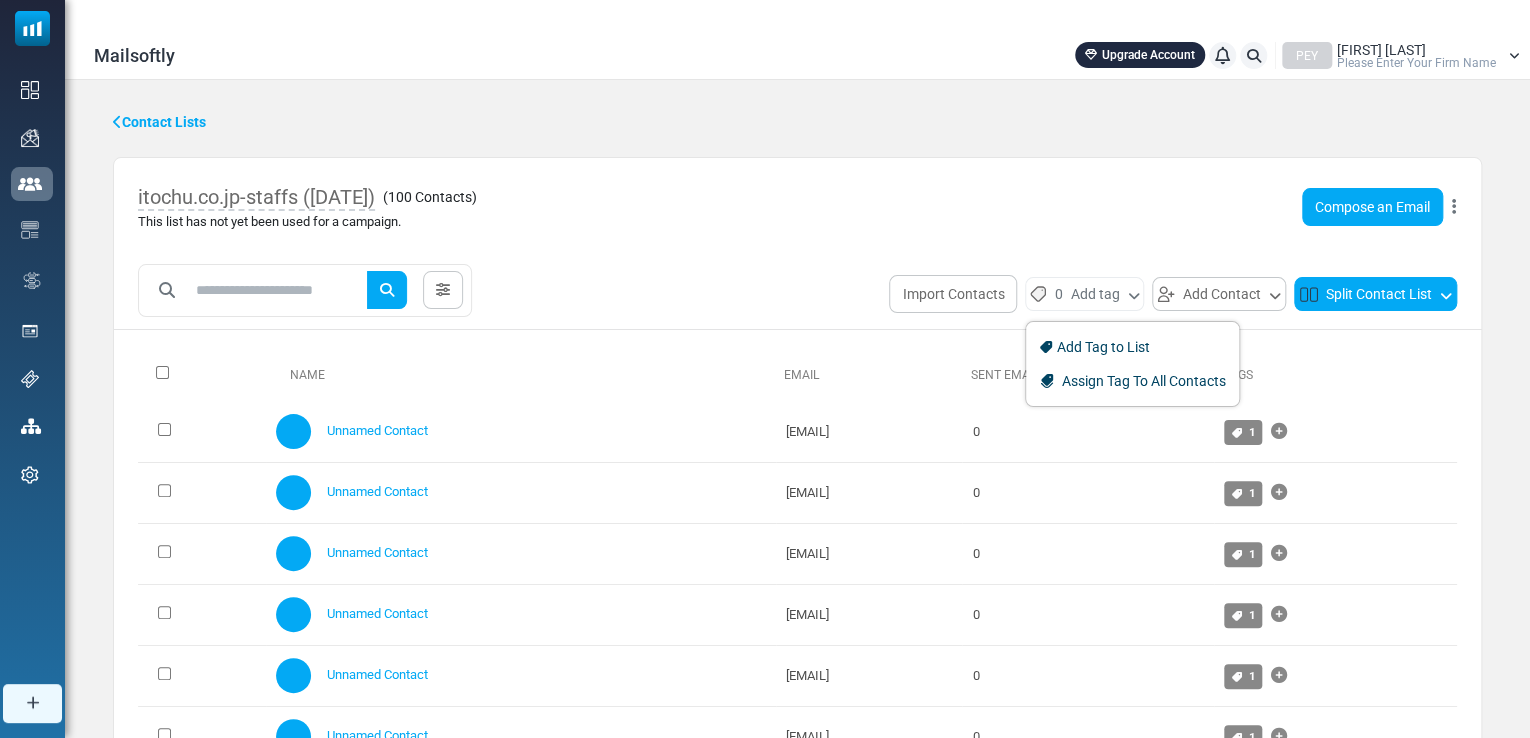 click on "Split Contact List" at bounding box center (1375, 294) 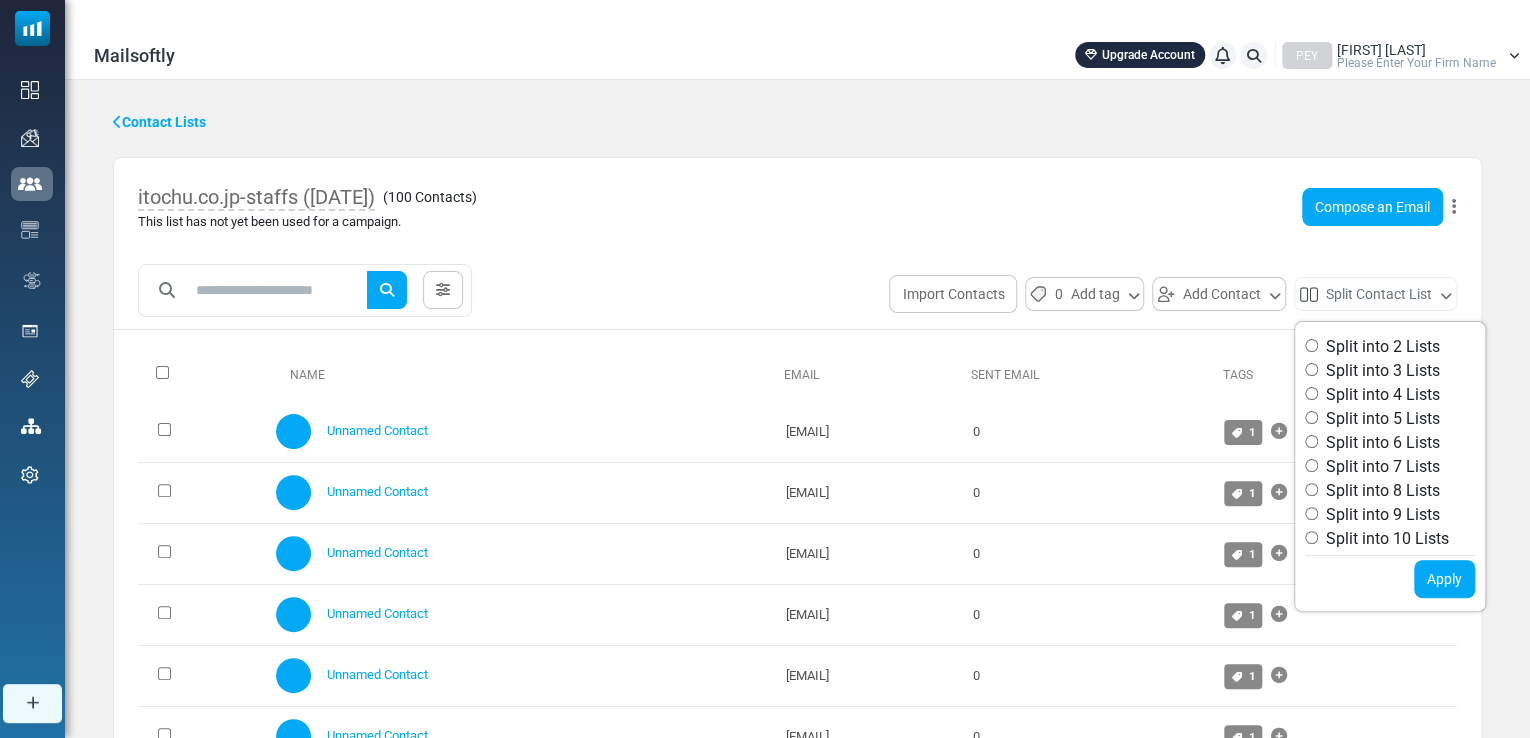 drag, startPoint x: 630, startPoint y: 225, endPoint x: 416, endPoint y: 228, distance: 214.02103 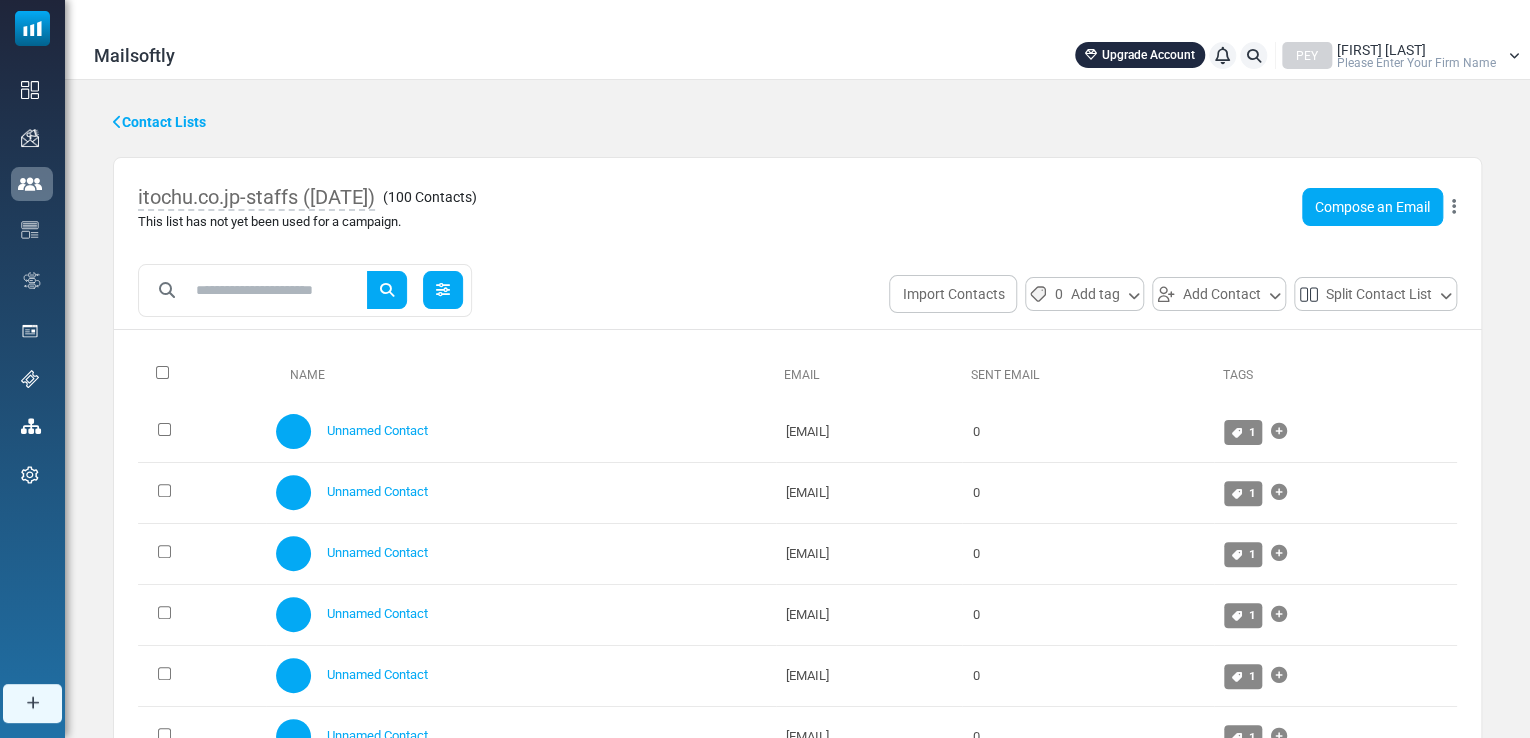 click at bounding box center [443, 290] 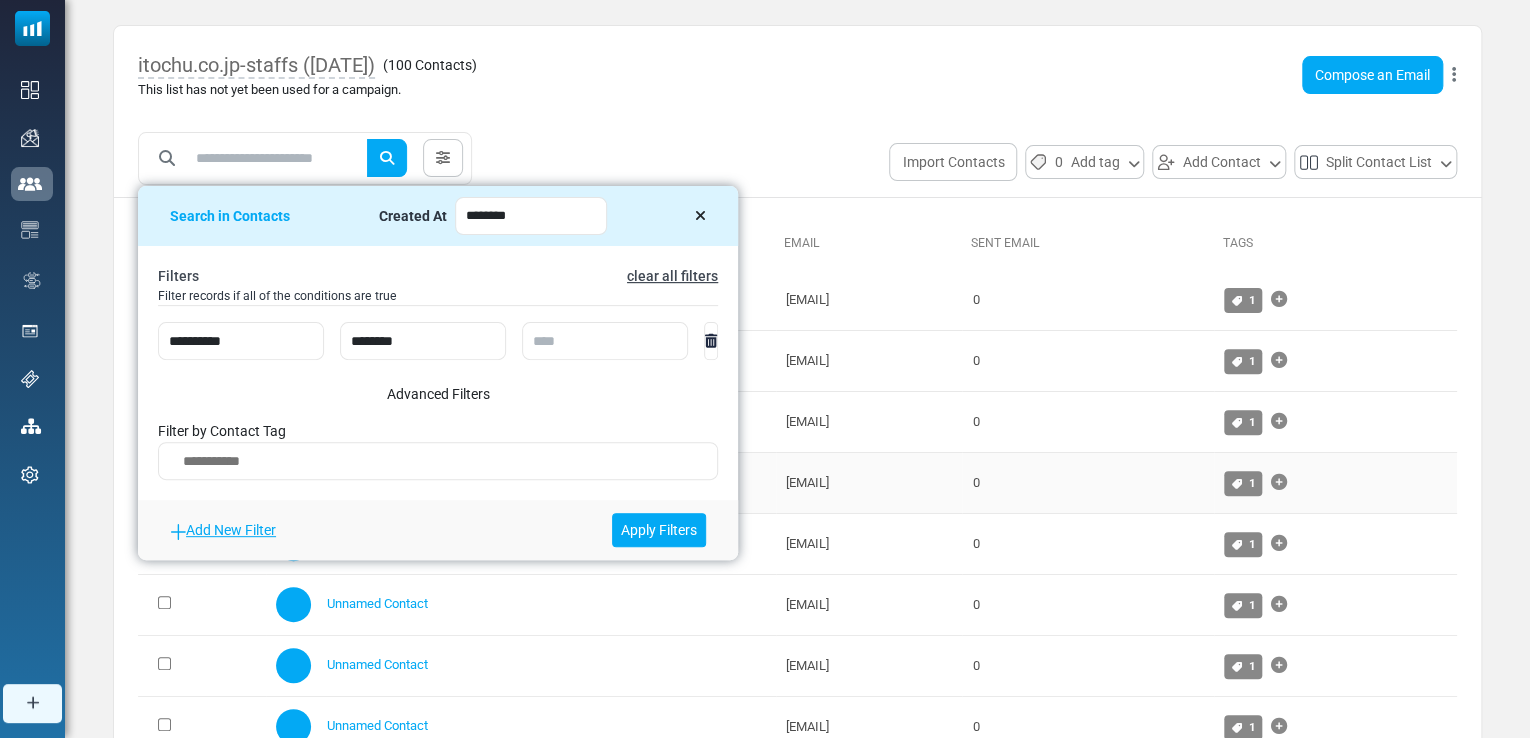 scroll, scrollTop: 0, scrollLeft: 0, axis: both 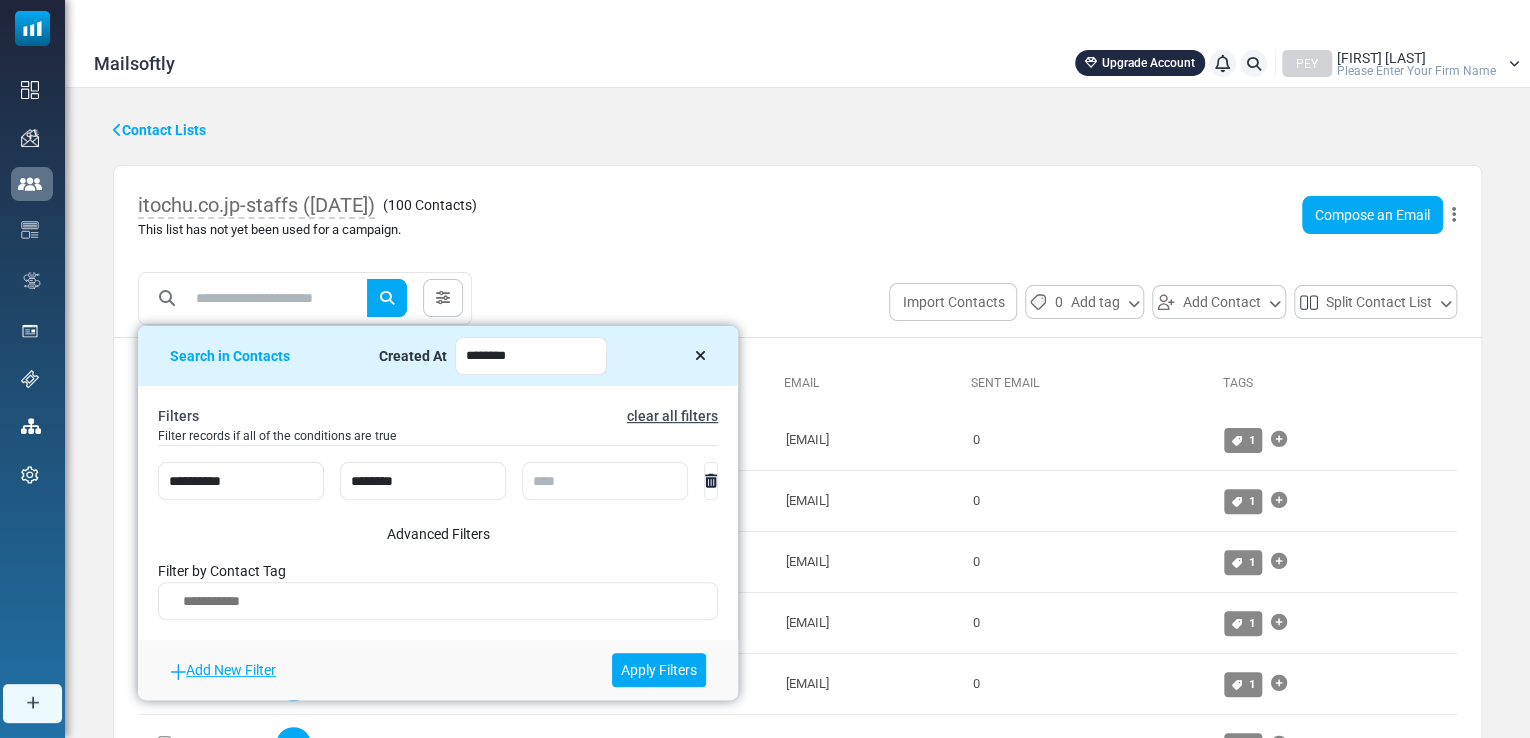 click on "itochu.co.jp-staffs (8/8/2025)
( 100 Contacts )
This list has not yet been used for a campaign.
Compose an Email
Edit
Delete List
Delete List with Contacts" at bounding box center [797, 215] 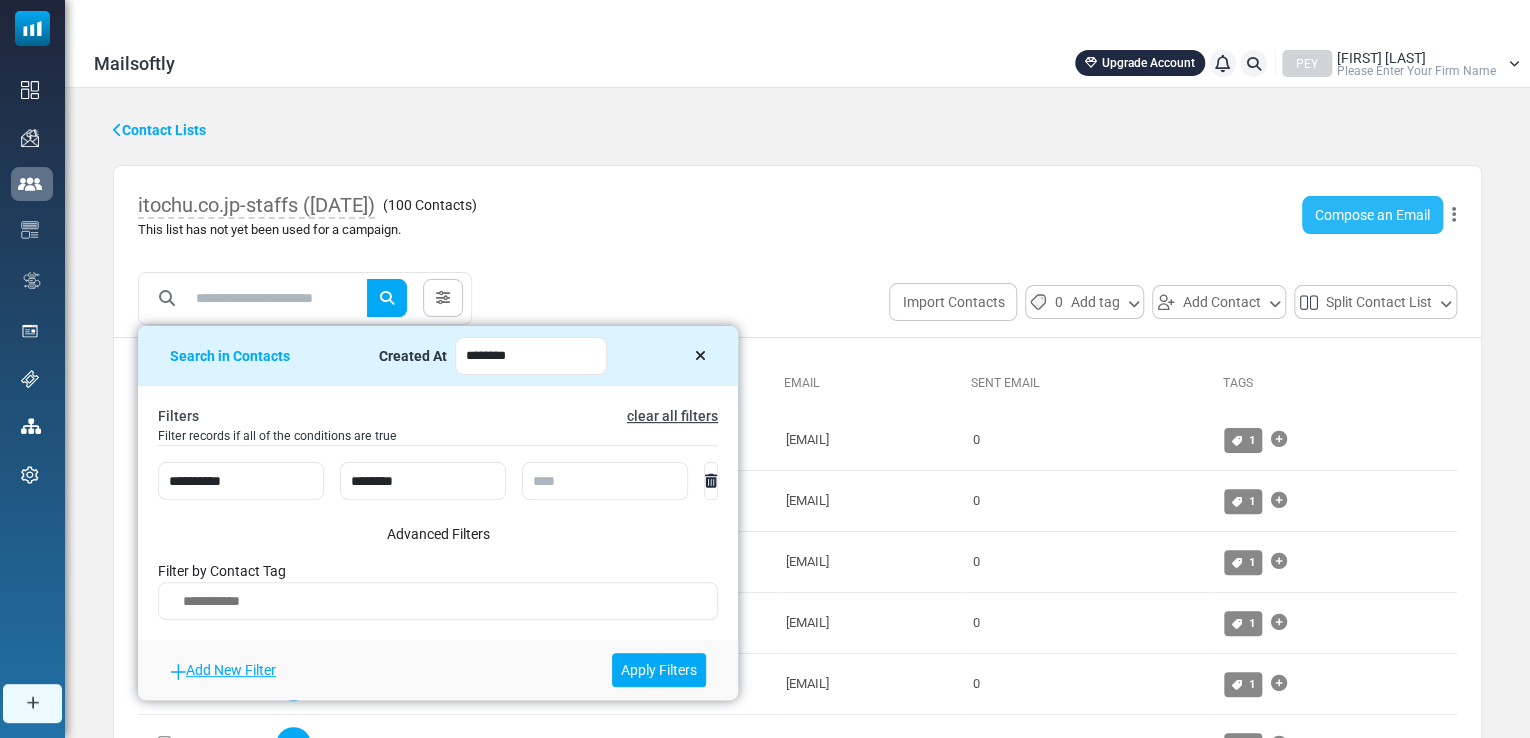click on "Compose an Email" at bounding box center (1372, 215) 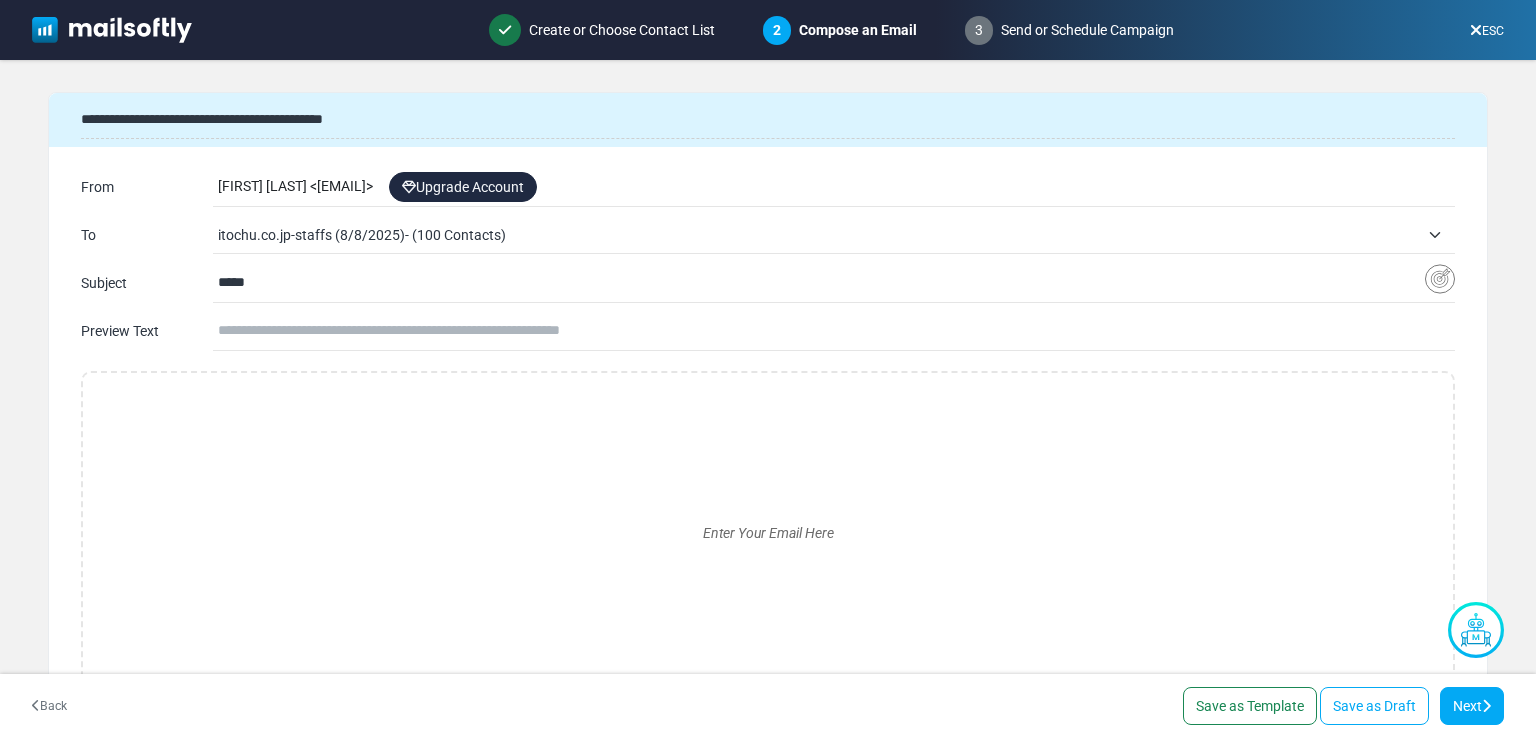 scroll, scrollTop: 0, scrollLeft: 0, axis: both 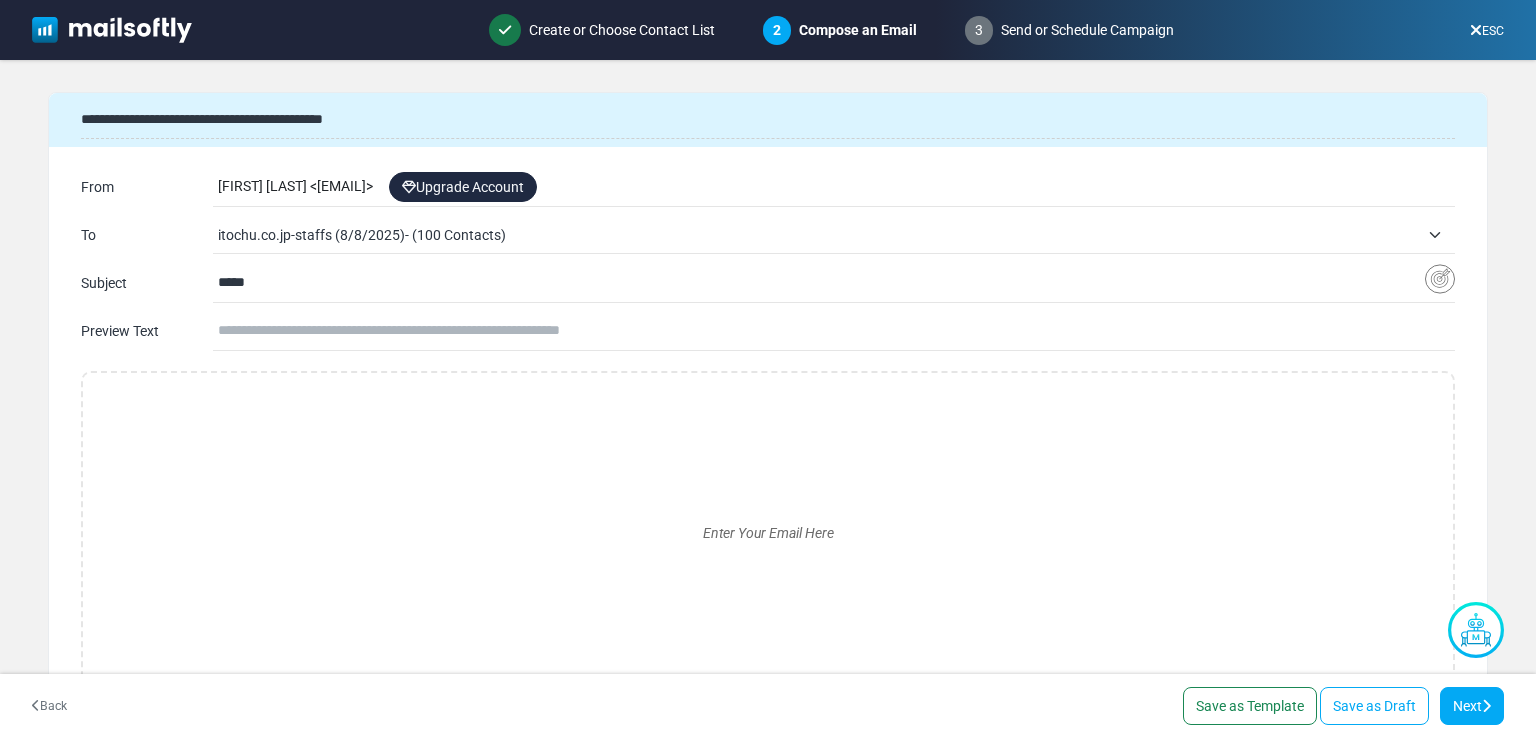 click at bounding box center [836, 331] 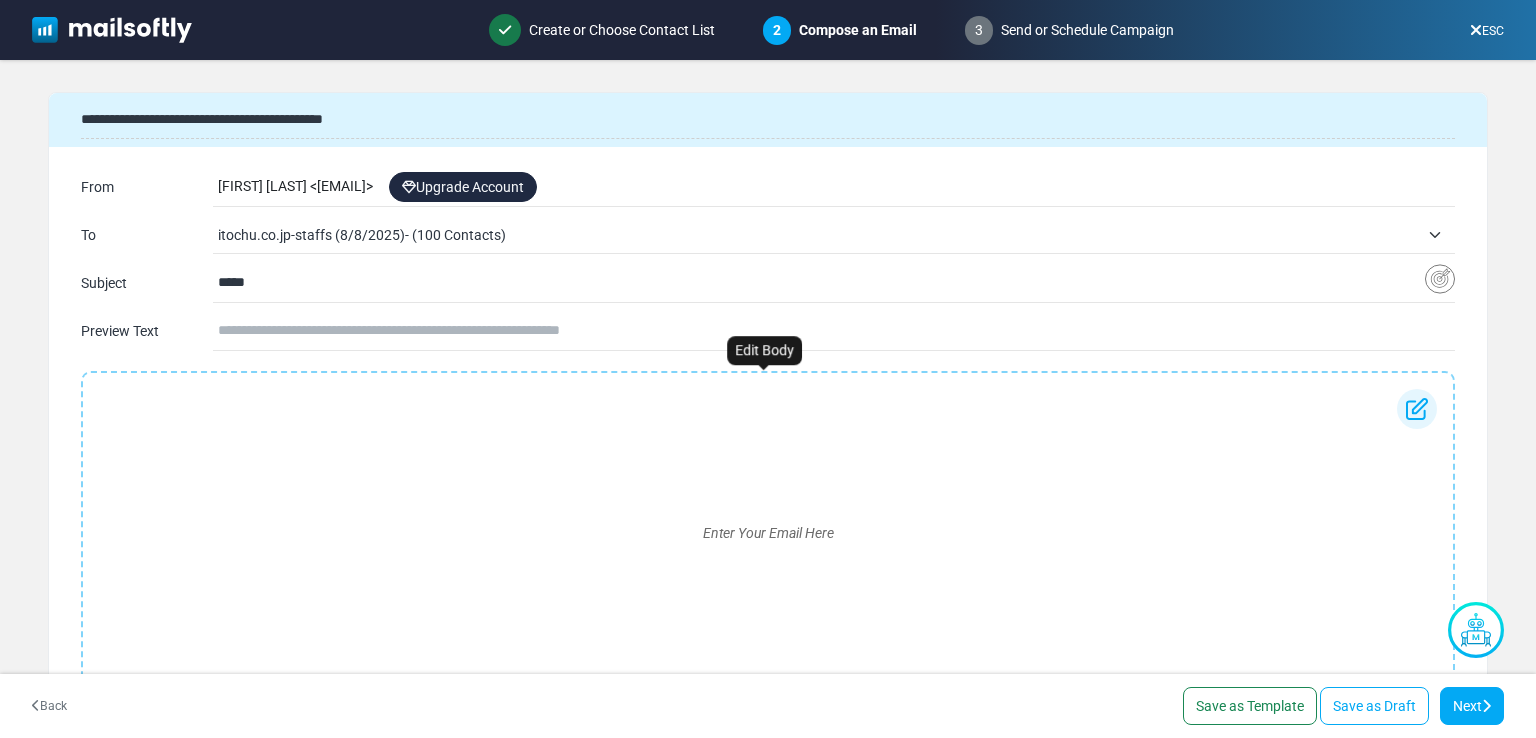 click on "Enter Your Email Here" at bounding box center (768, 533) 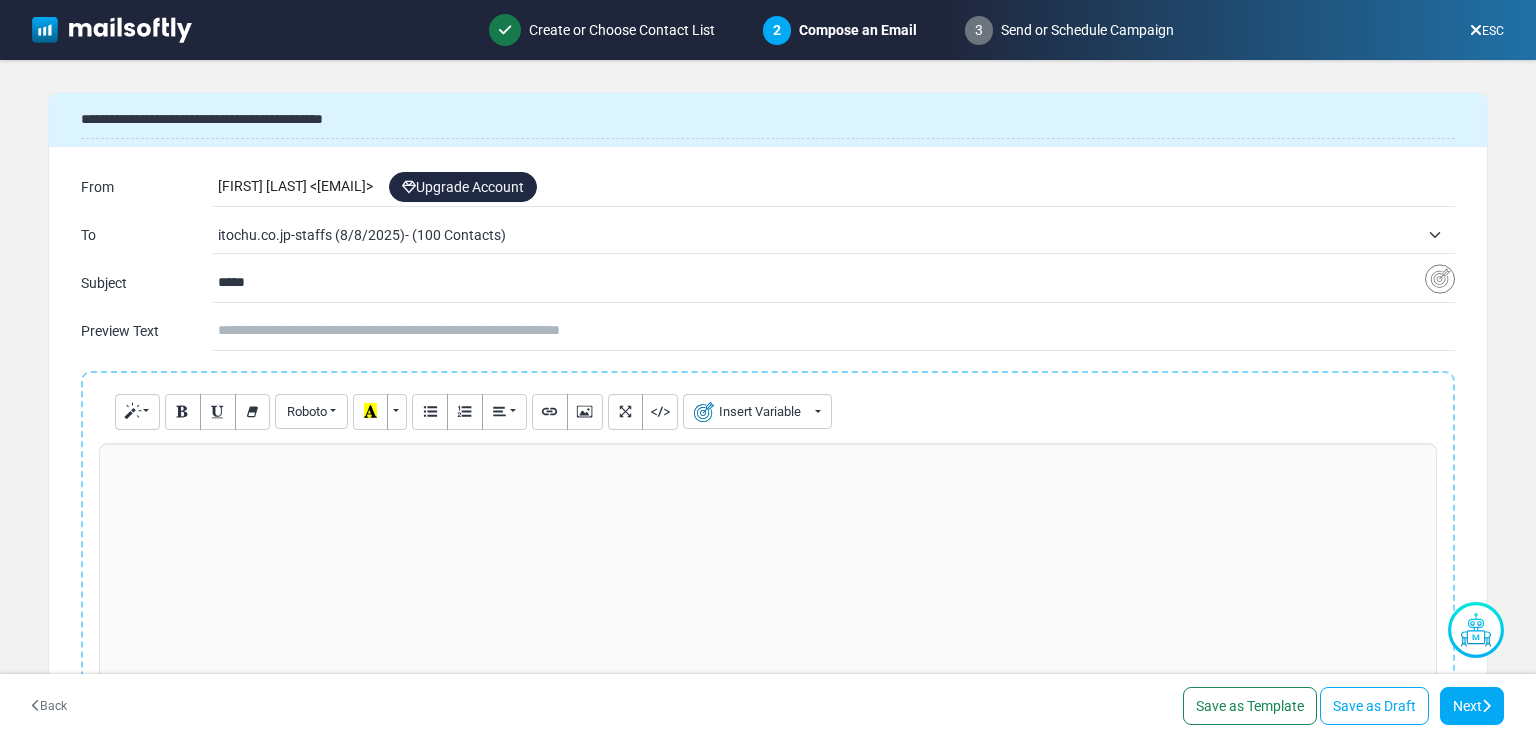 click at bounding box center (768, 593) 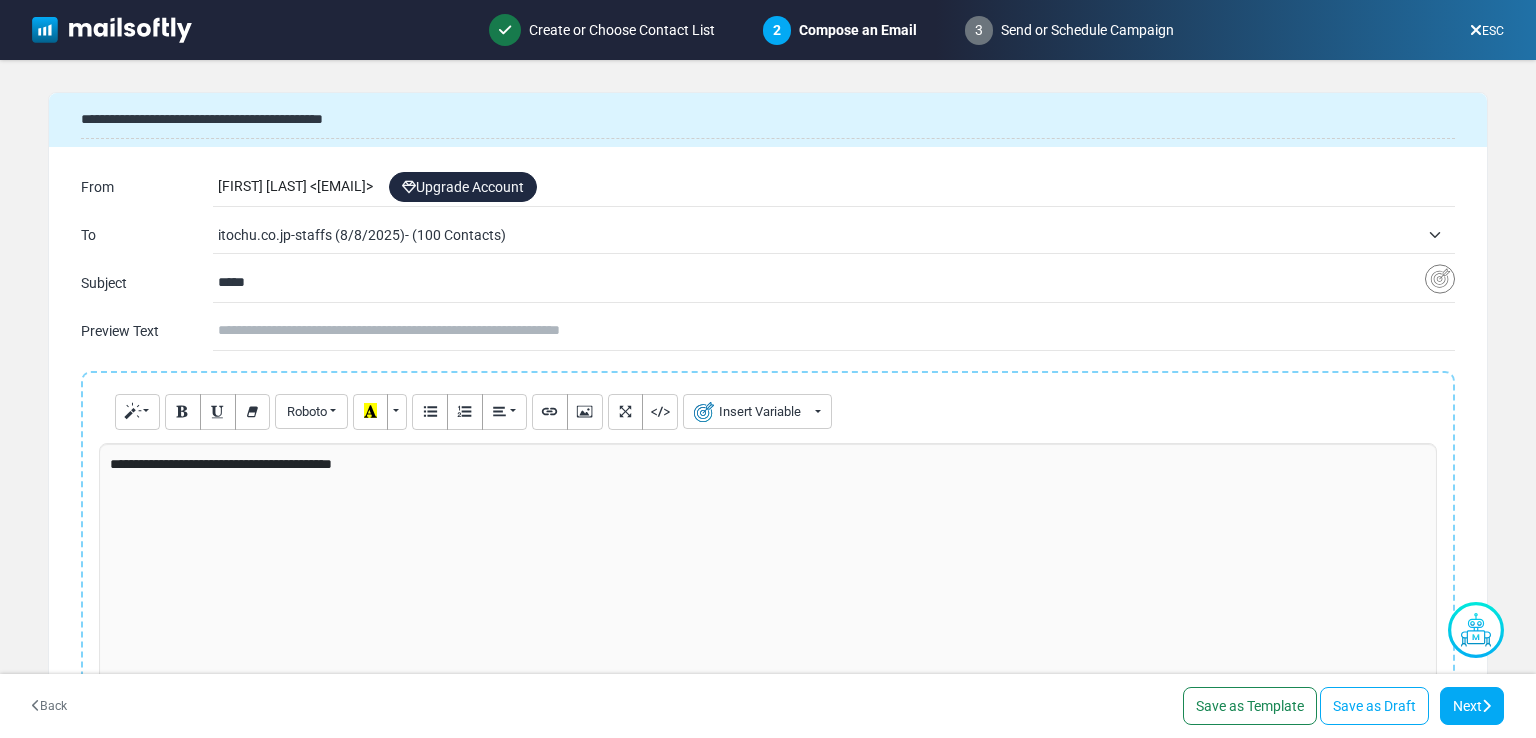 click at bounding box center (836, 331) 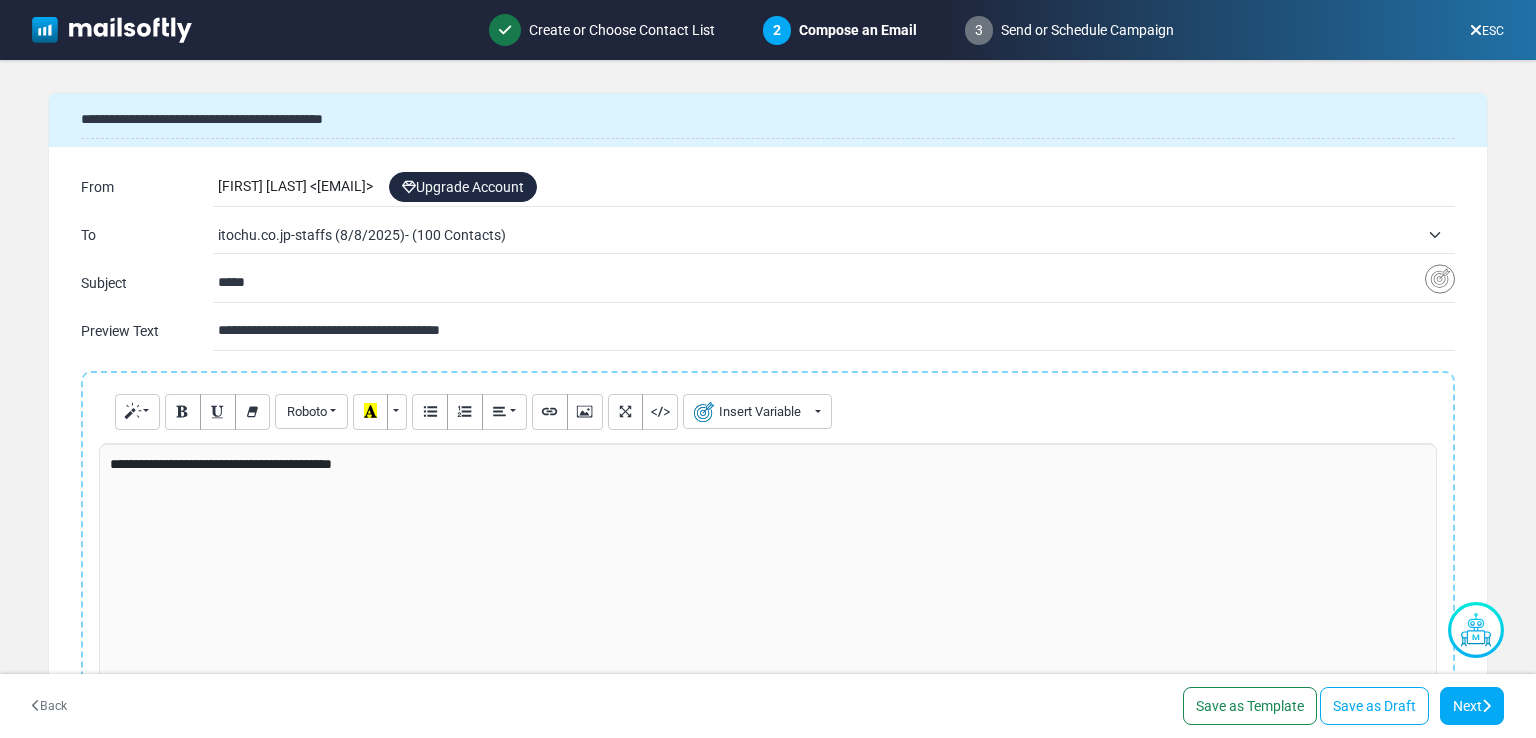 type on "**********" 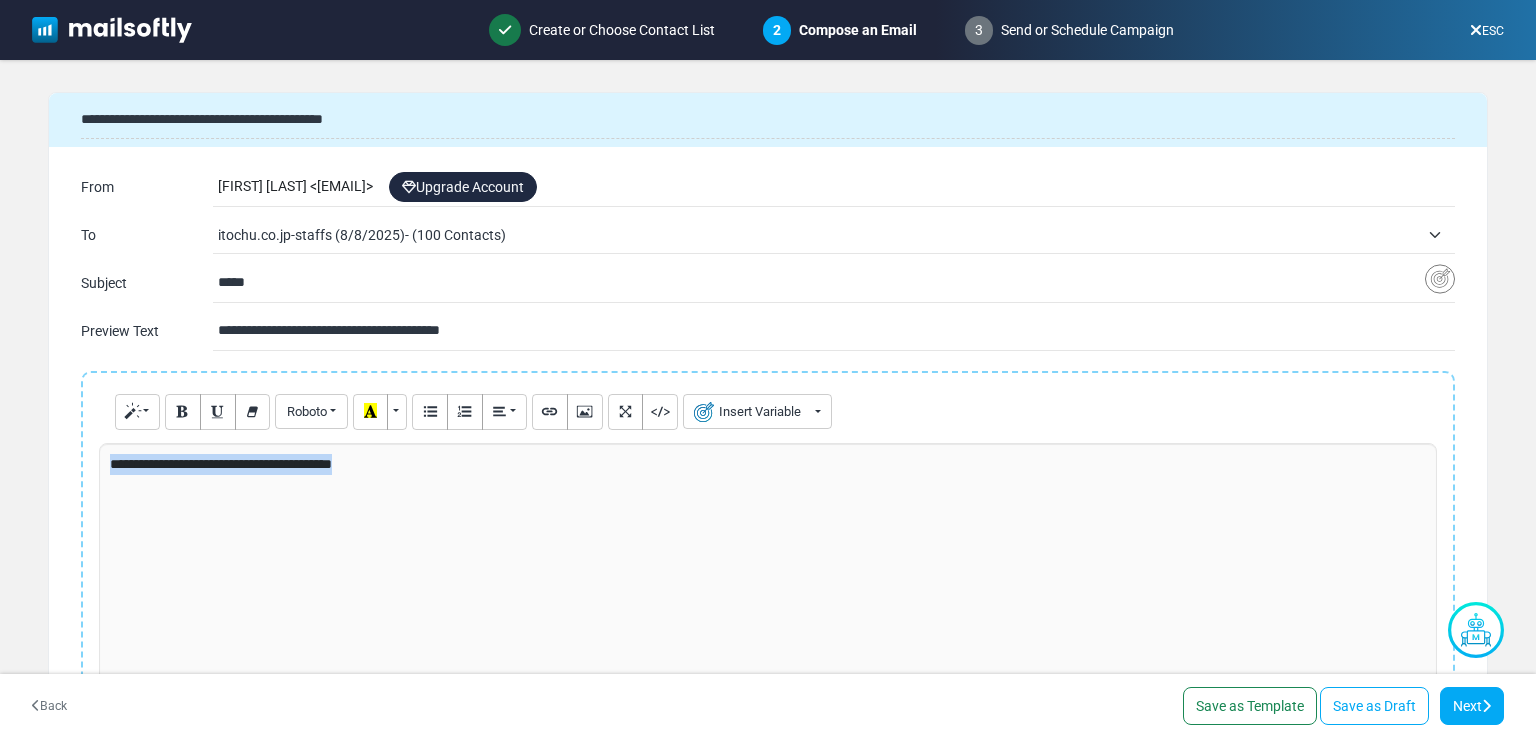 drag, startPoint x: 501, startPoint y: 549, endPoint x: 15, endPoint y: 413, distance: 504.6702 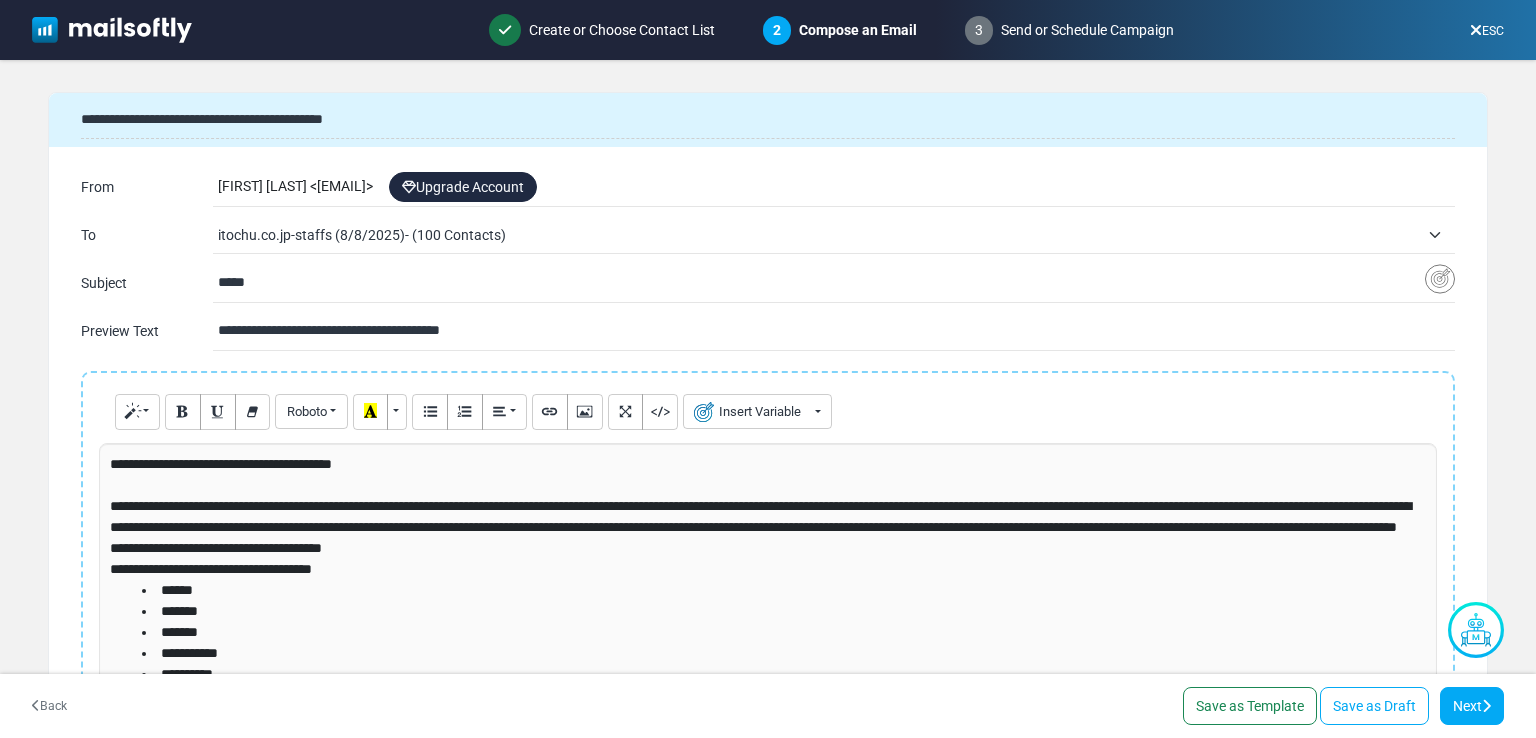 scroll, scrollTop: 145, scrollLeft: 0, axis: vertical 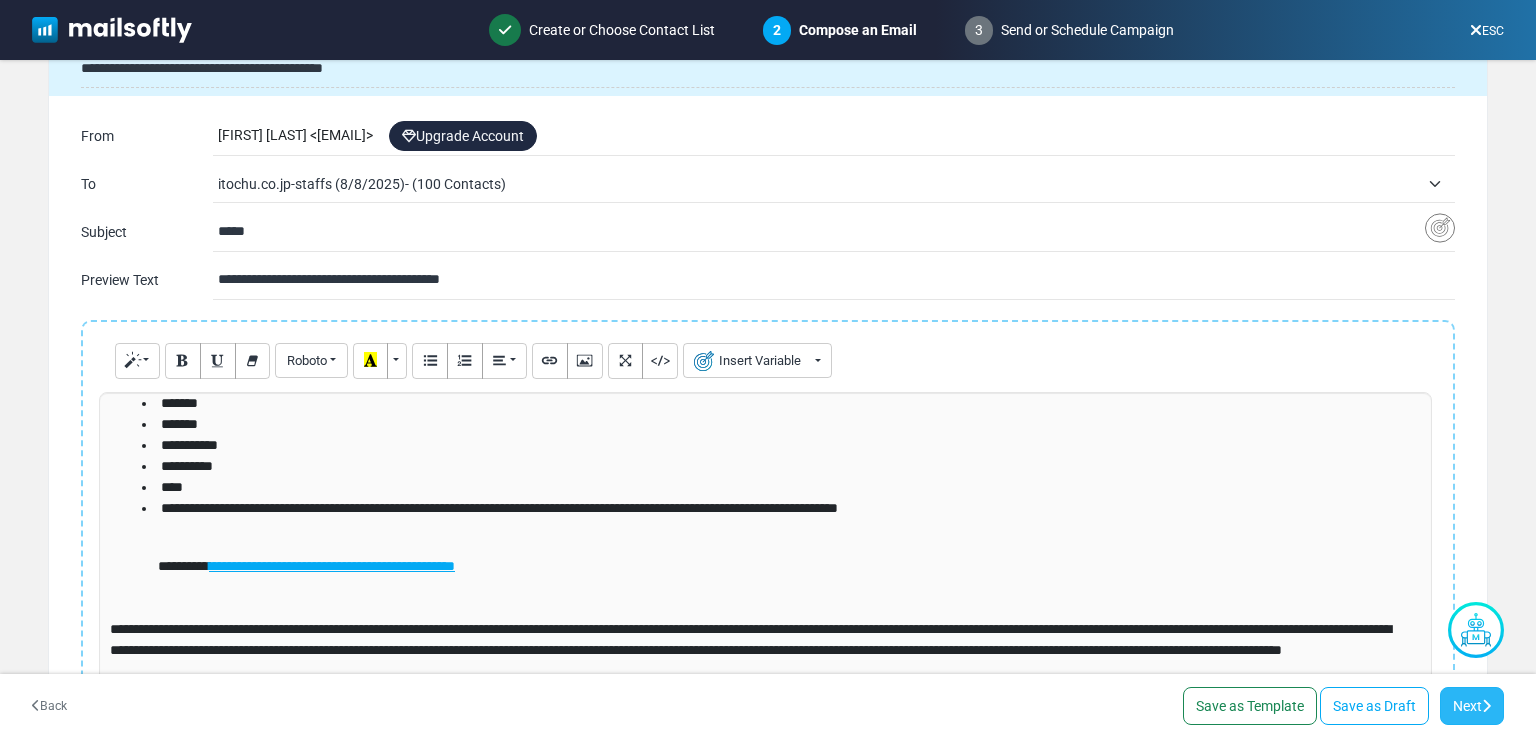 click on "Next" at bounding box center (1472, 706) 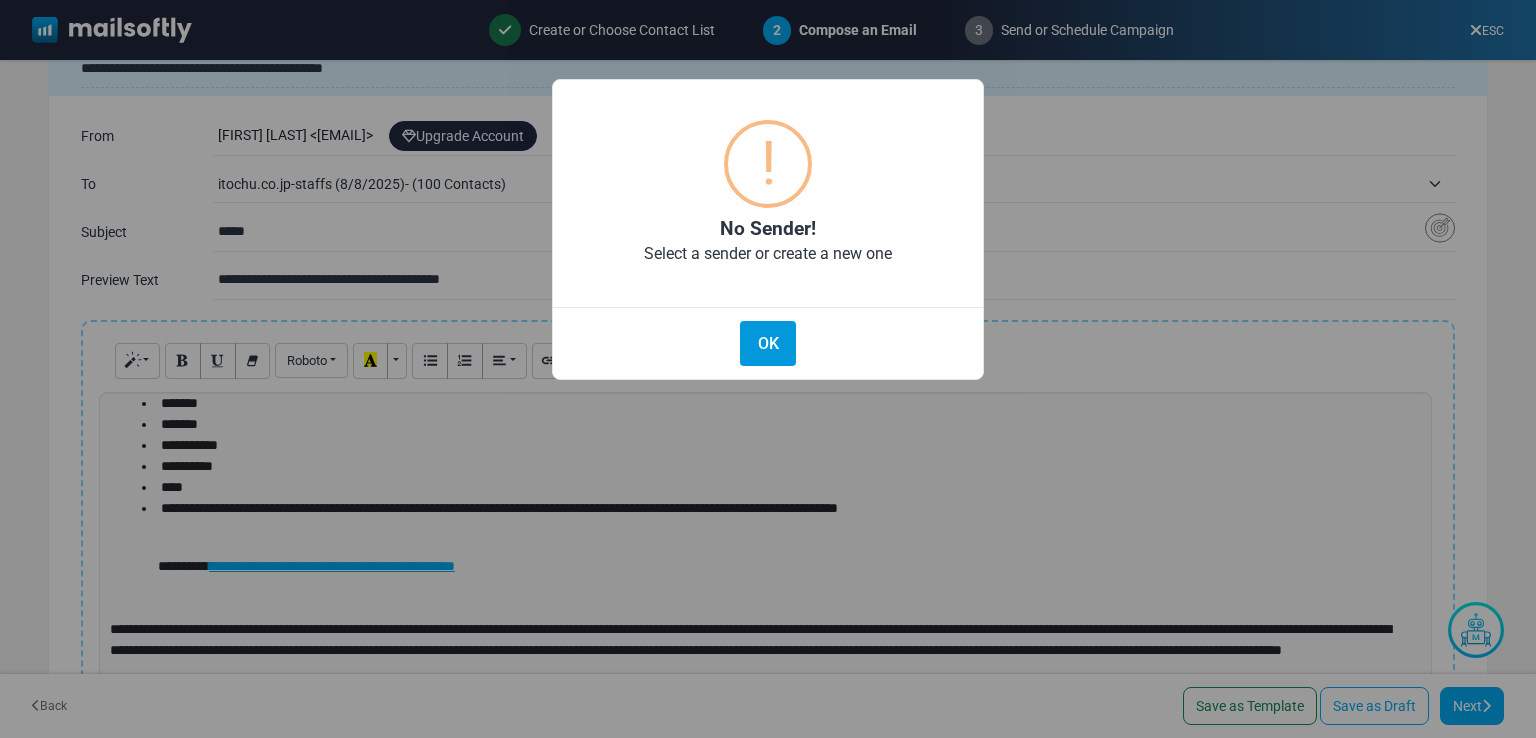 click on "OK" at bounding box center [768, 343] 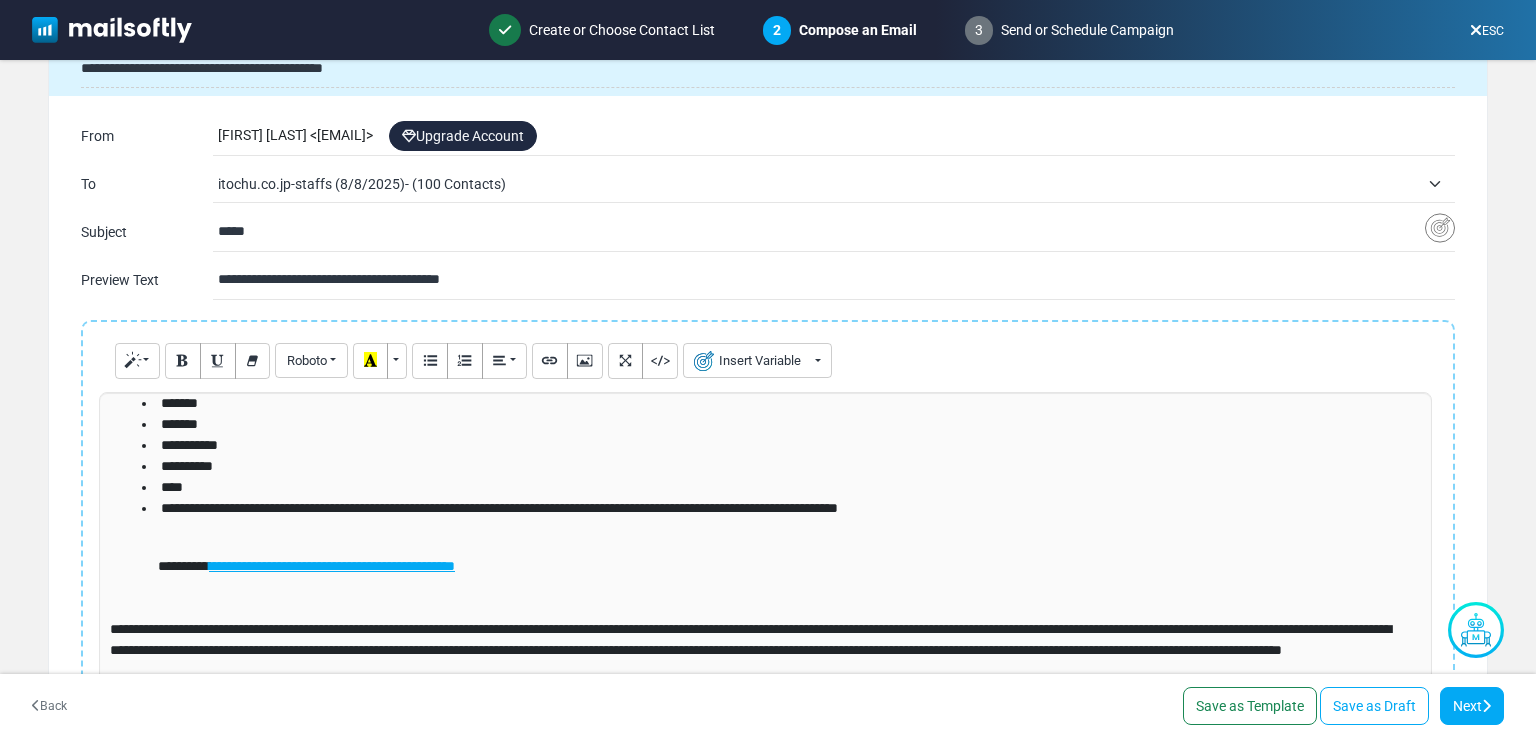 click on "AYSE KOC < dmrihracat-gmail@cc.mailsends.net >
Upgrade Account" at bounding box center (836, 136) 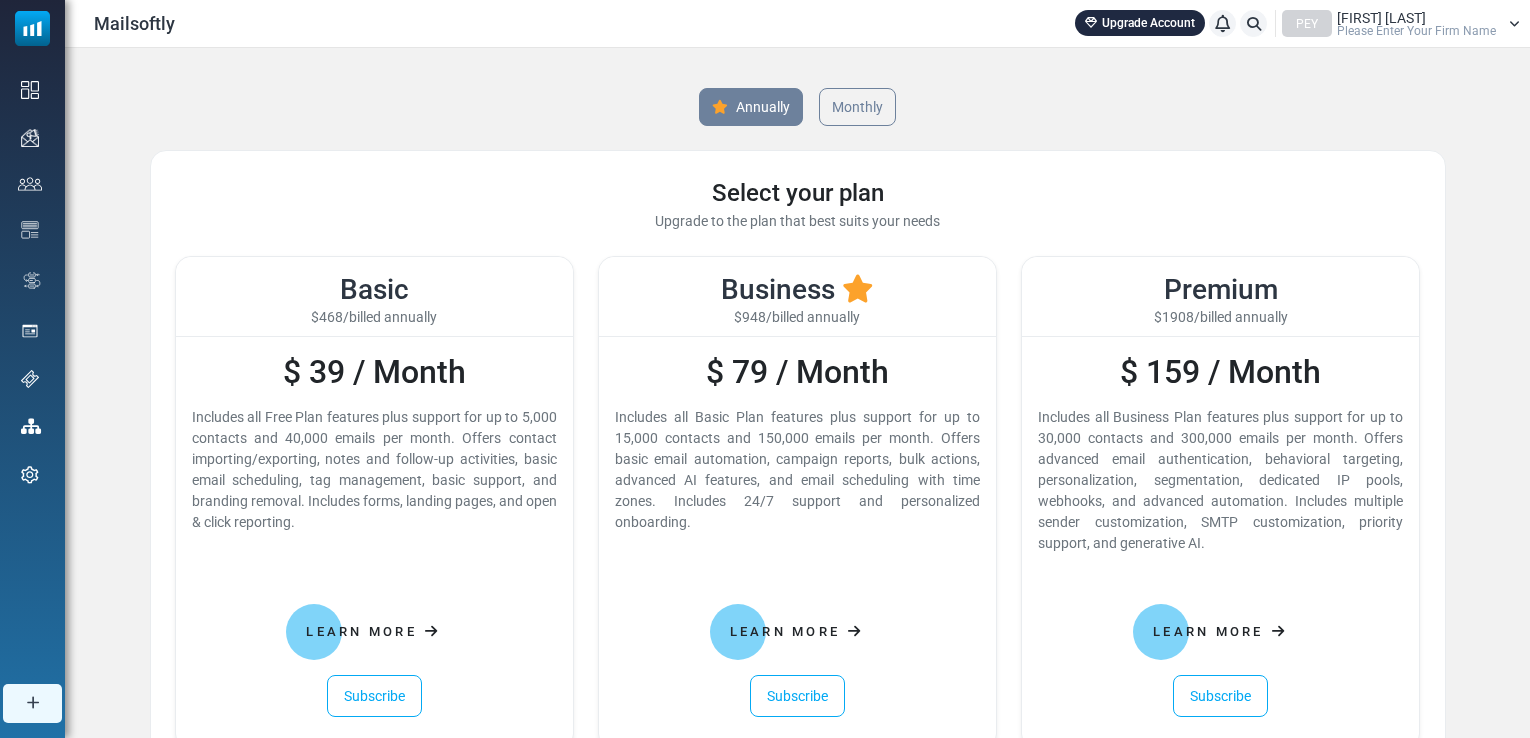 scroll, scrollTop: 0, scrollLeft: 0, axis: both 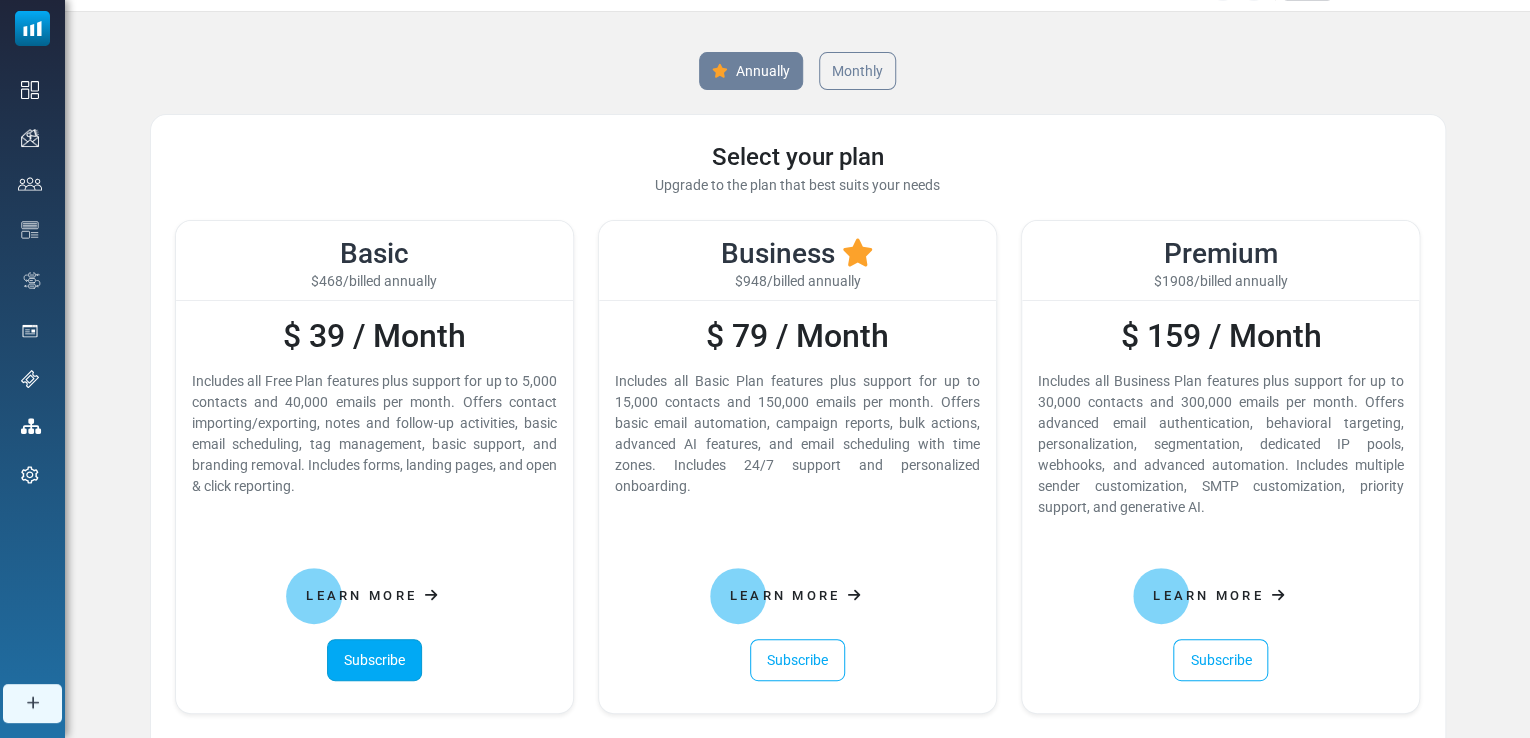 click on "Subscribe" at bounding box center (374, 660) 